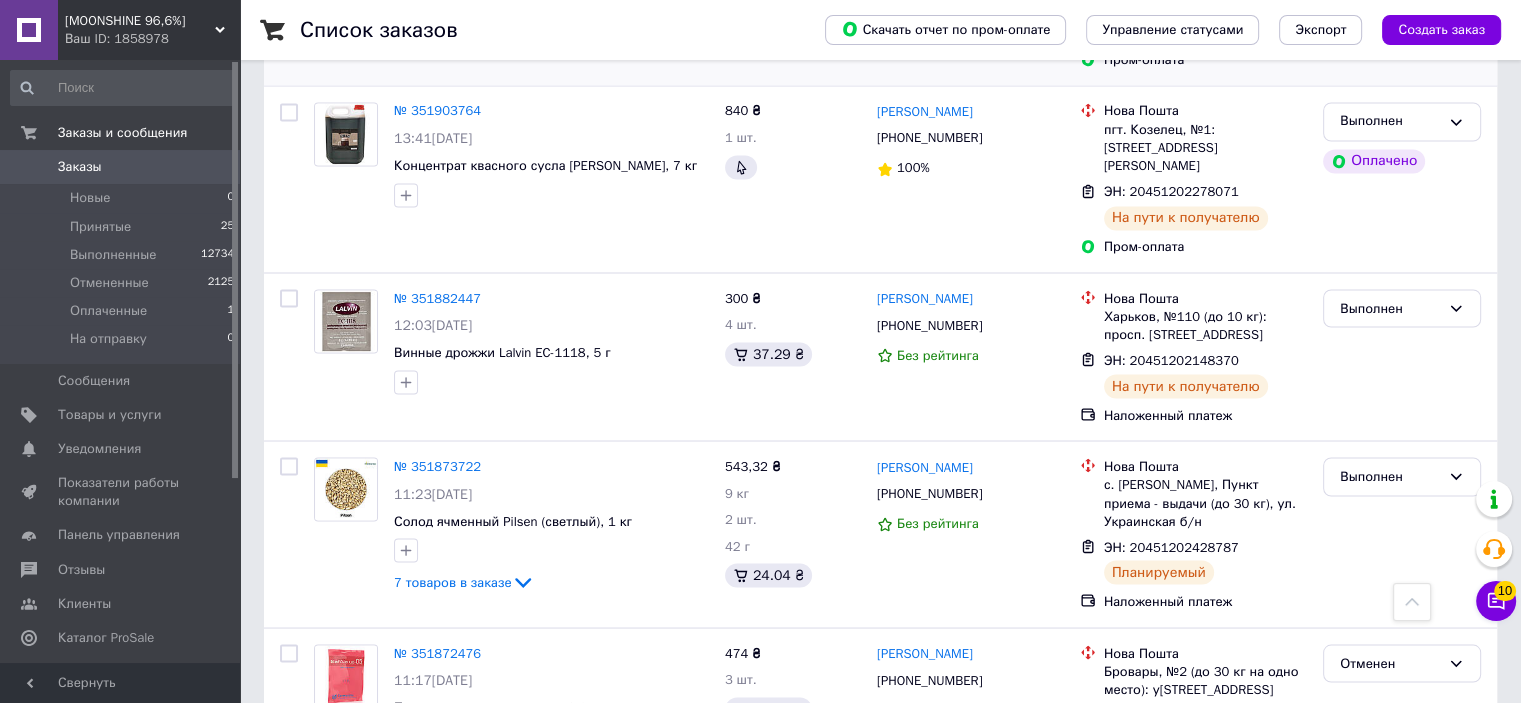 scroll, scrollTop: 3522, scrollLeft: 0, axis: vertical 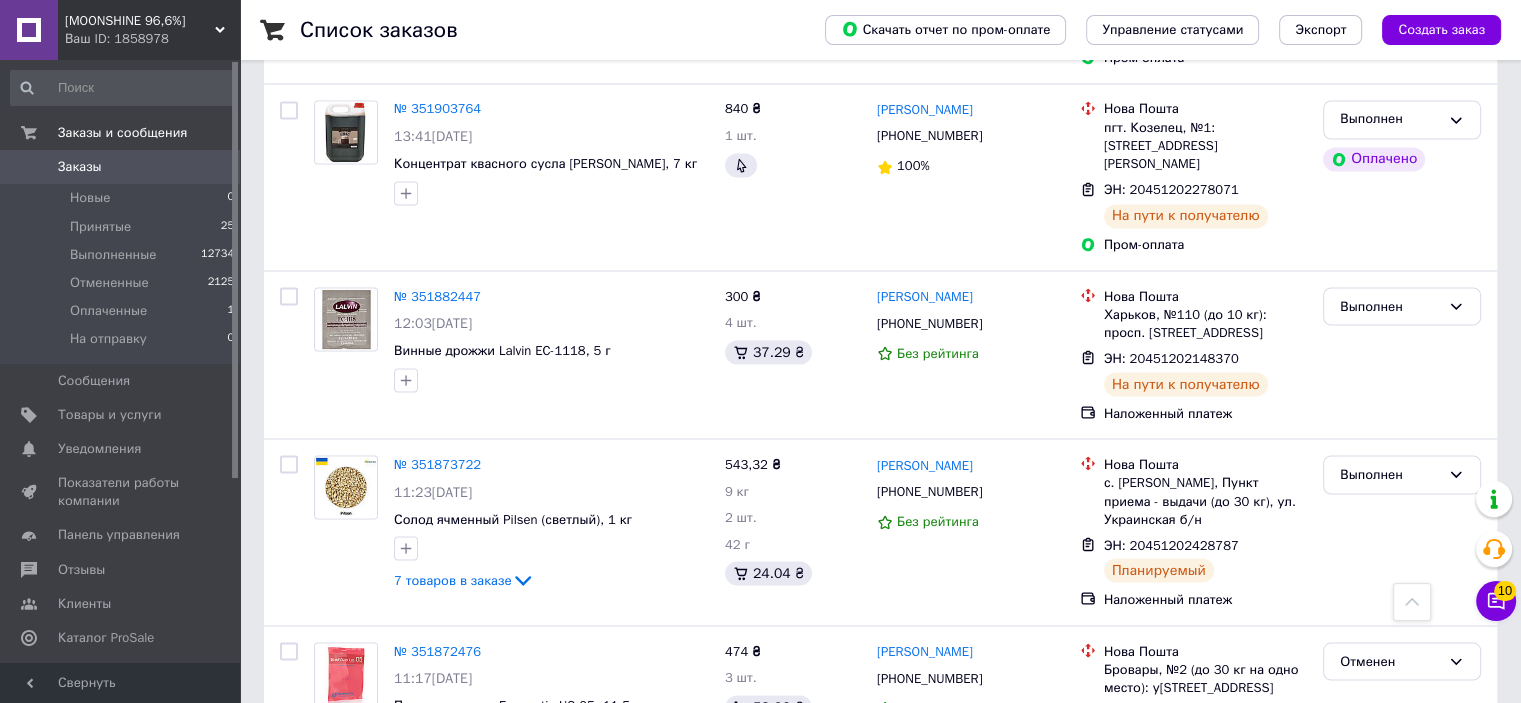 click on "2" at bounding box center [327, 808] 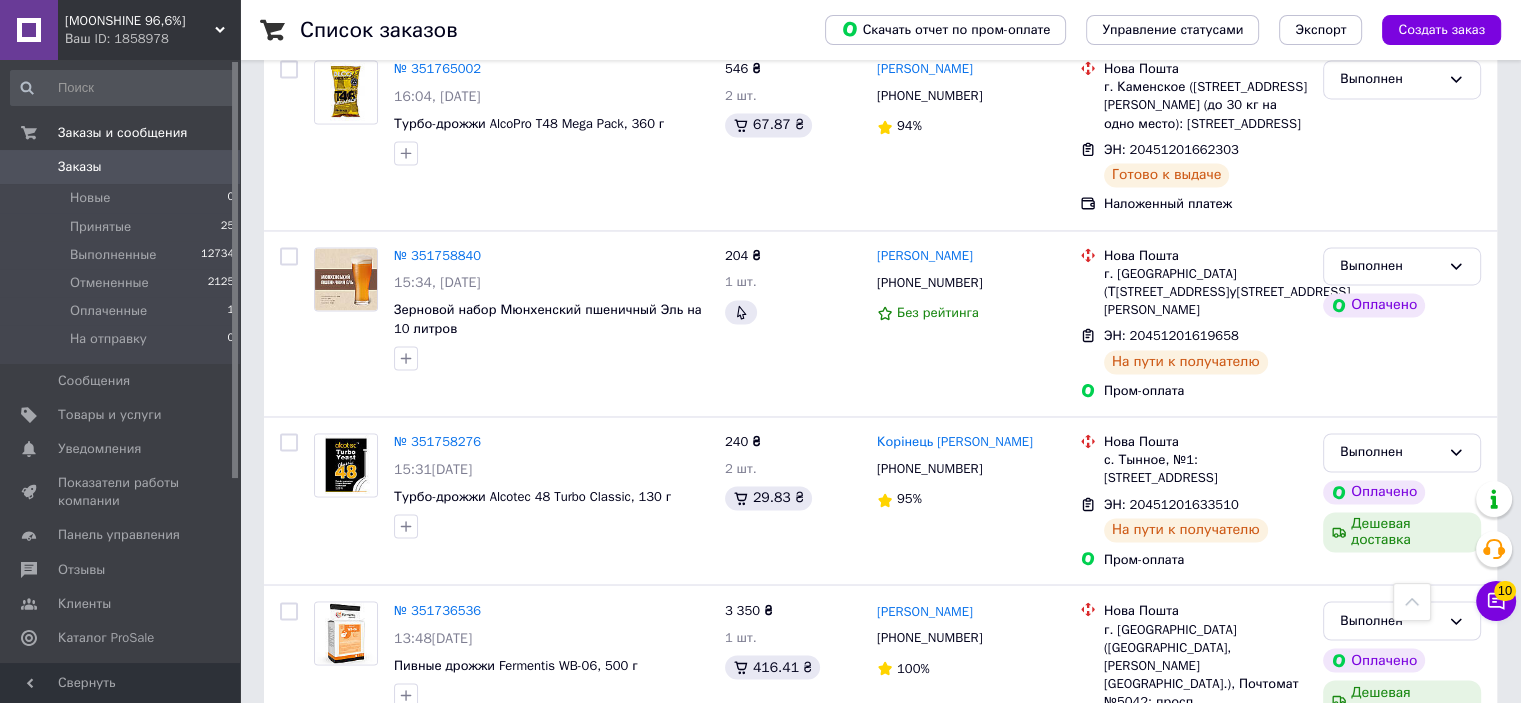 scroll, scrollTop: 3259, scrollLeft: 0, axis: vertical 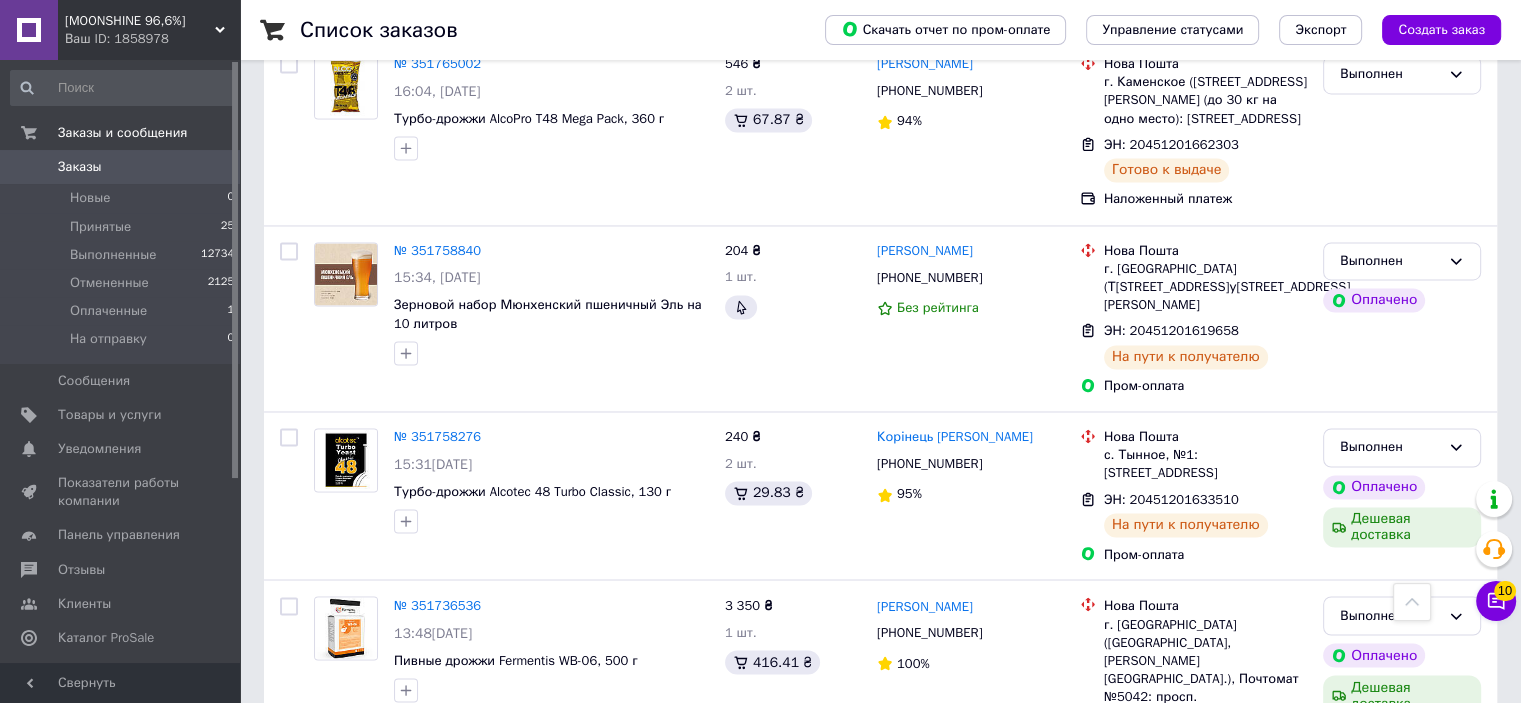 click on "1" at bounding box center [415, 884] 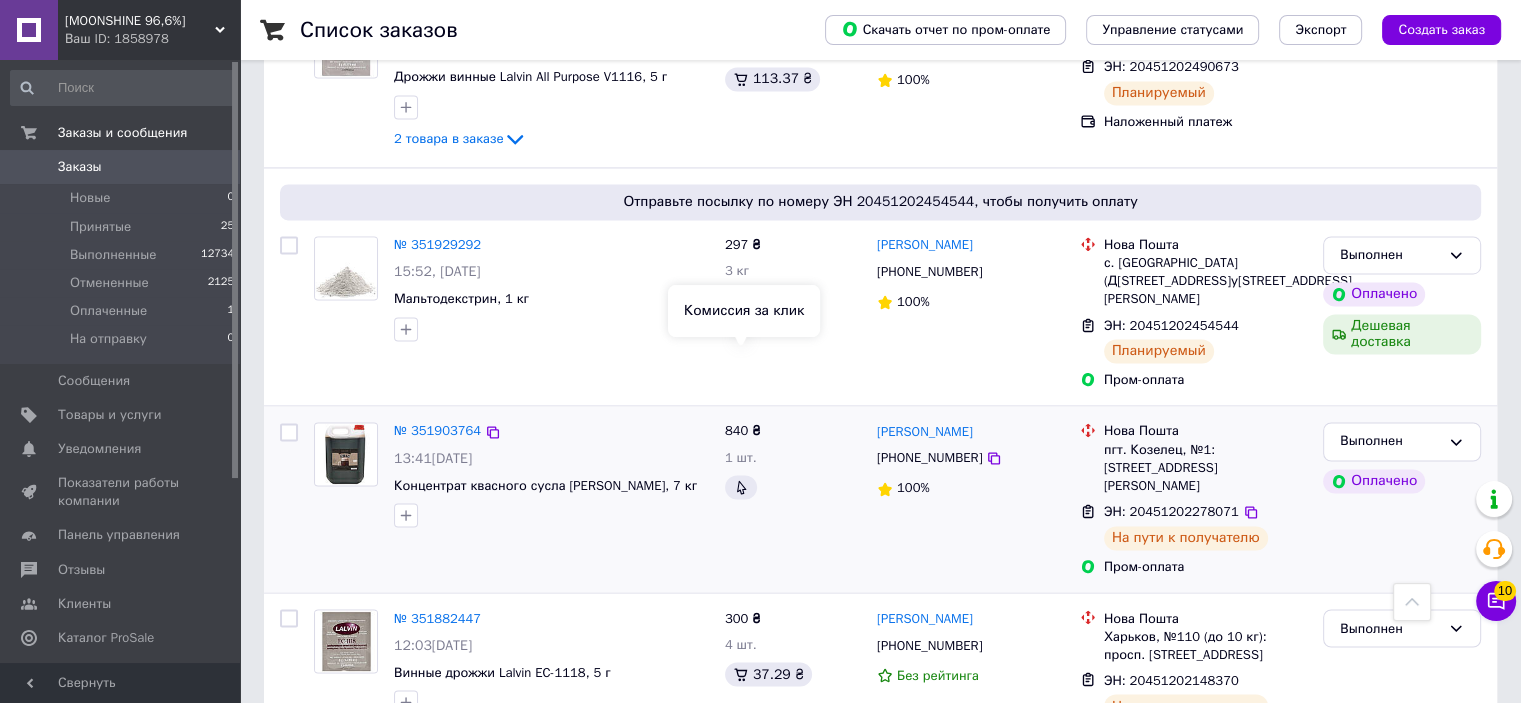 scroll, scrollTop: 3300, scrollLeft: 0, axis: vertical 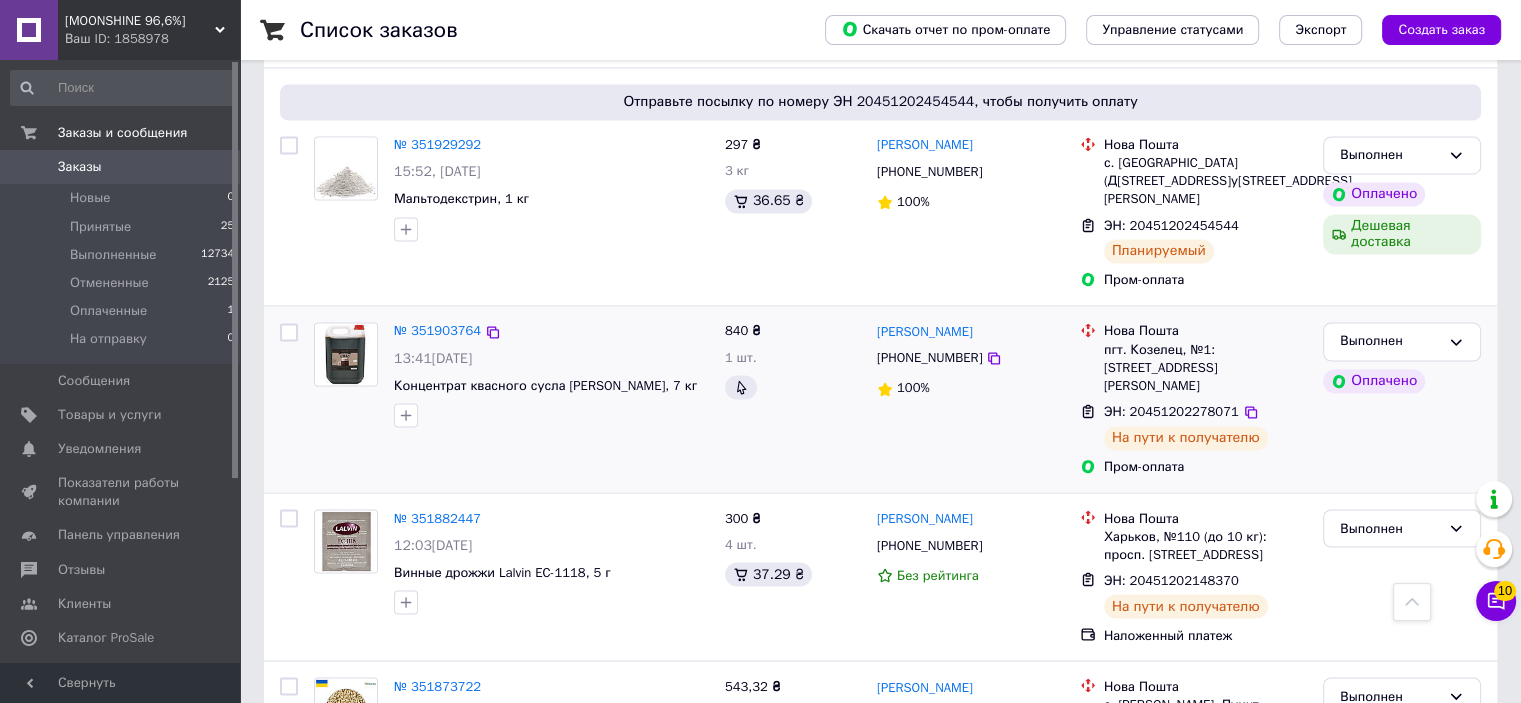 drag, startPoint x: 735, startPoint y: 365, endPoint x: 666, endPoint y: 309, distance: 88.86507 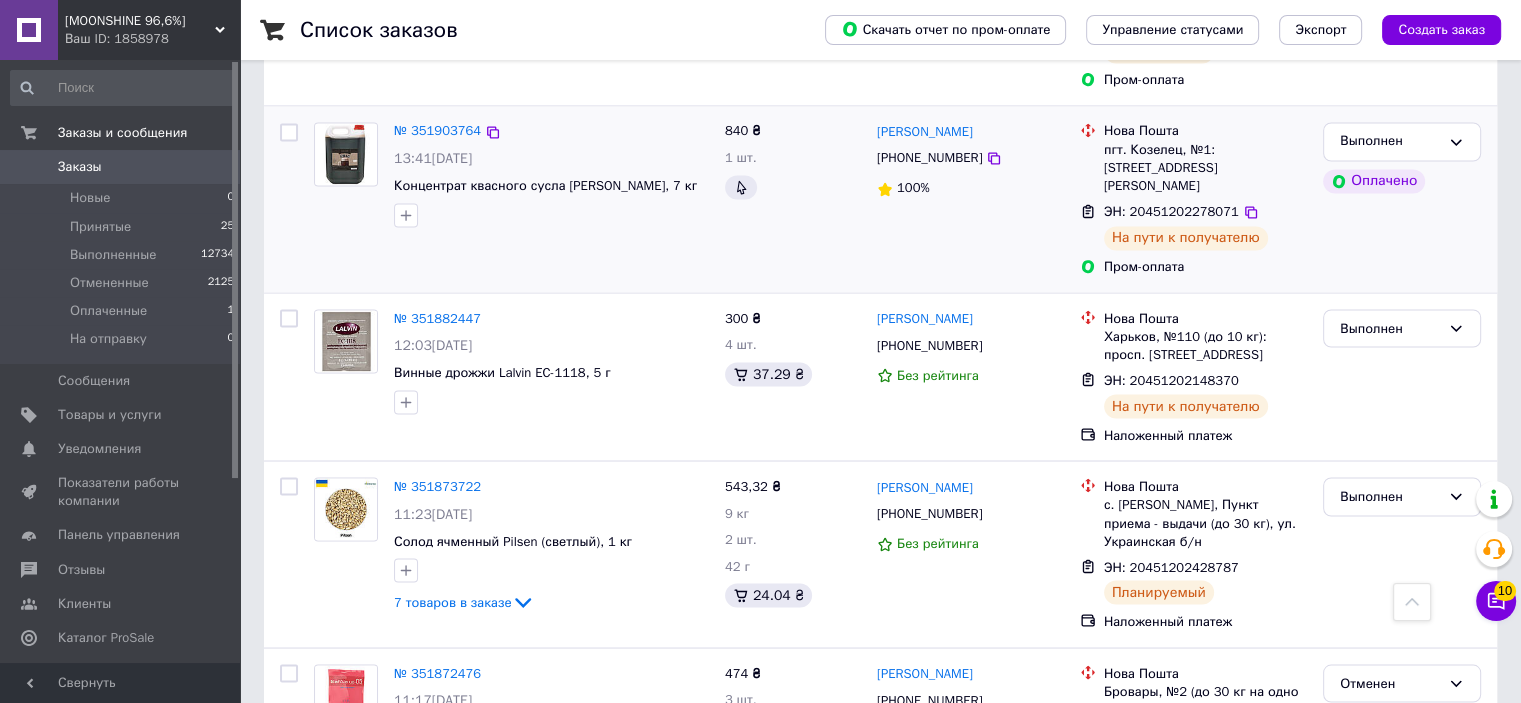 scroll, scrollTop: 3522, scrollLeft: 0, axis: vertical 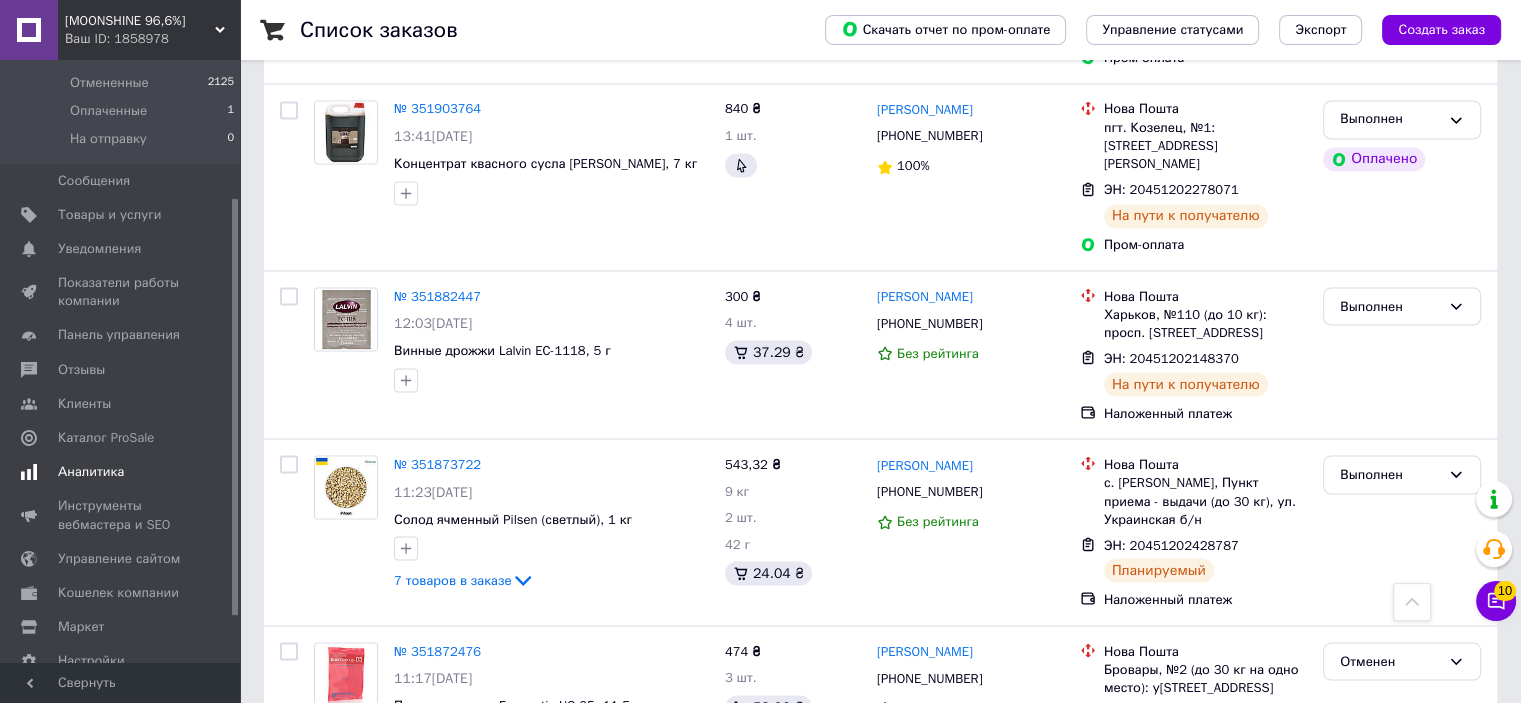 click on "Аналитика" at bounding box center (91, 472) 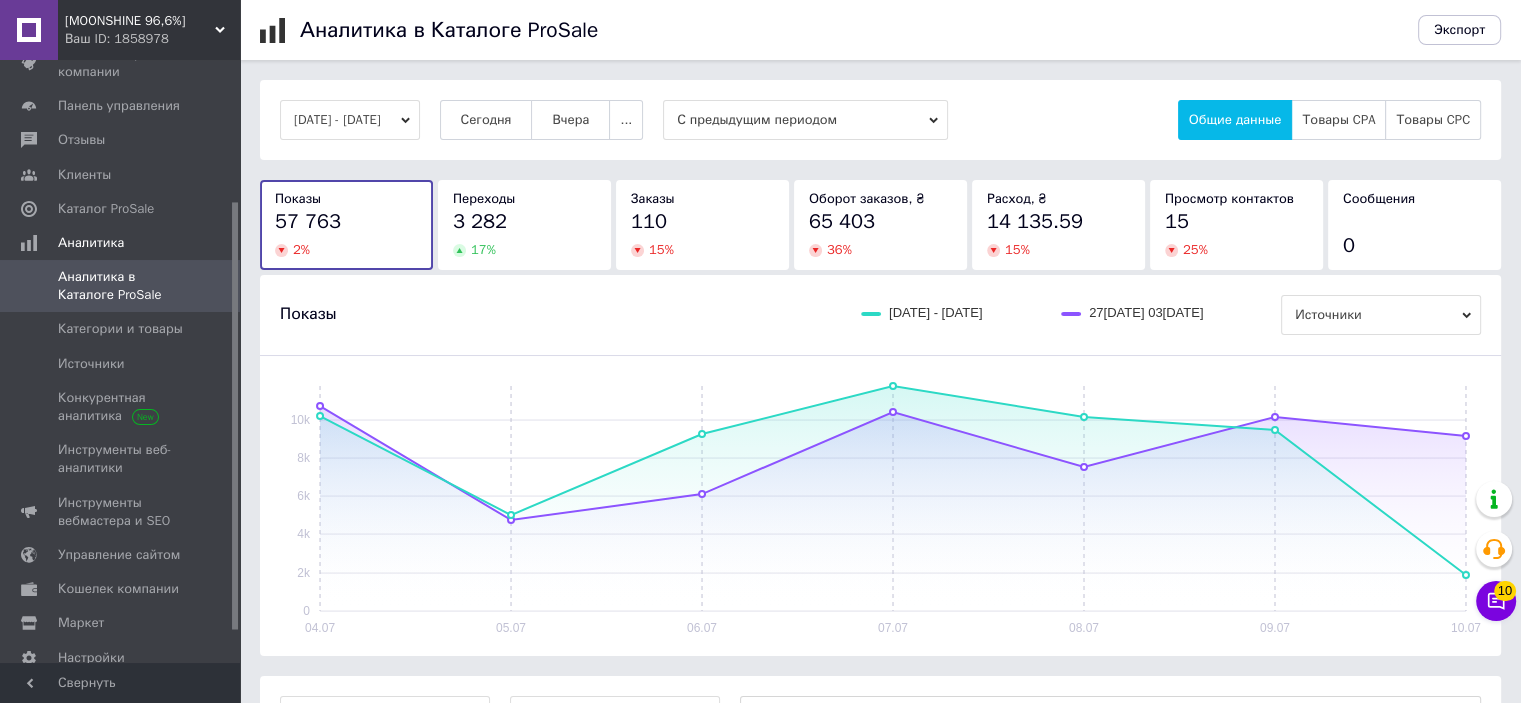 click on "[DATE] - [DATE]" at bounding box center [350, 120] 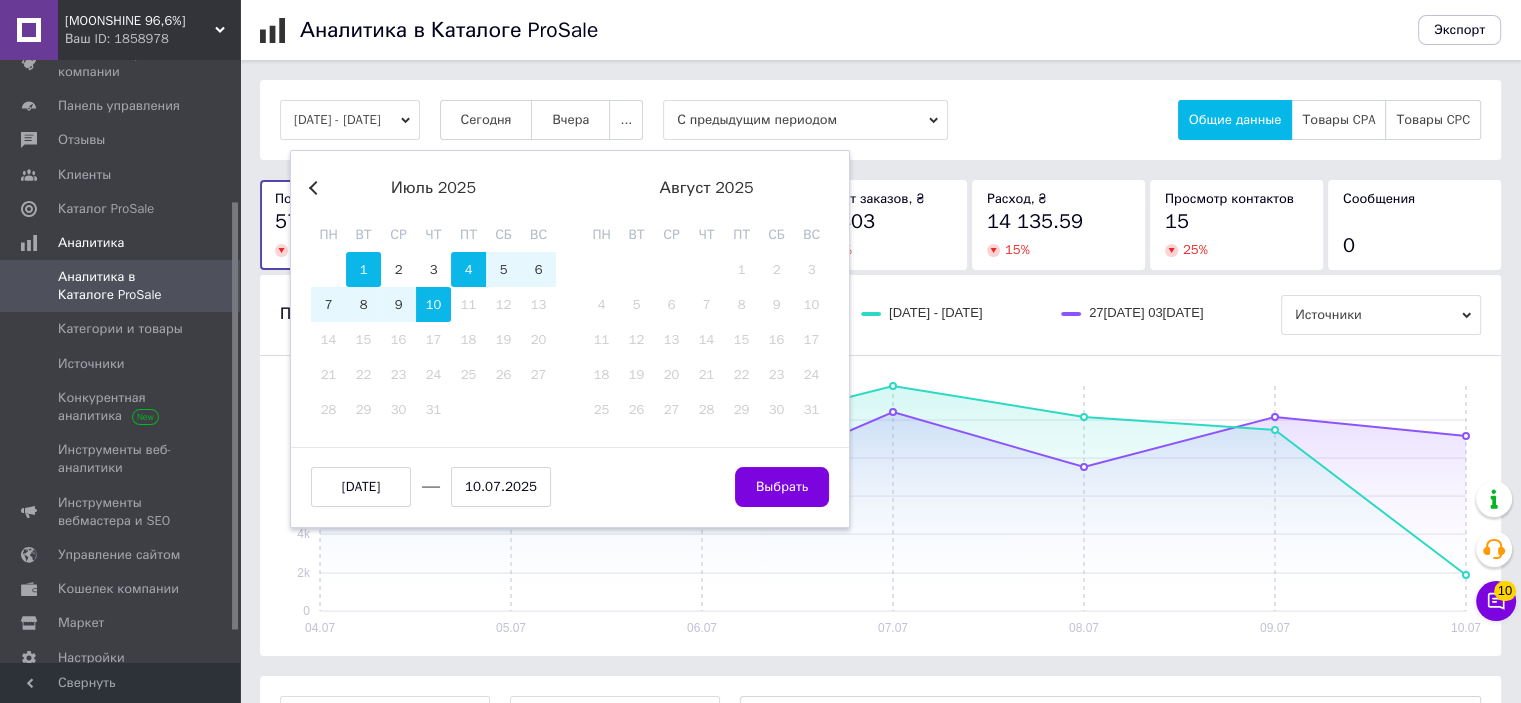 click on "1" at bounding box center [363, 269] 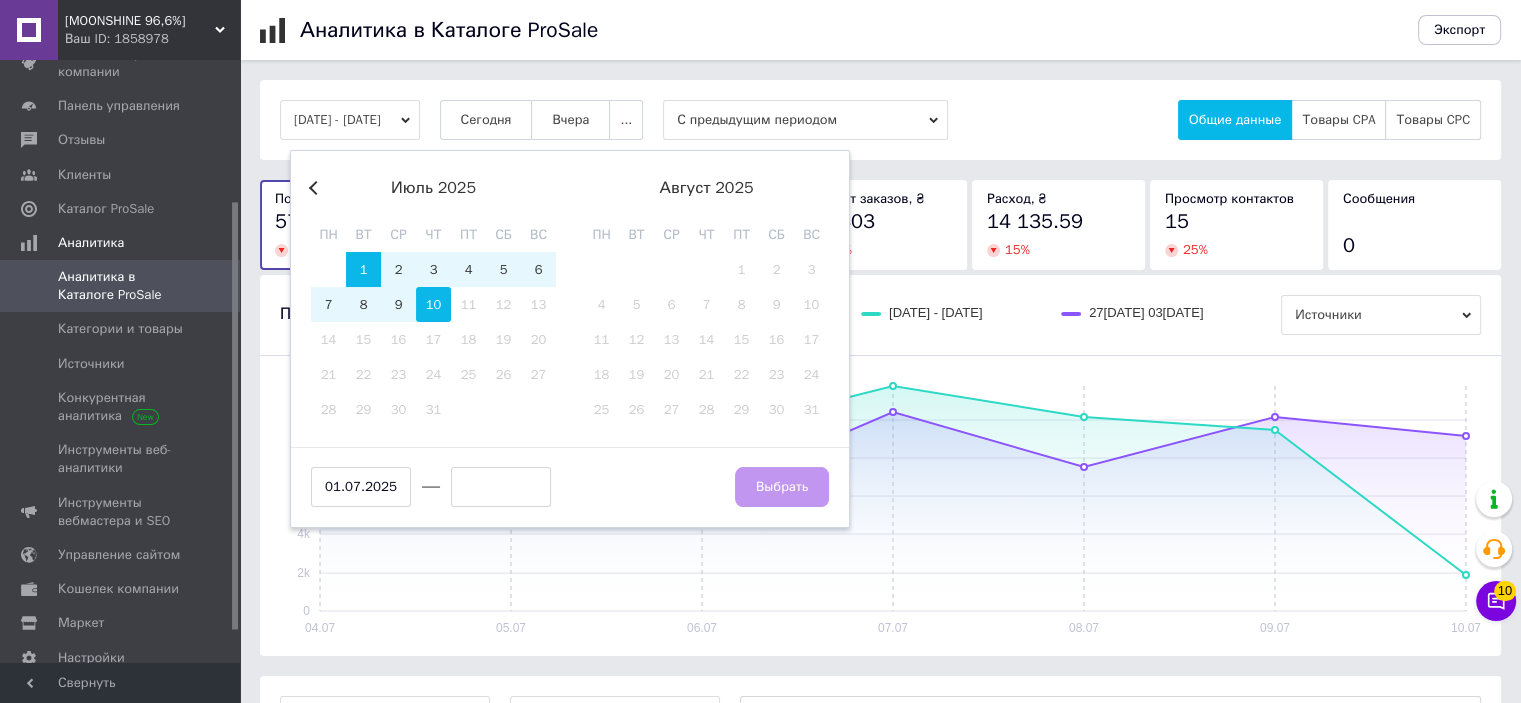 click on "10" at bounding box center [433, 304] 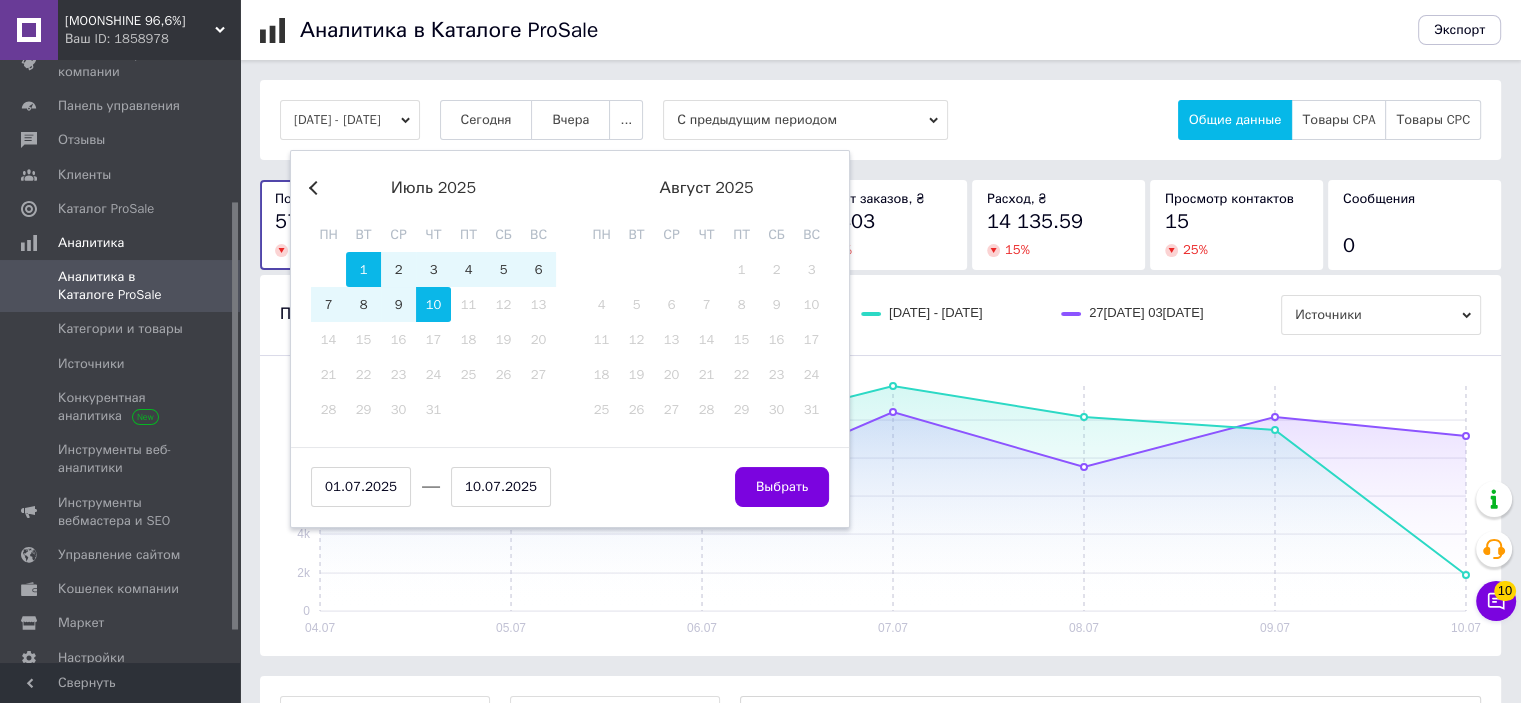click on "июль 2025" at bounding box center [433, 188] 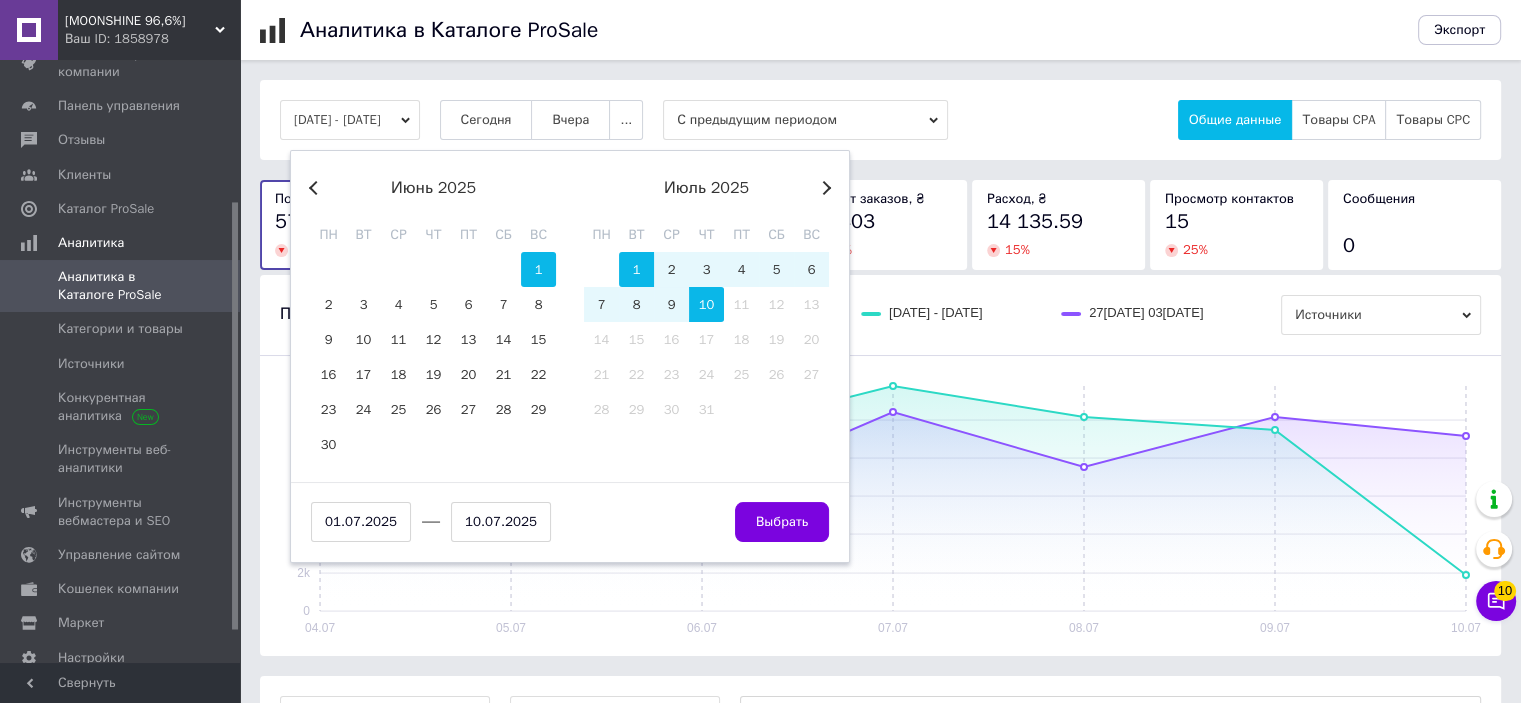 click on "1" at bounding box center [538, 269] 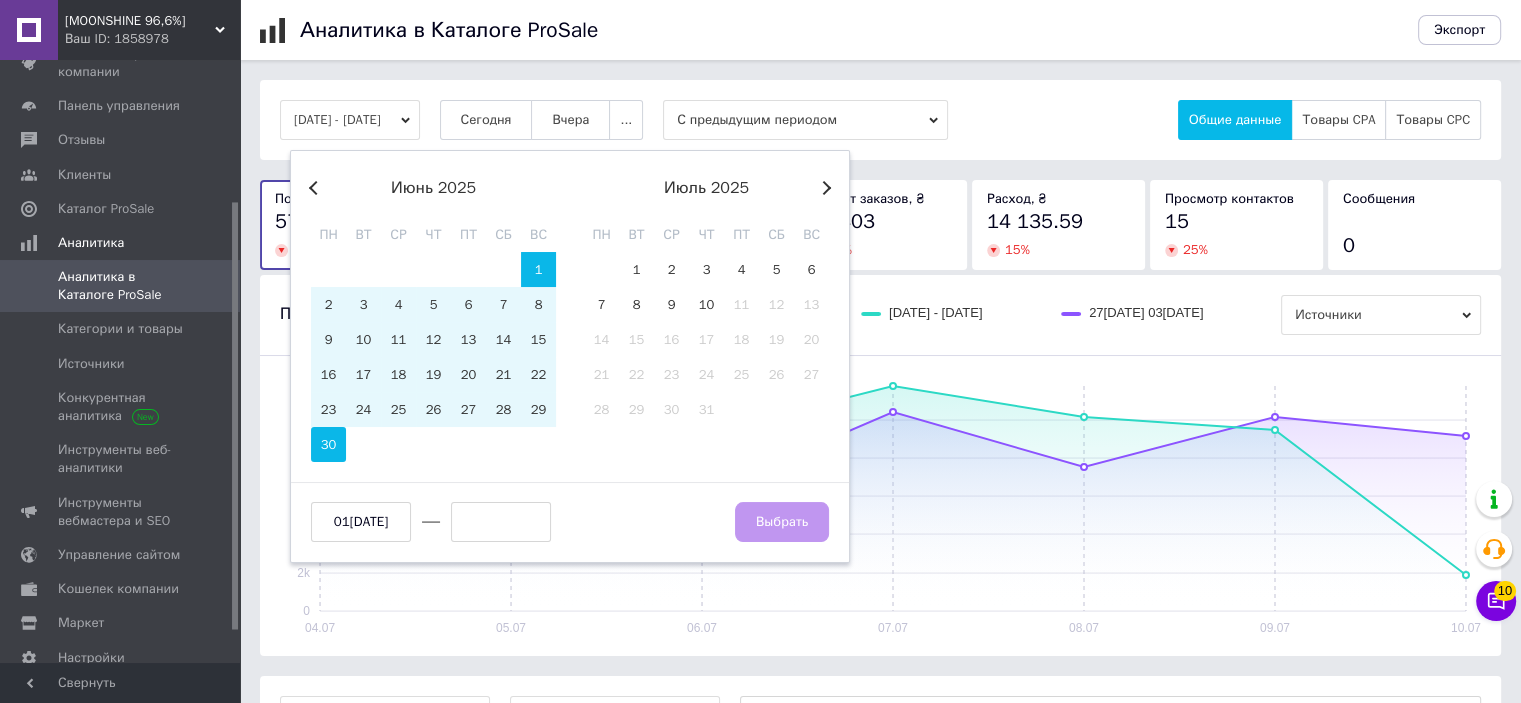click on "30" at bounding box center (328, 444) 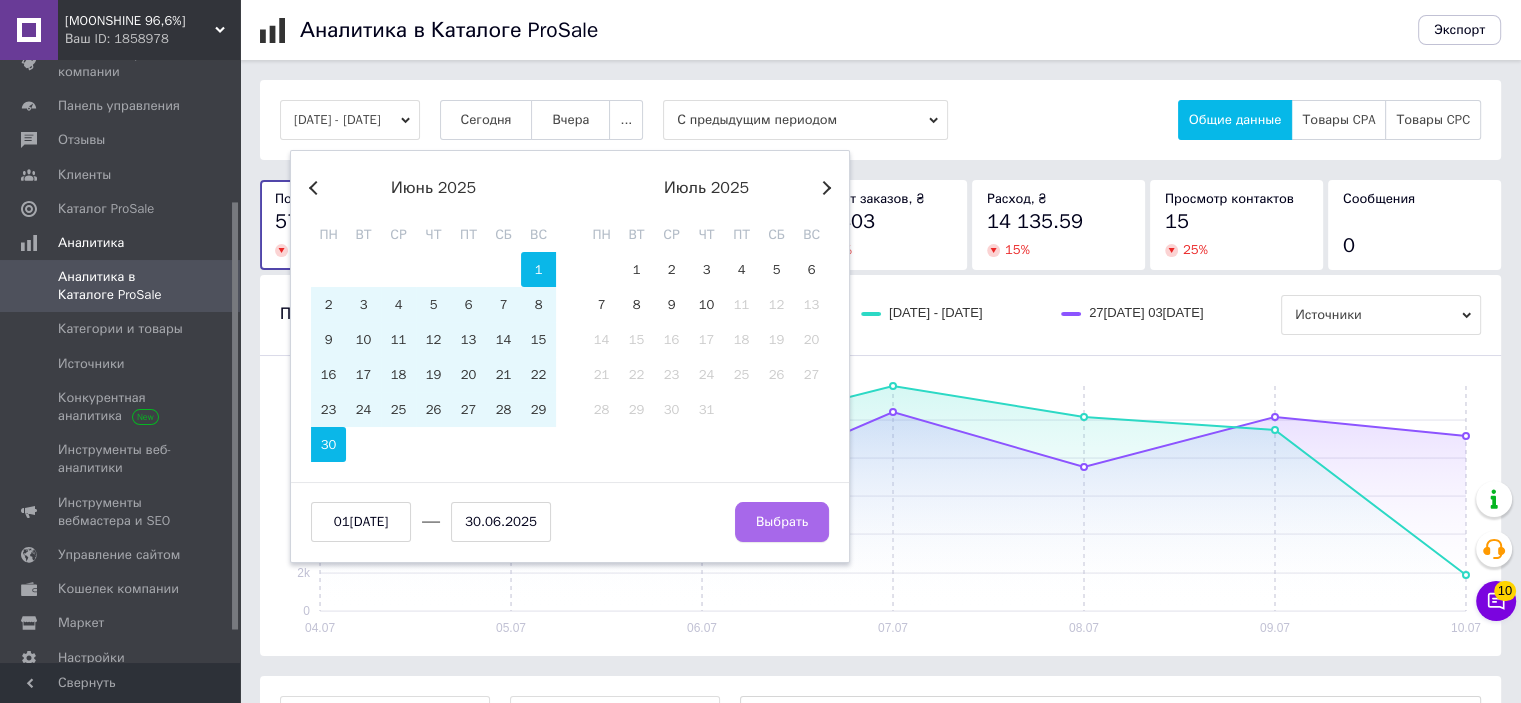 click on "Выбрать" at bounding box center [782, 522] 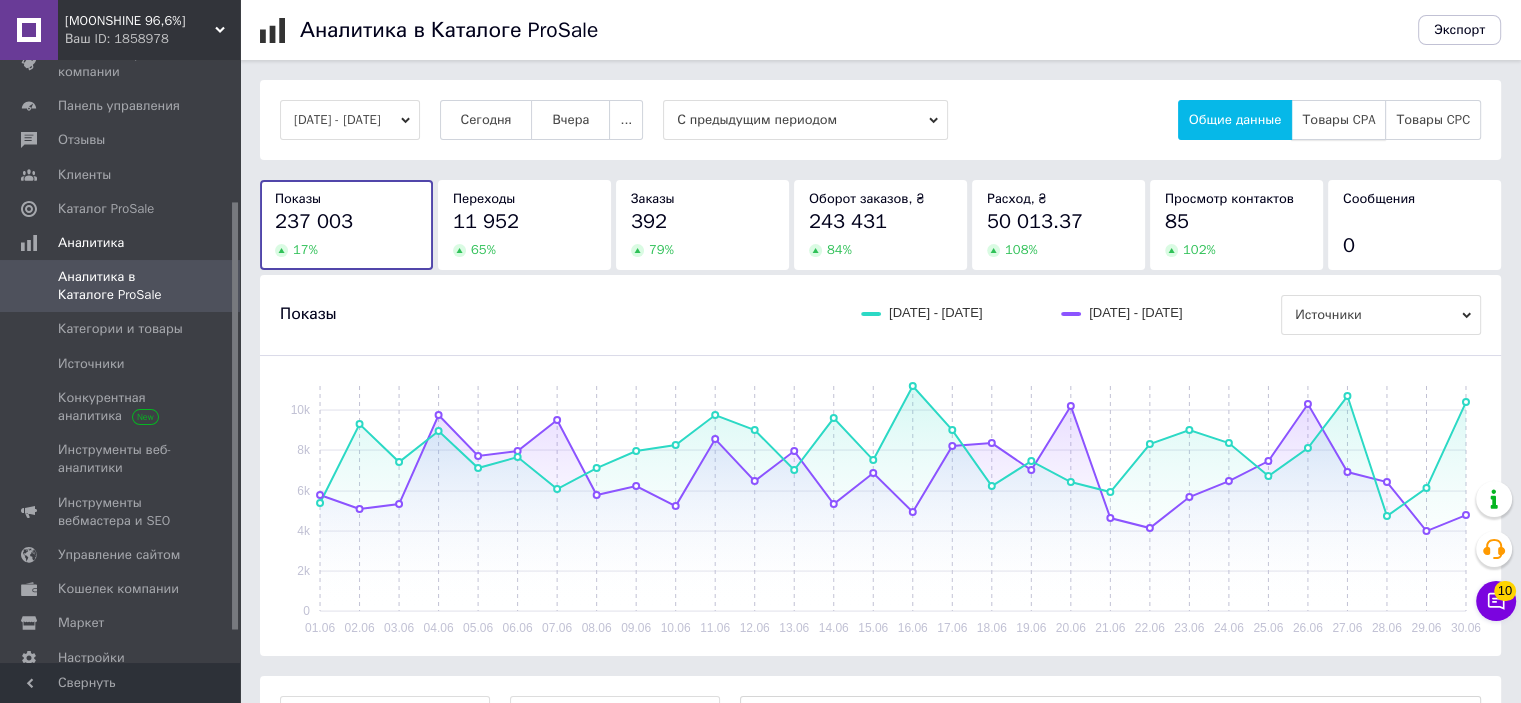 click on "Товары CPA" at bounding box center [1338, 120] 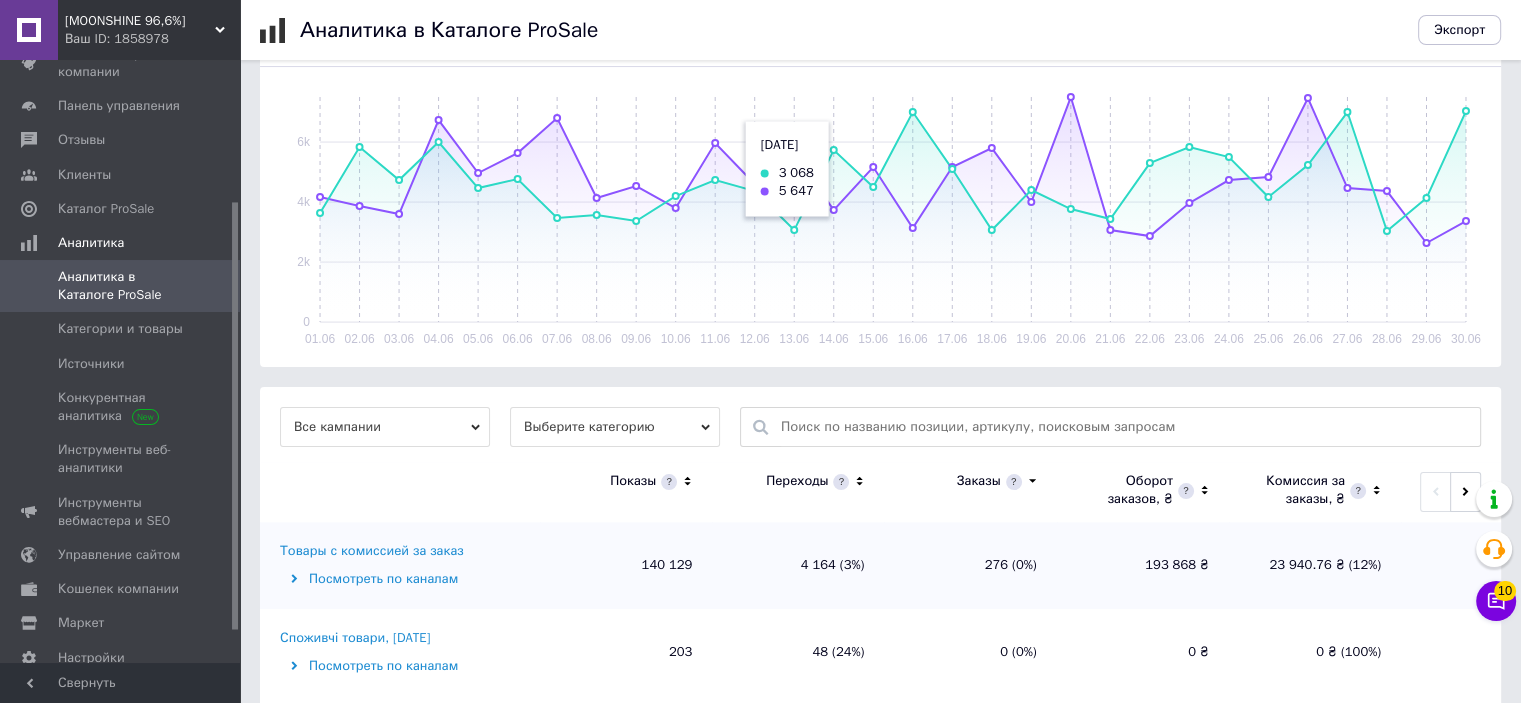scroll, scrollTop: 337, scrollLeft: 0, axis: vertical 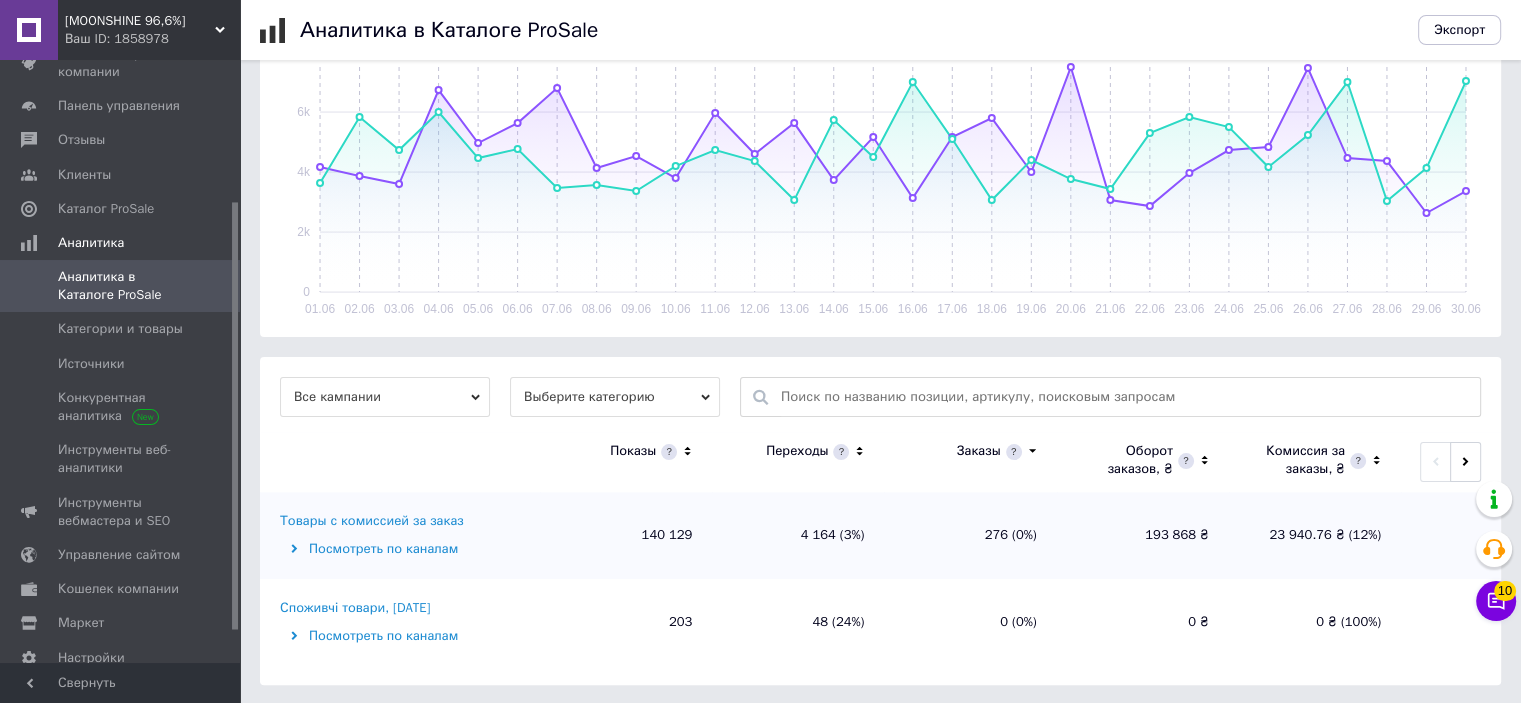 click on "Посмотреть по каналам" at bounding box center [407, 636] 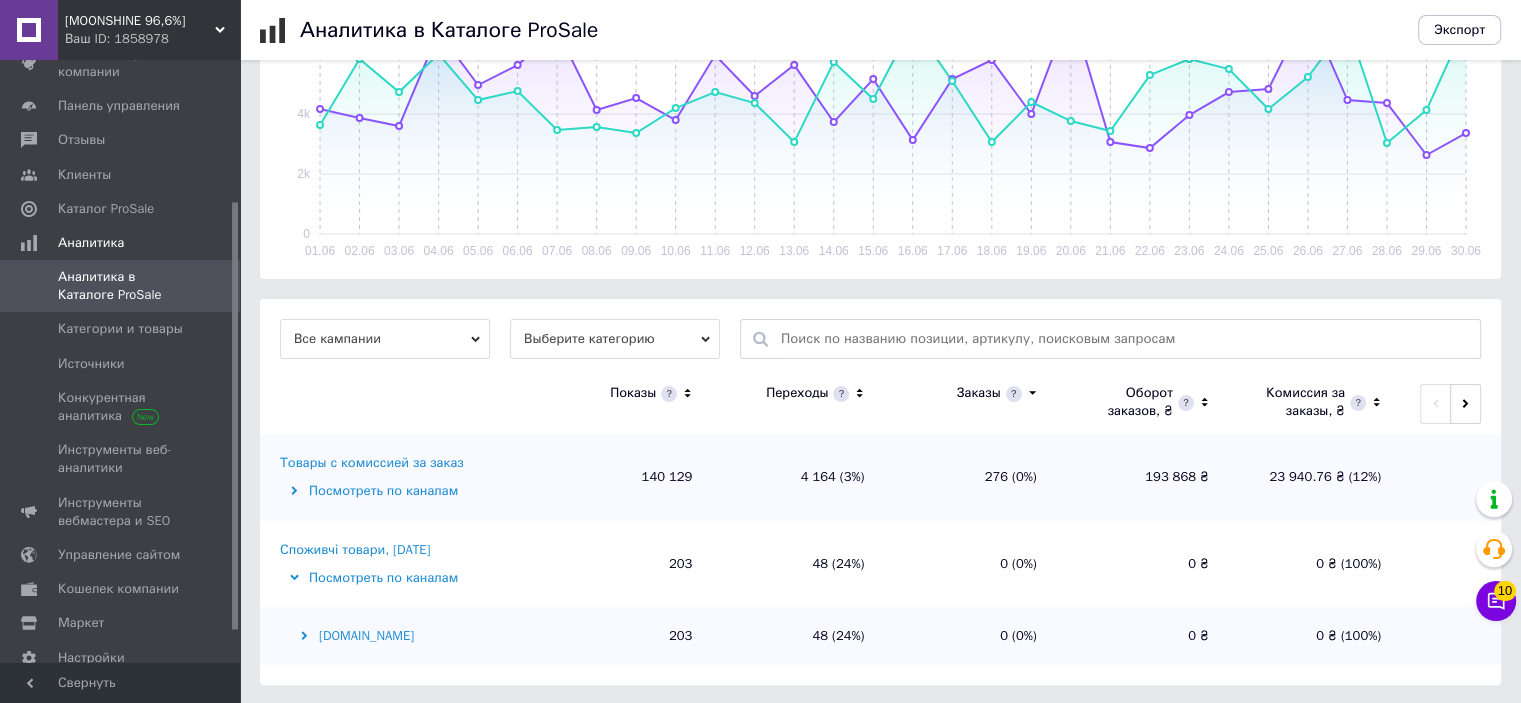 scroll, scrollTop: 396, scrollLeft: 0, axis: vertical 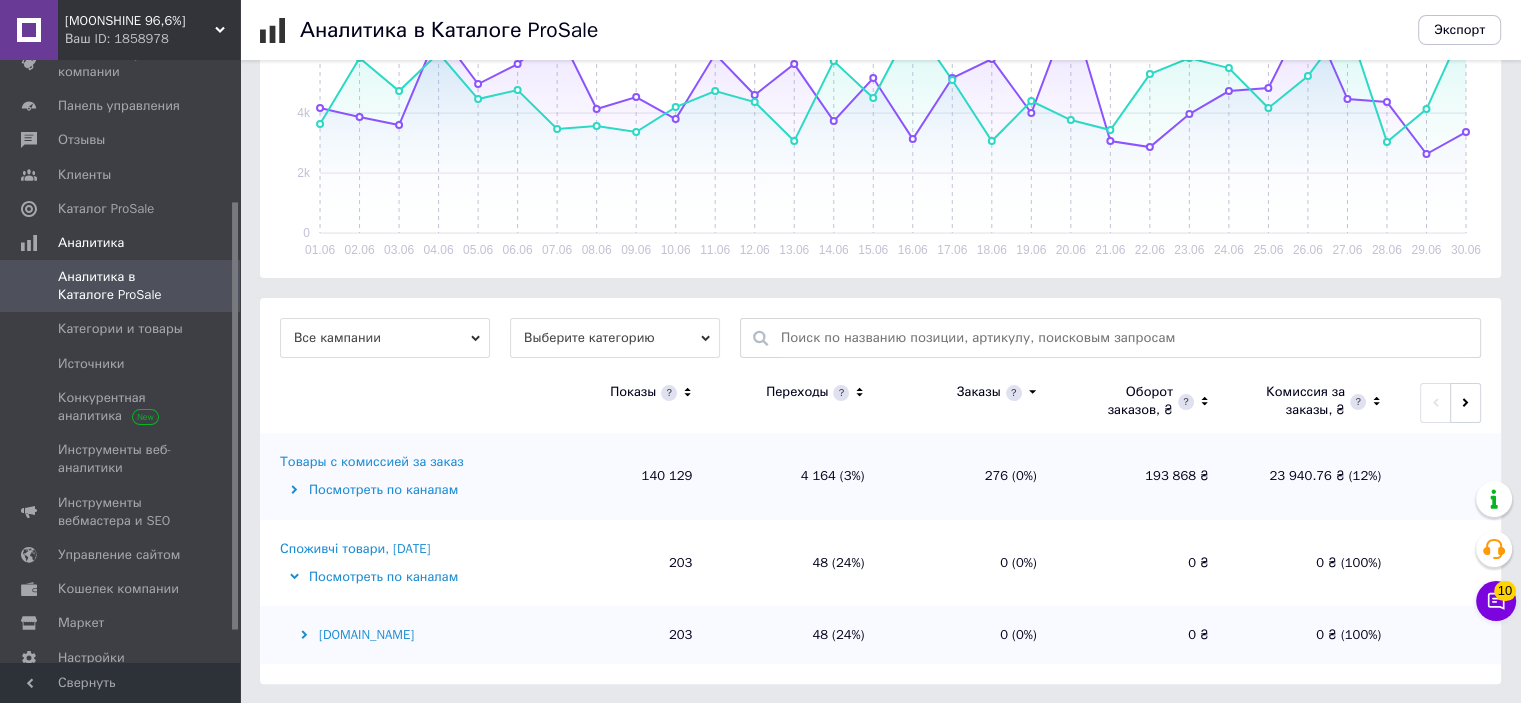 click on "[DOMAIN_NAME]" at bounding box center (407, 635) 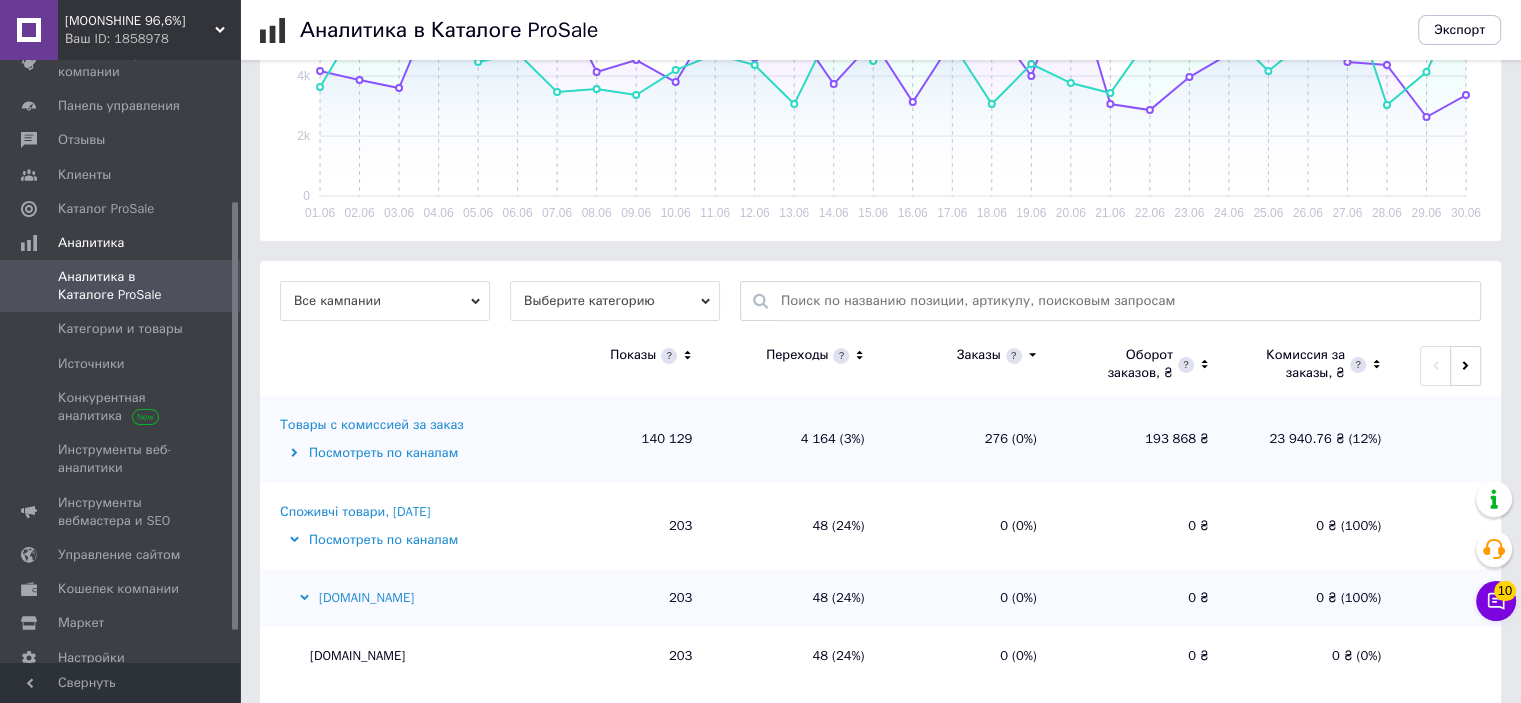 scroll, scrollTop: 454, scrollLeft: 0, axis: vertical 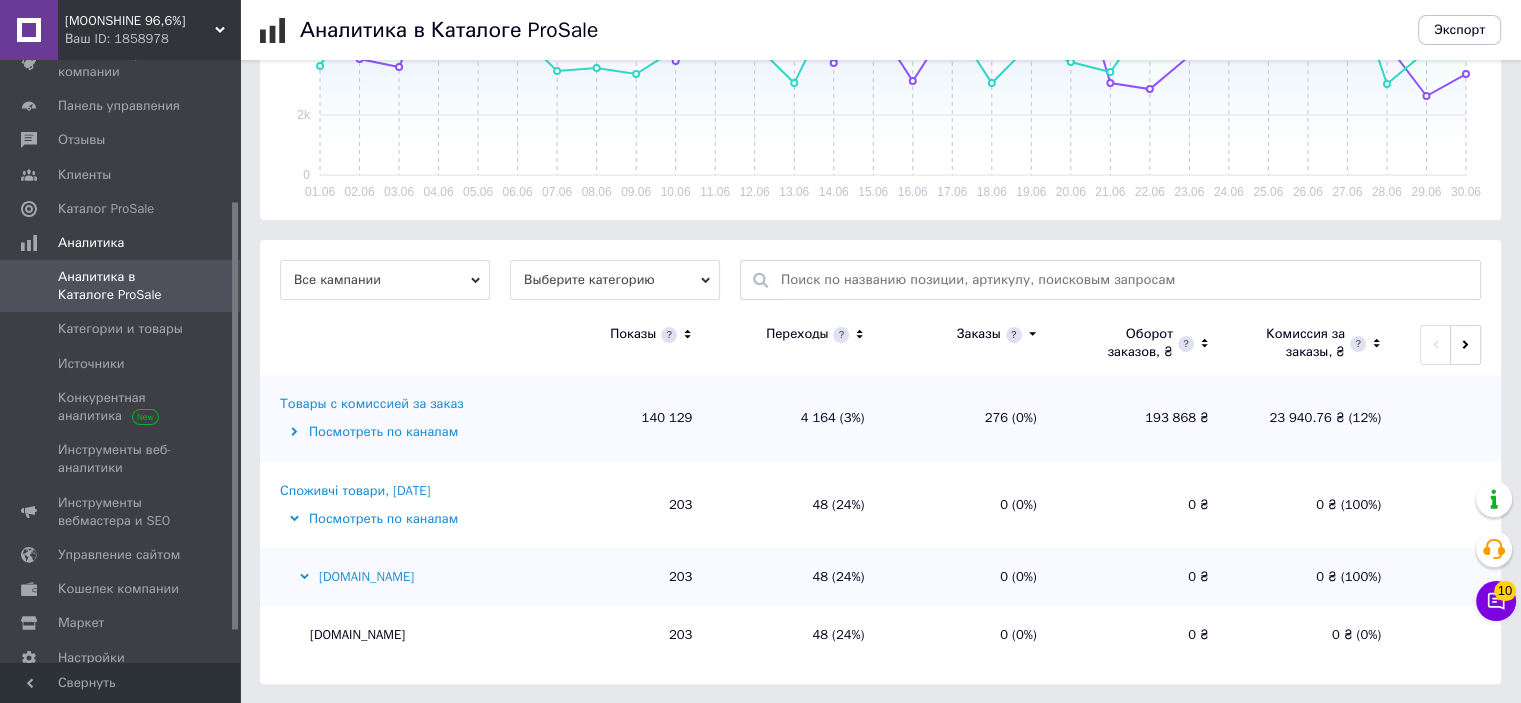 click on "Споживчі товари, [DATE]" at bounding box center [355, 491] 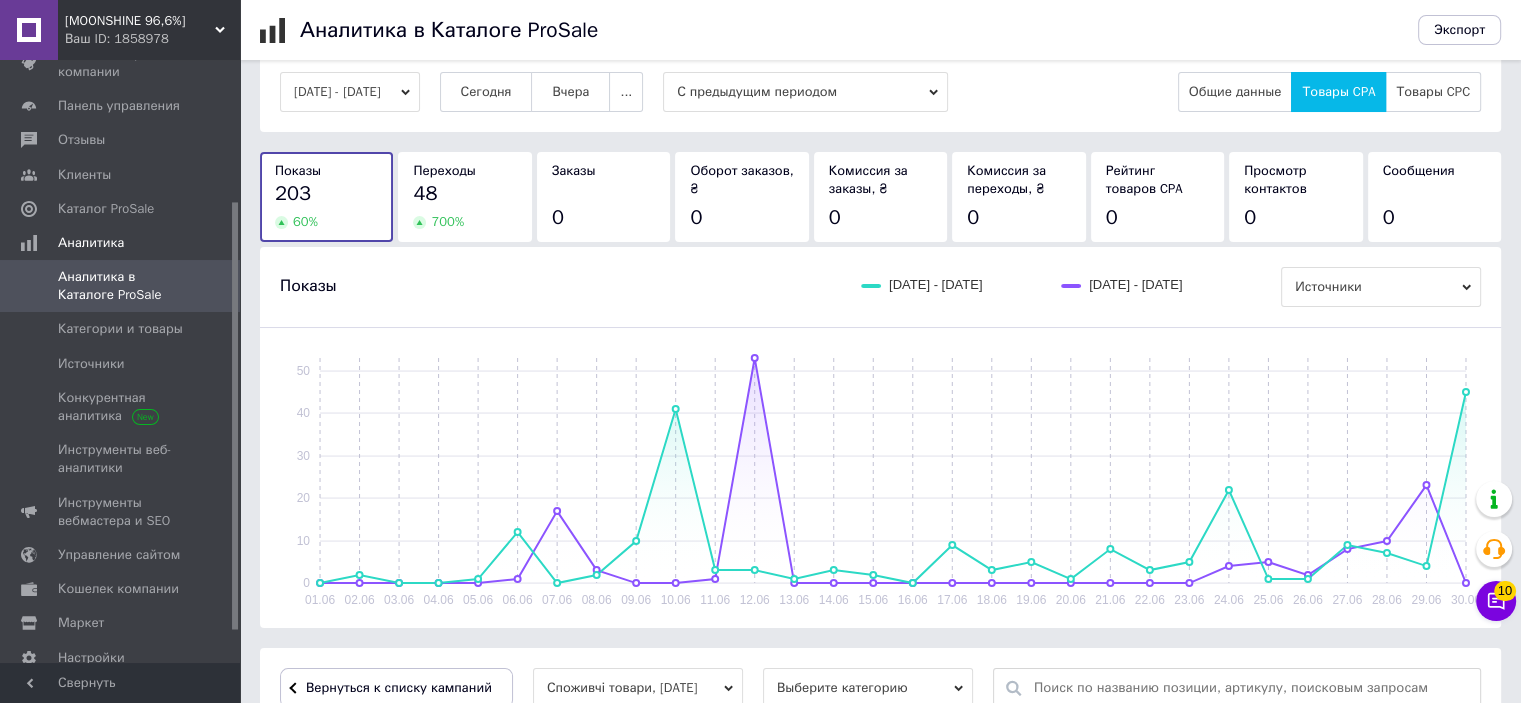 scroll, scrollTop: 0, scrollLeft: 0, axis: both 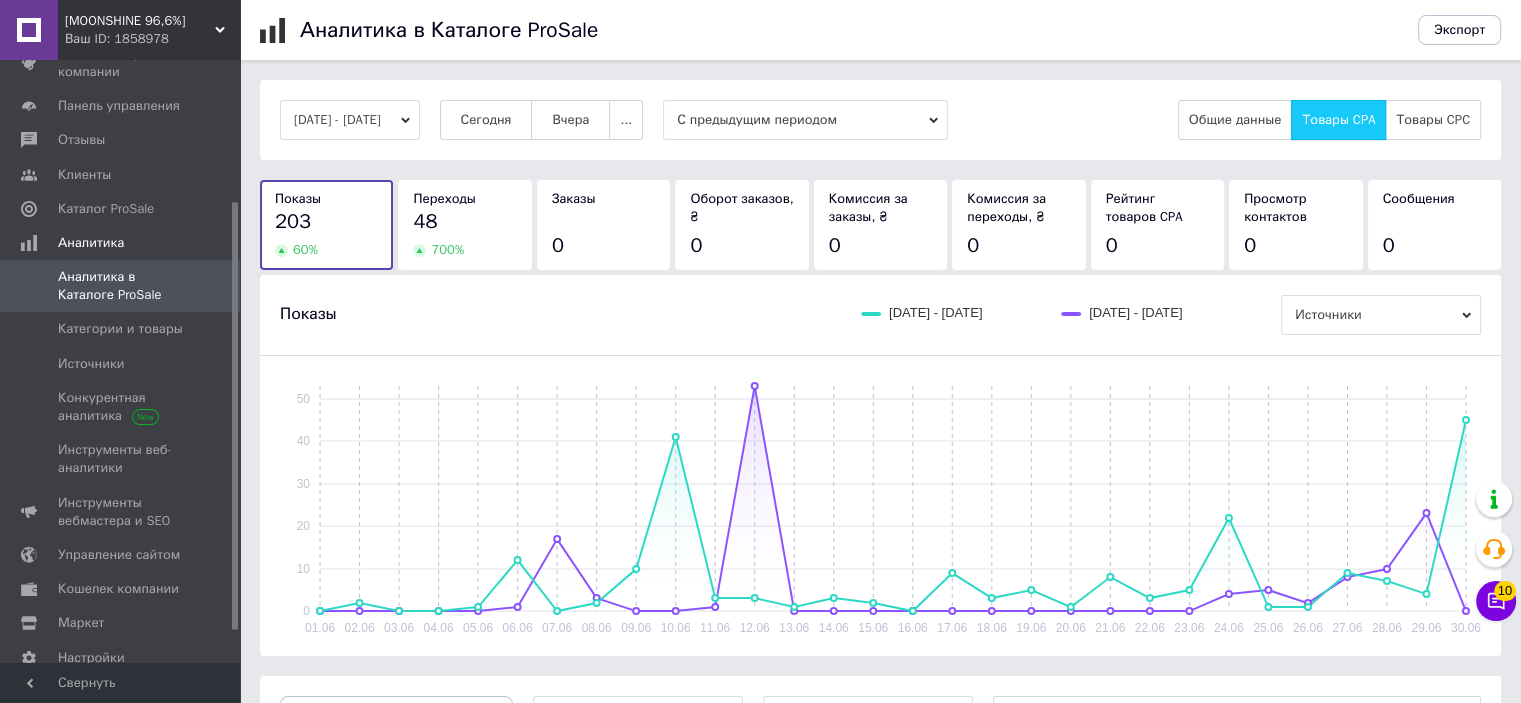 click on "Товары CPA" at bounding box center [1338, 120] 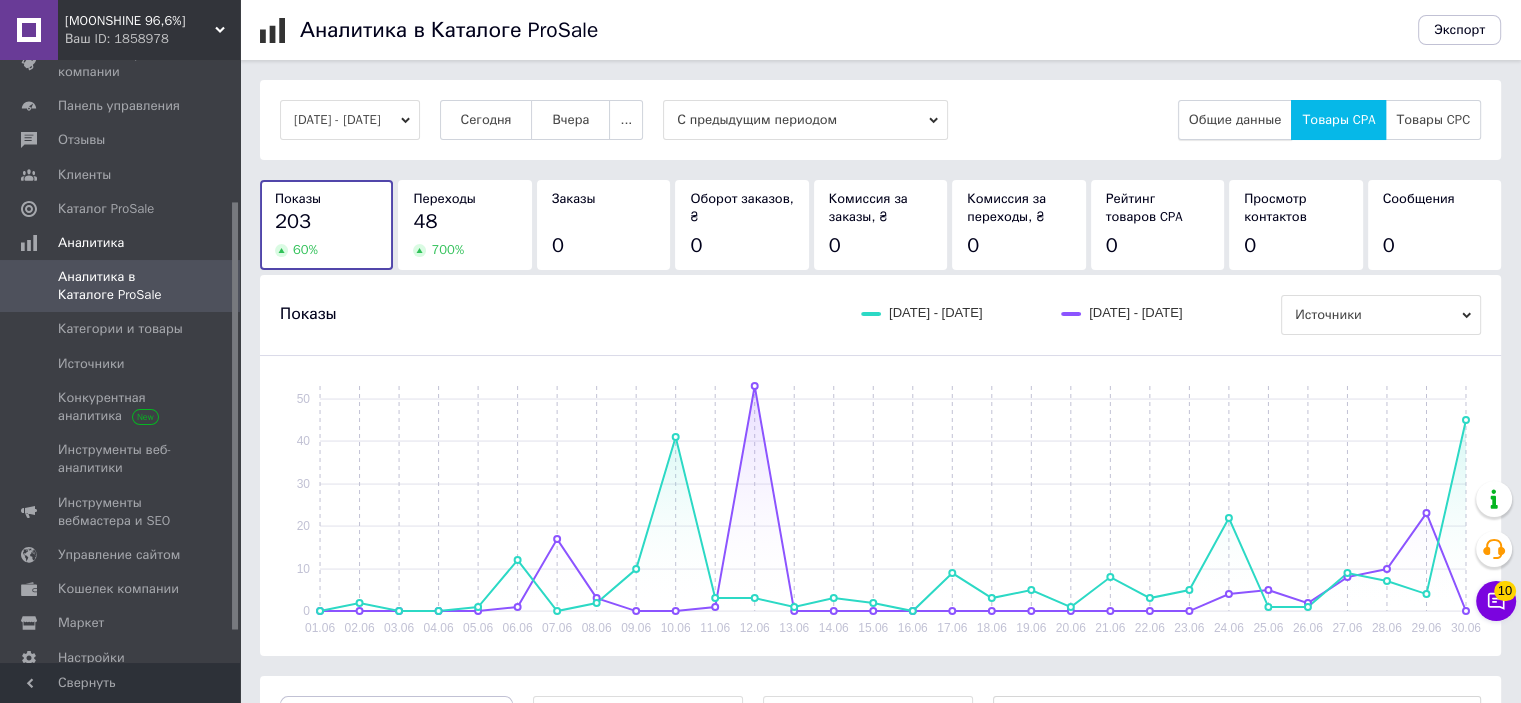 click on "Общие данные" at bounding box center [1235, 120] 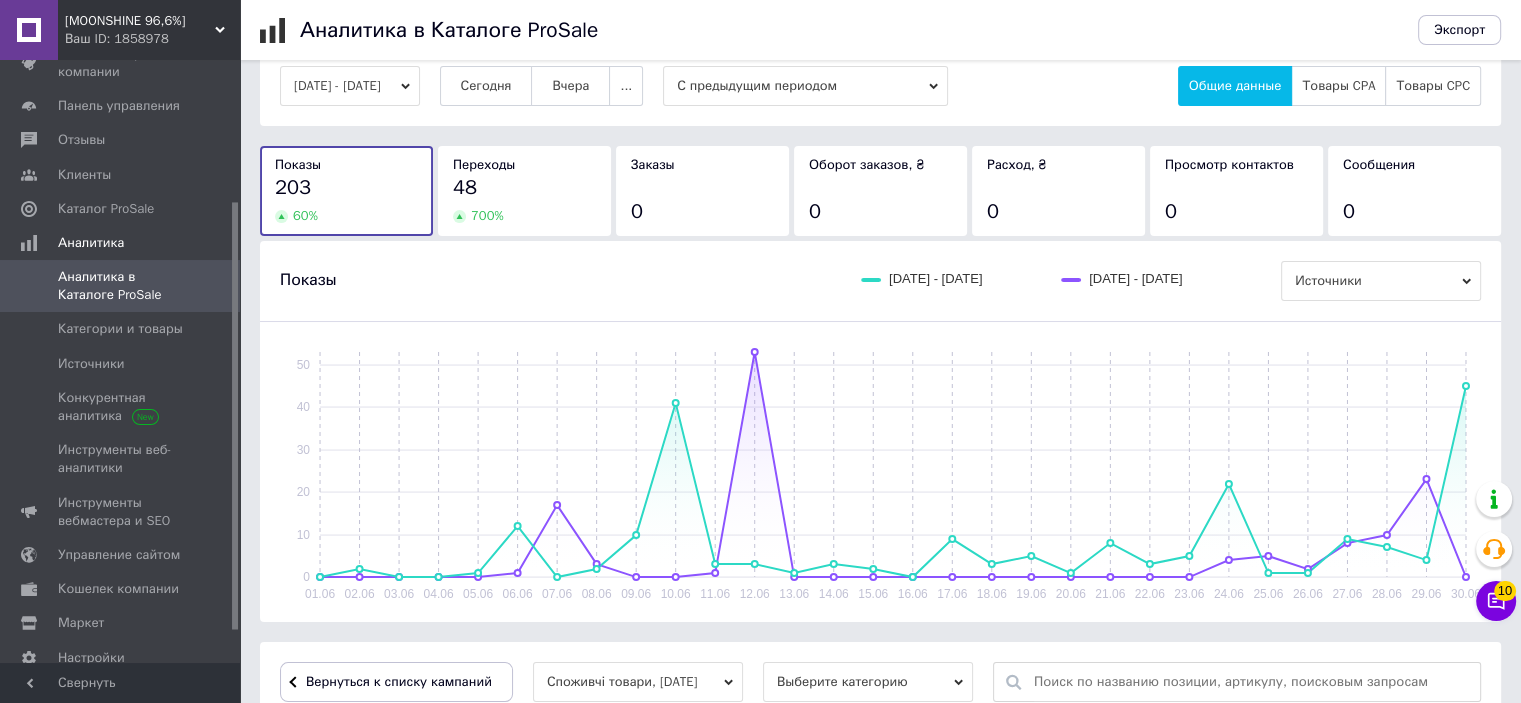 scroll, scrollTop: 0, scrollLeft: 0, axis: both 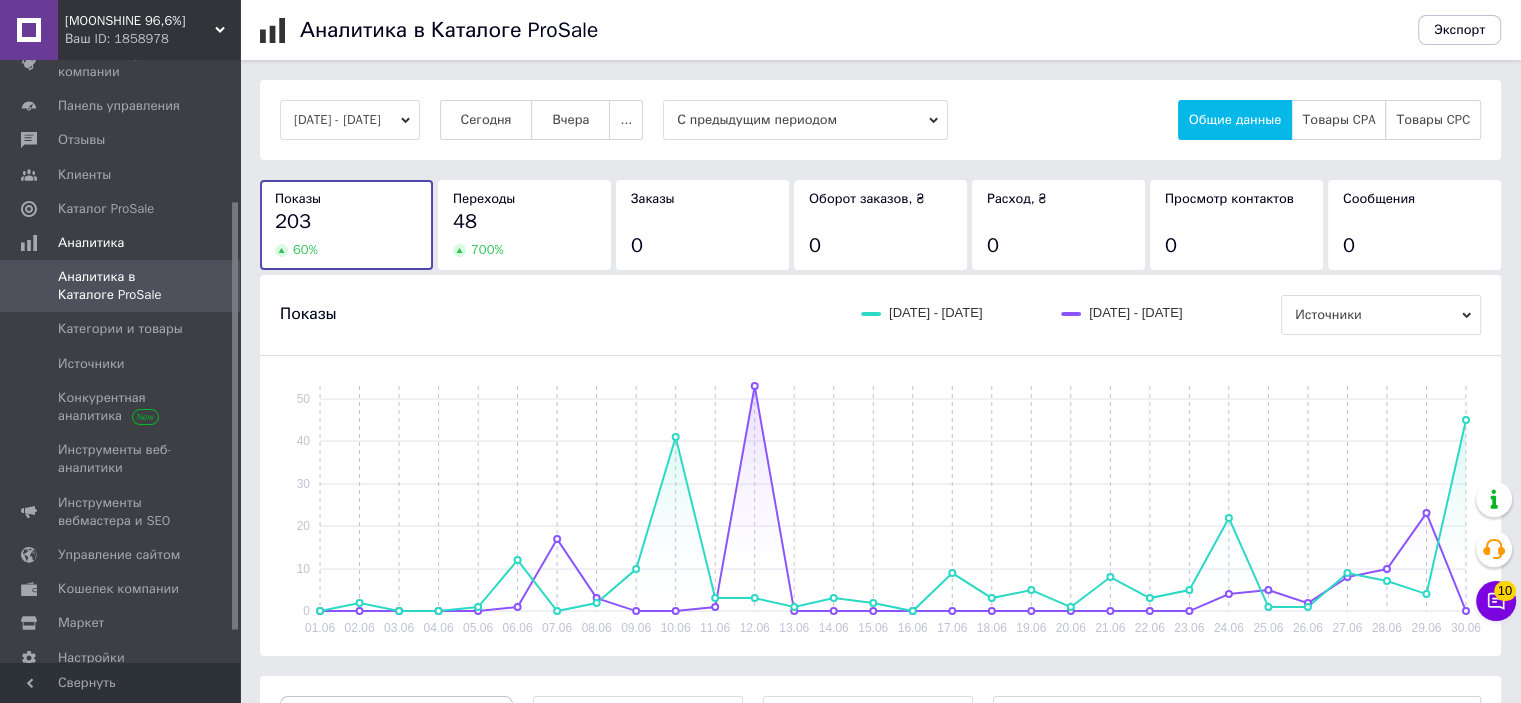click on "Аналитика в Каталоге ProSale" at bounding box center (121, 286) 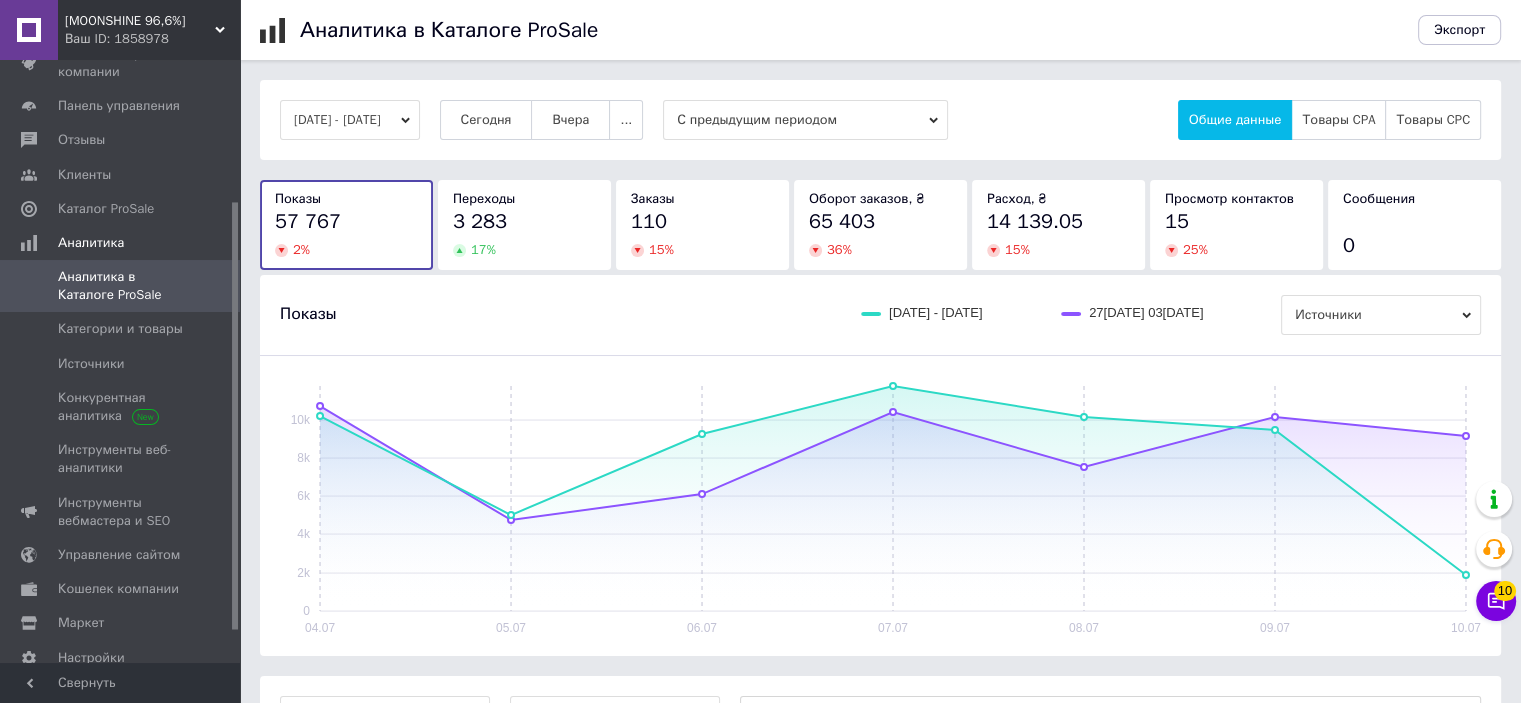 click on "[DATE] - [DATE]" at bounding box center (350, 120) 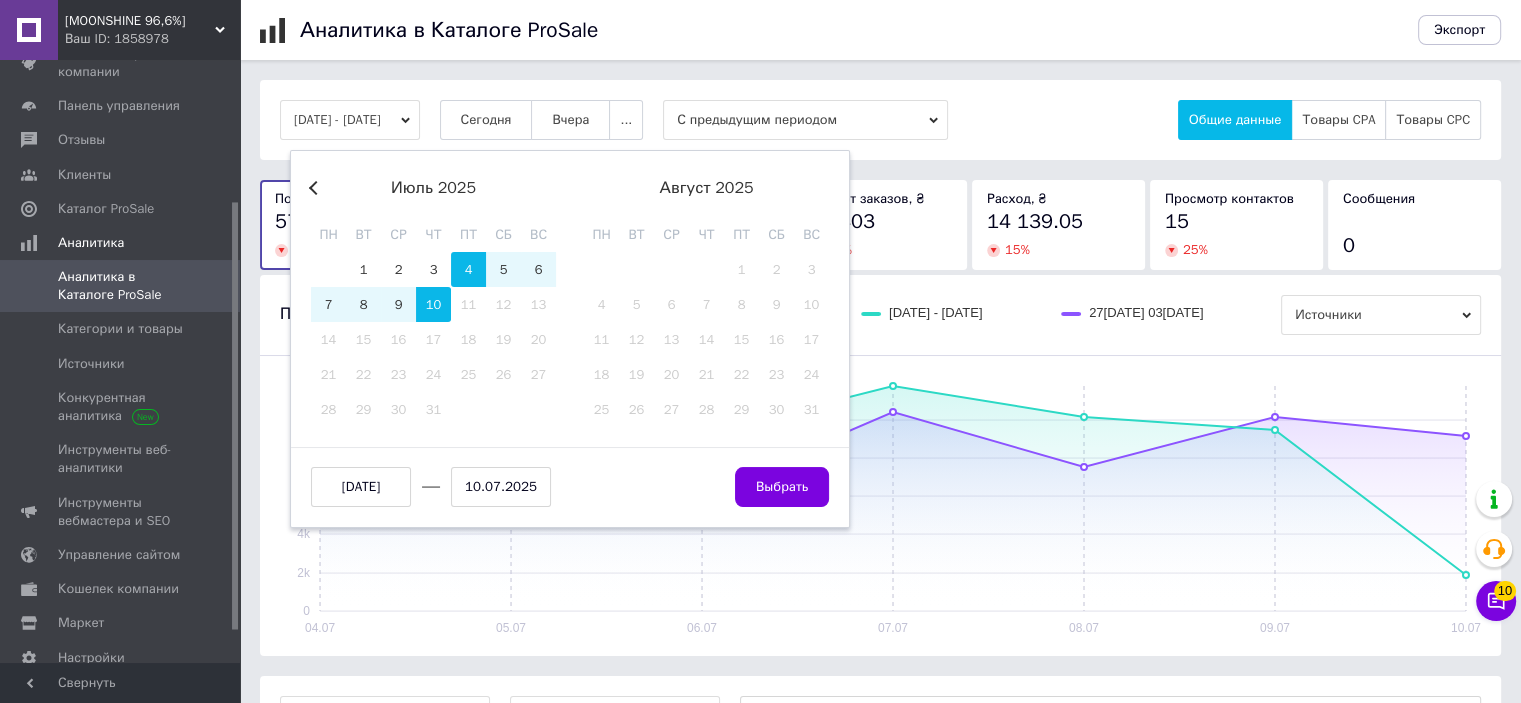 click on "Аналитика в Каталоге ProSale Экспорт [DATE] - [DATE] Previous Month [DATE] пн вт ср чт пт сб вс 30 1 2 3 4 5 6 7 8 9 10 11 12 13 14 15 16 17 18 19 20 21 22 23 24 25 26 27 28 29 30 [DATE] вт ср чт пт сб вс 1 2 3 4 5 6 7 8 9 10 11 12 13 14 15 16 17 18 19 20 21 22 23 24 25 26 27 28 29 30 31 [DATE] [DATE] Выбрать [DATE] [DATE] ... С предыдущим периодом Общие данные Товары CPA Товары CPC Показы 57 767 2 % Переходы 3 283 17 % Заказы 110 15 % Оборот заказов, ₴ 65 403 36 % Расход, ₴ 14 139.05 15 % Просмотр контактов 15 25 % Сообщения 0 Показы [DATE] - [DATE] [DATE] - [DATE] Источники 04.07 05.07 06.07 07.07 08.07 09.07 10.07 0 2k 4k 6k 8k 10k Все кампании Выберите категорию Показы Переходы Заказы Расход, ₴ 65" at bounding box center (880, 555) 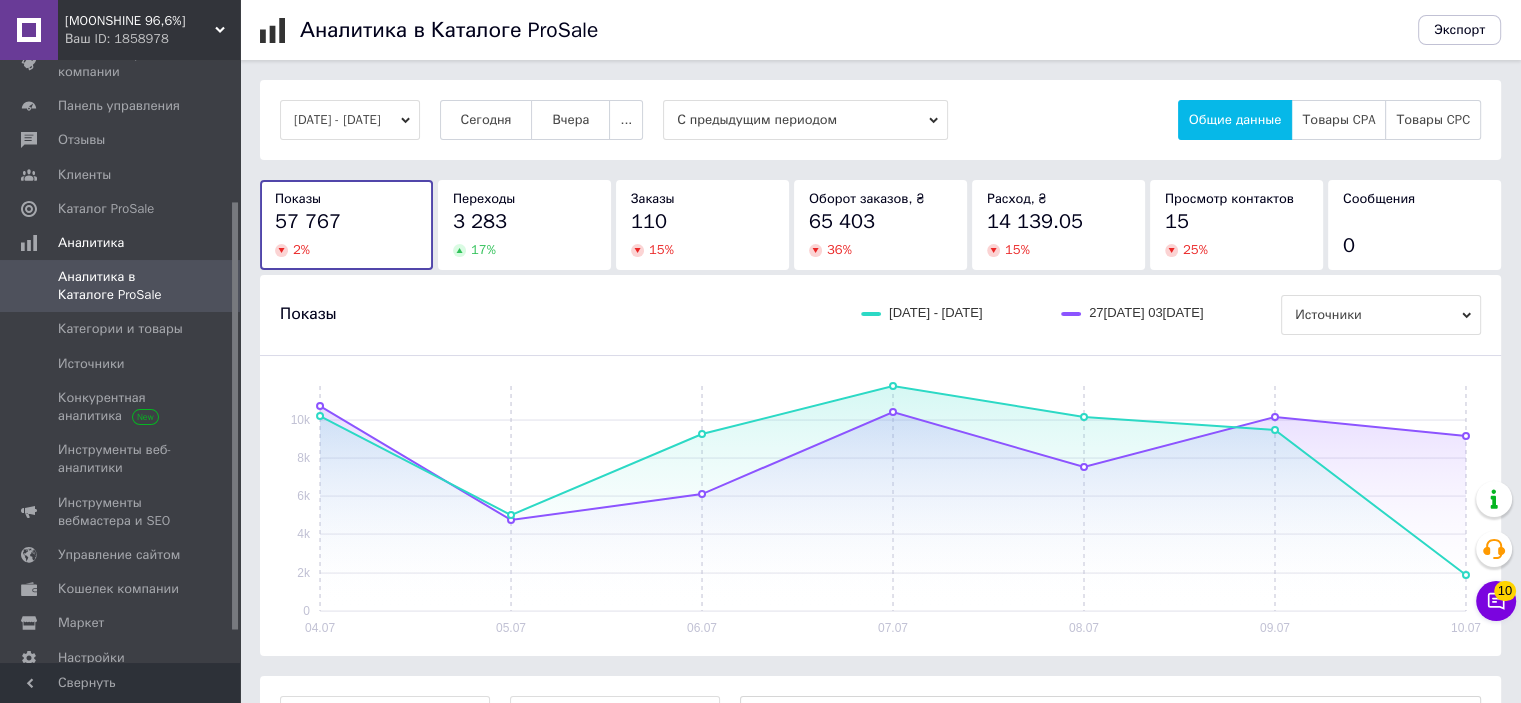 click on "[DATE] - [DATE]" at bounding box center [350, 120] 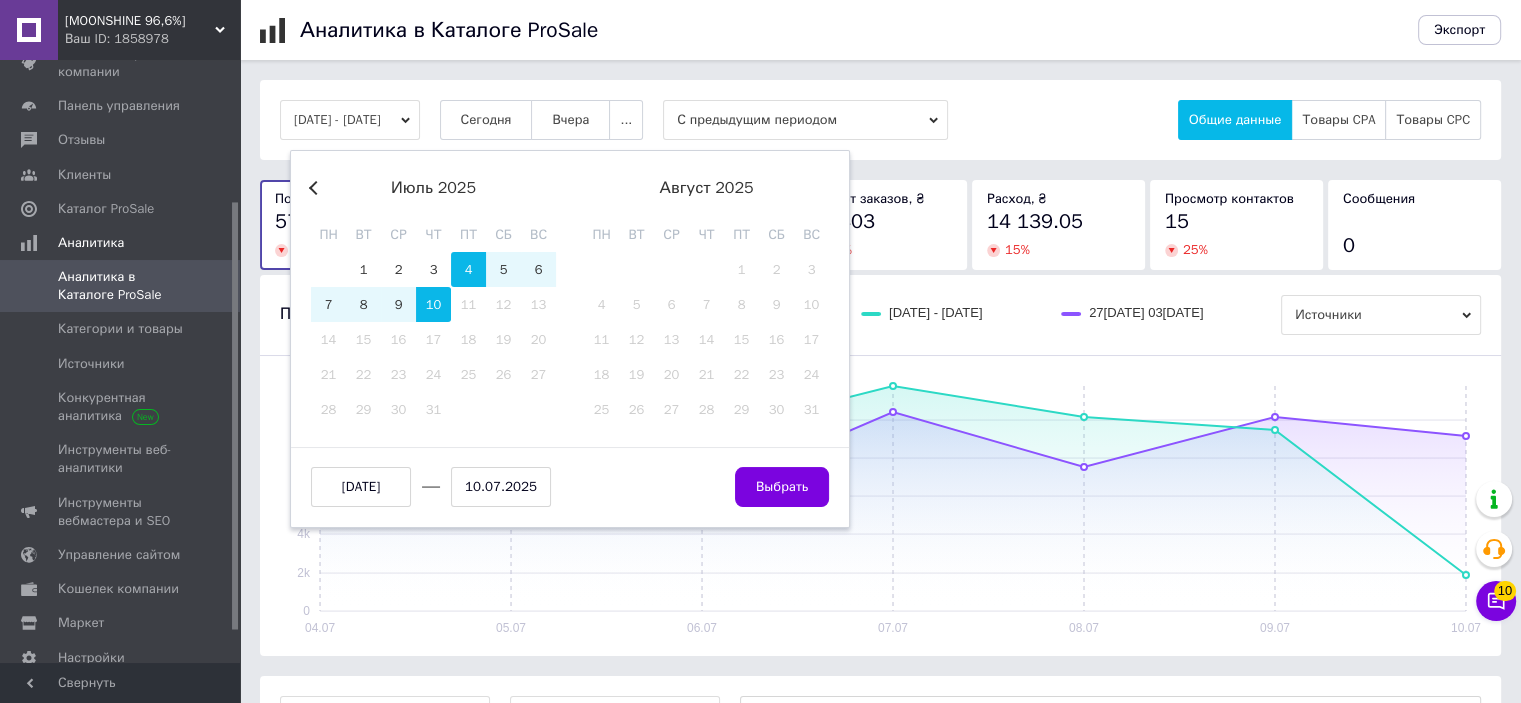 click on "Previous Month" at bounding box center [316, 188] 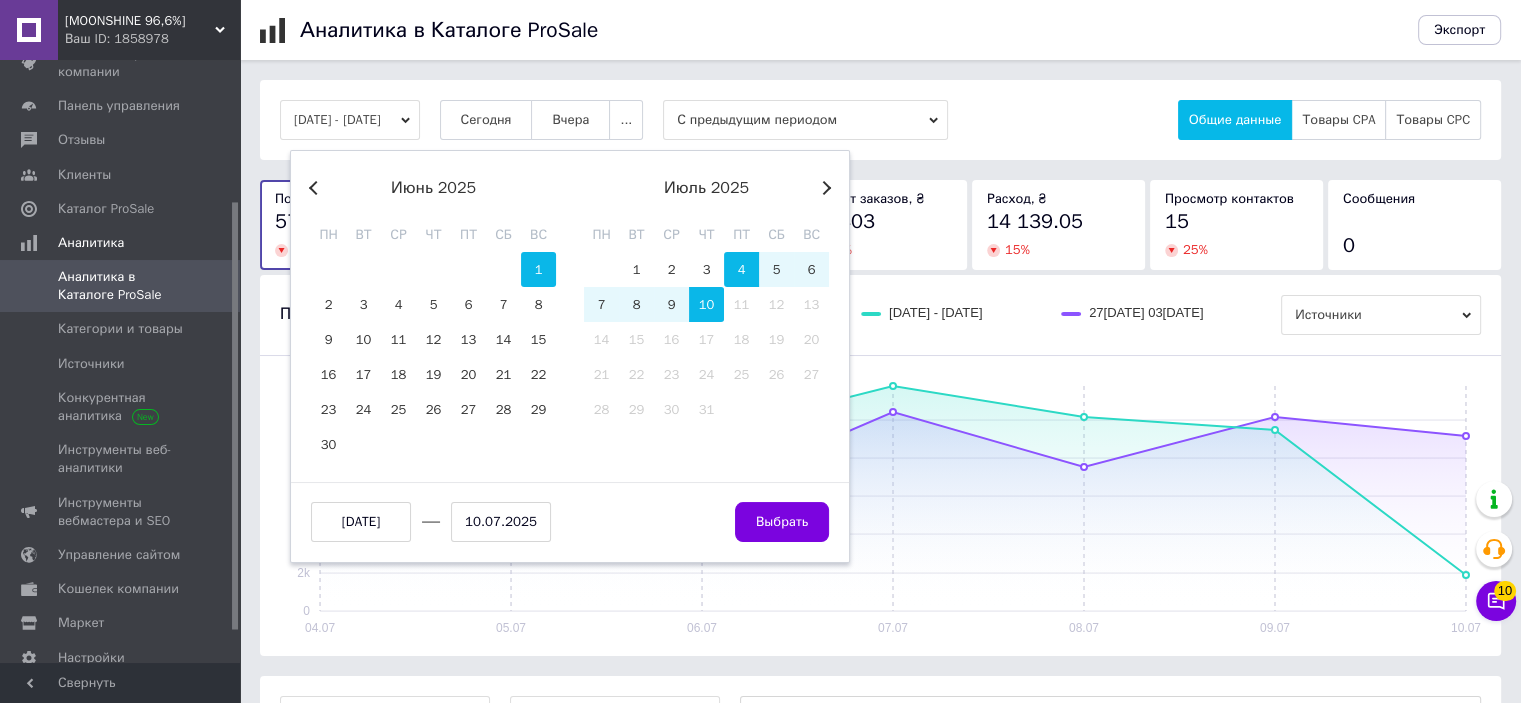click on "1" at bounding box center (538, 269) 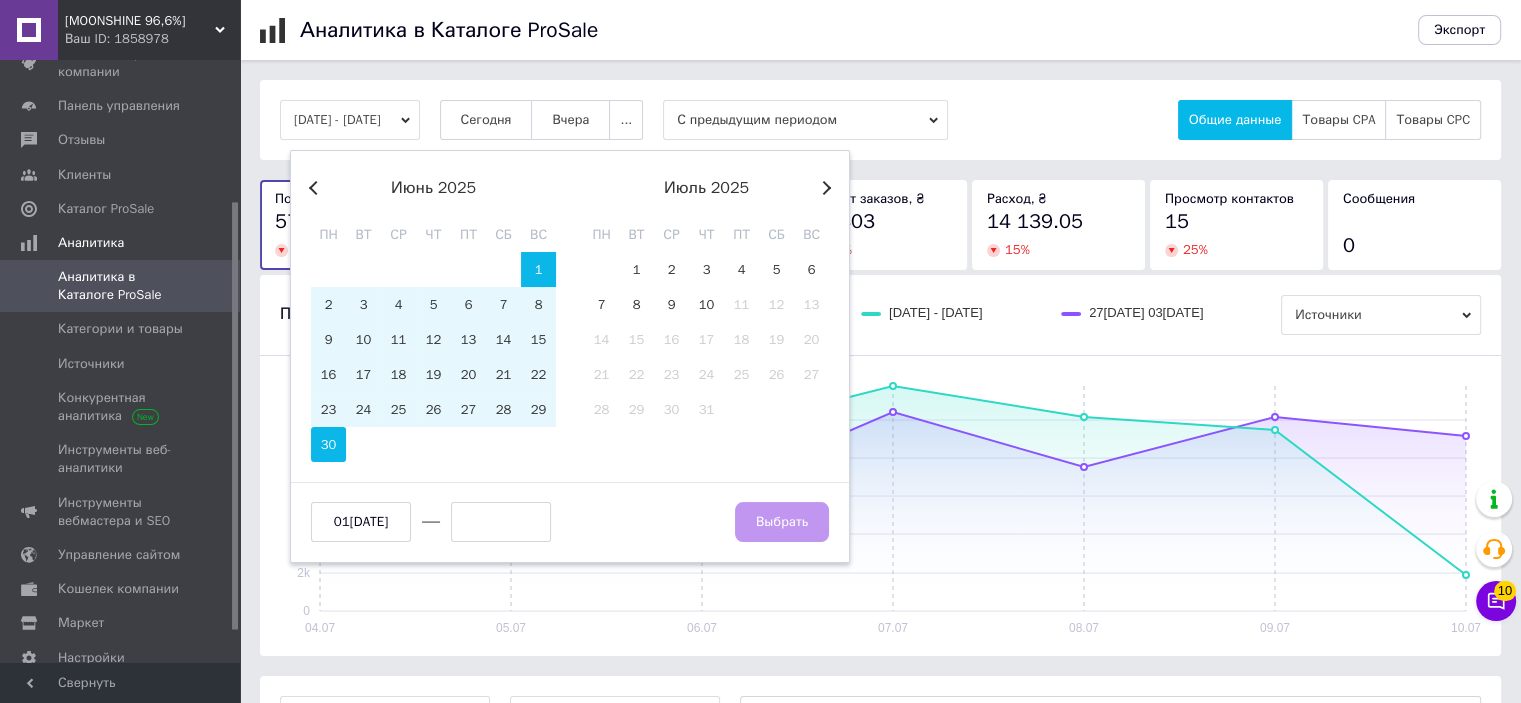 click on "30" at bounding box center [328, 444] 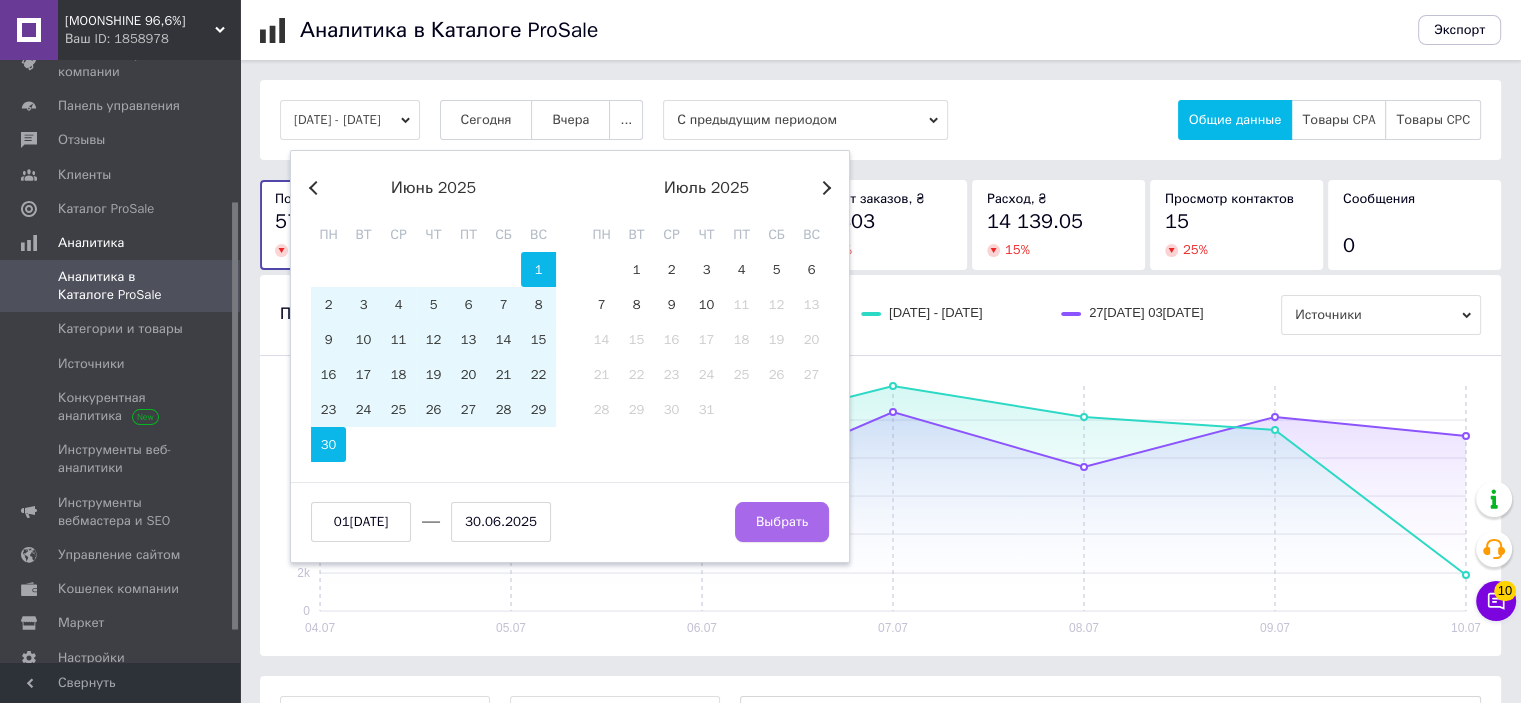 click on "Выбрать" at bounding box center [782, 522] 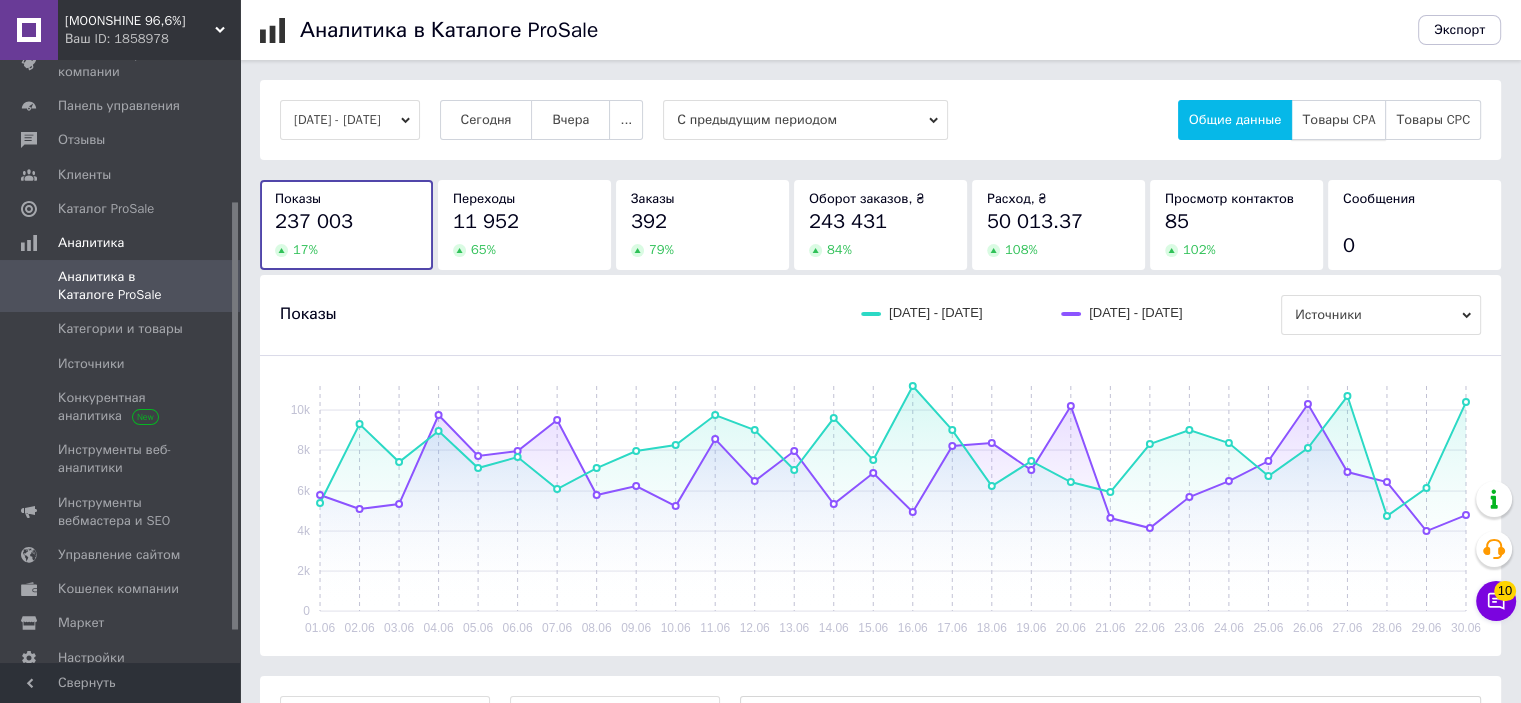 click on "Товары CPA" at bounding box center (1338, 120) 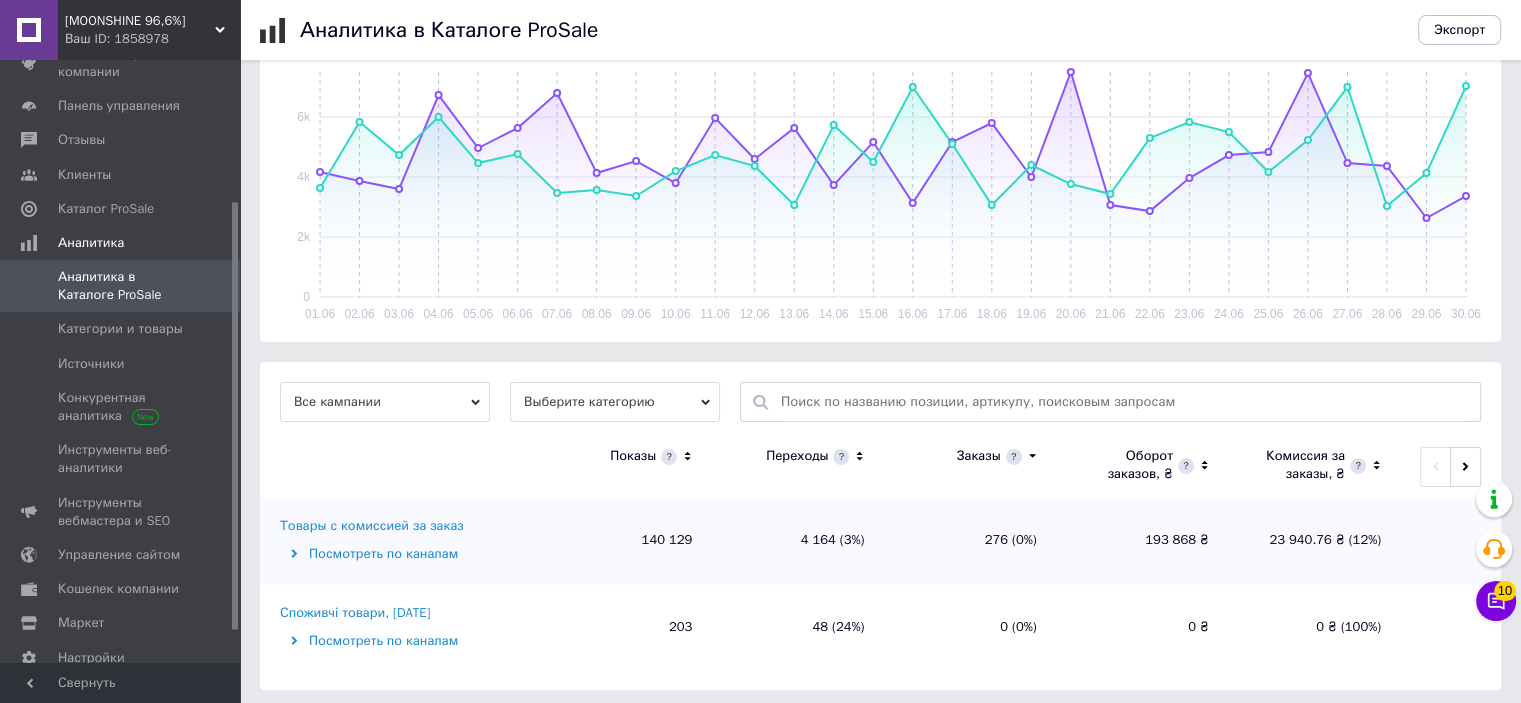 scroll, scrollTop: 337, scrollLeft: 0, axis: vertical 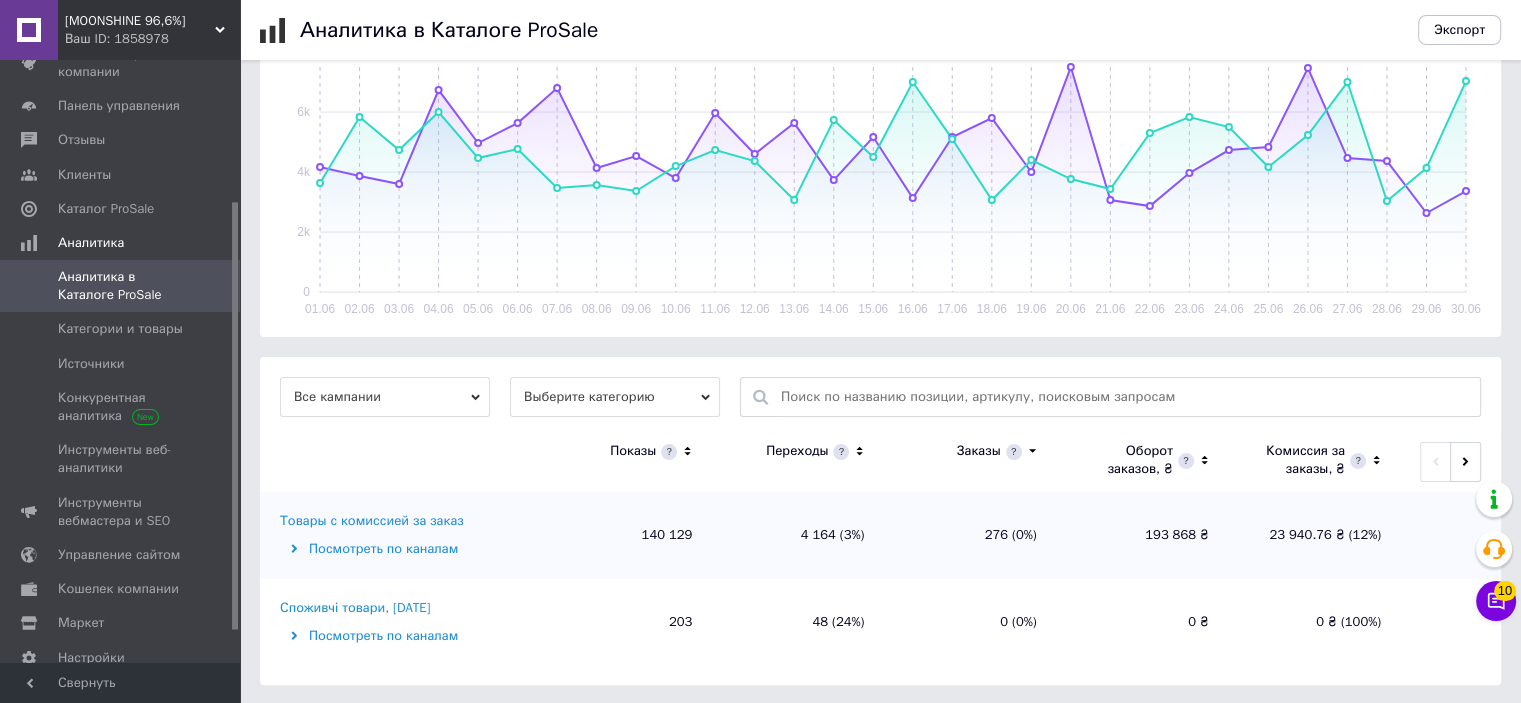click on "Посмотреть по каналам" at bounding box center (407, 549) 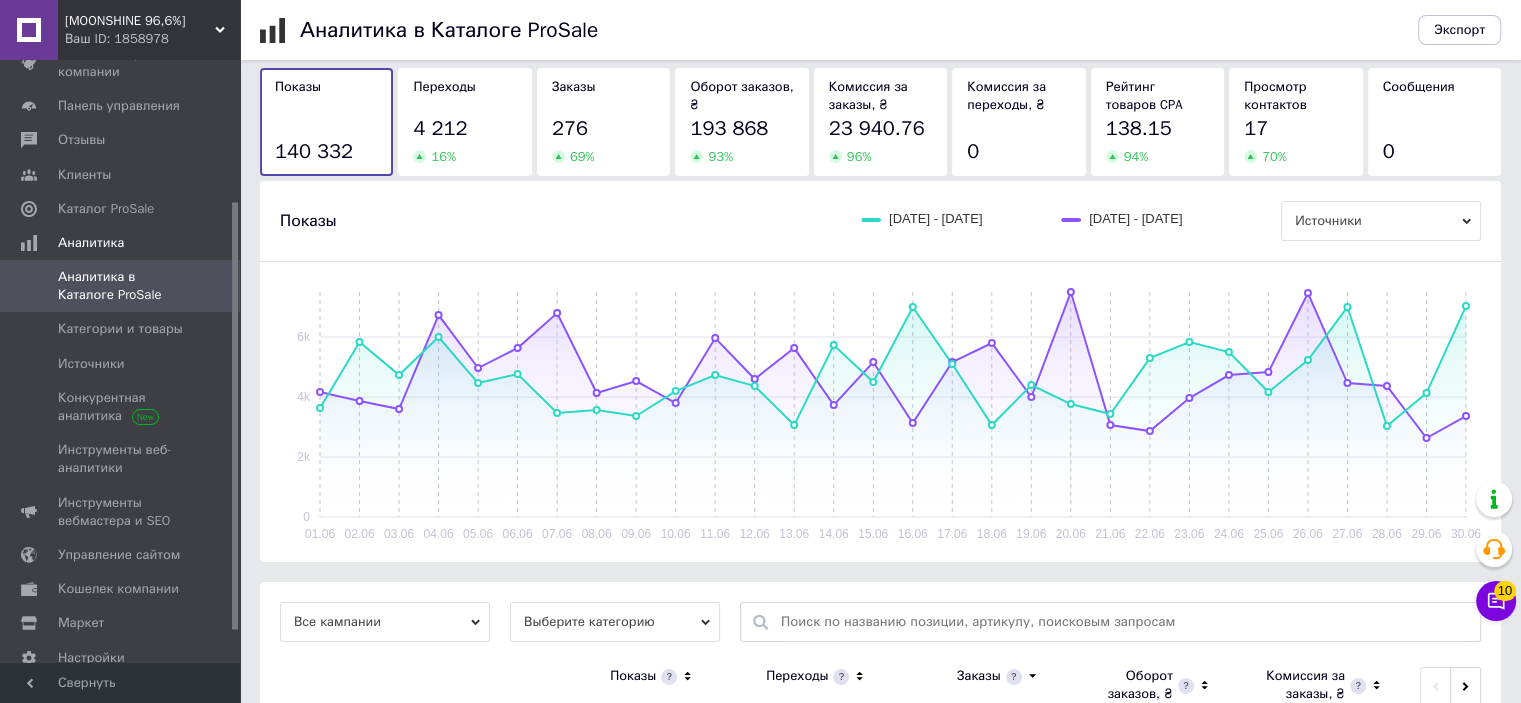 scroll, scrollTop: 0, scrollLeft: 0, axis: both 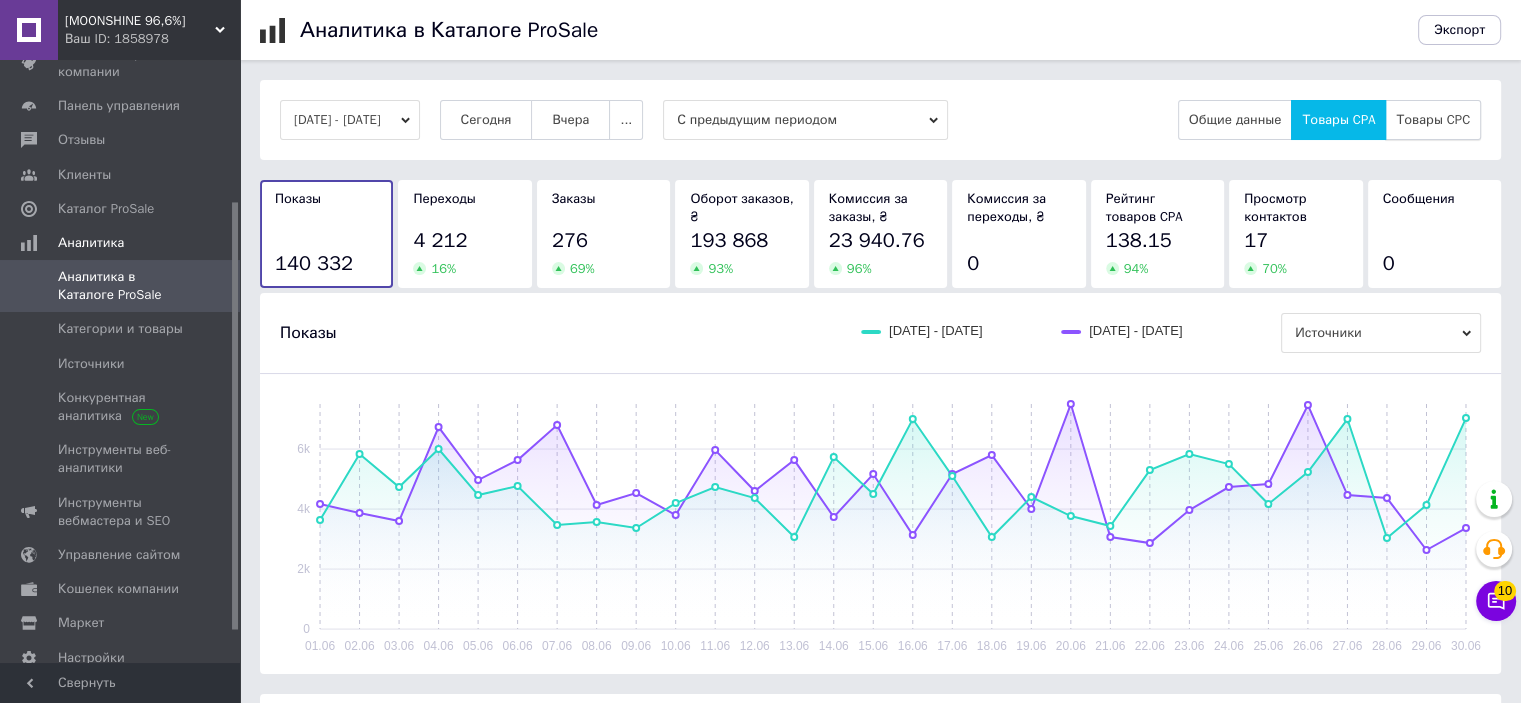 click on "Товары CPC" at bounding box center (1433, 120) 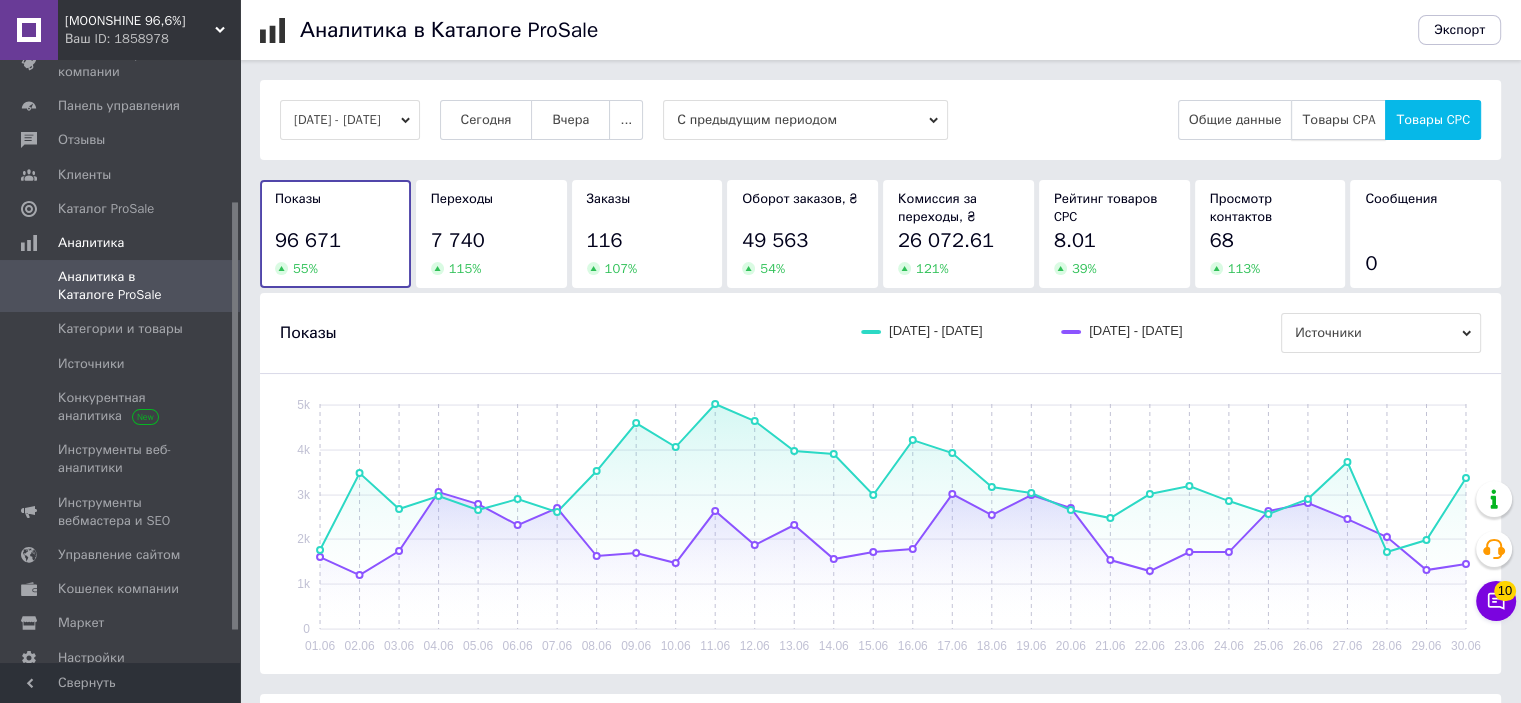 click on "Товары CPA" at bounding box center (1338, 120) 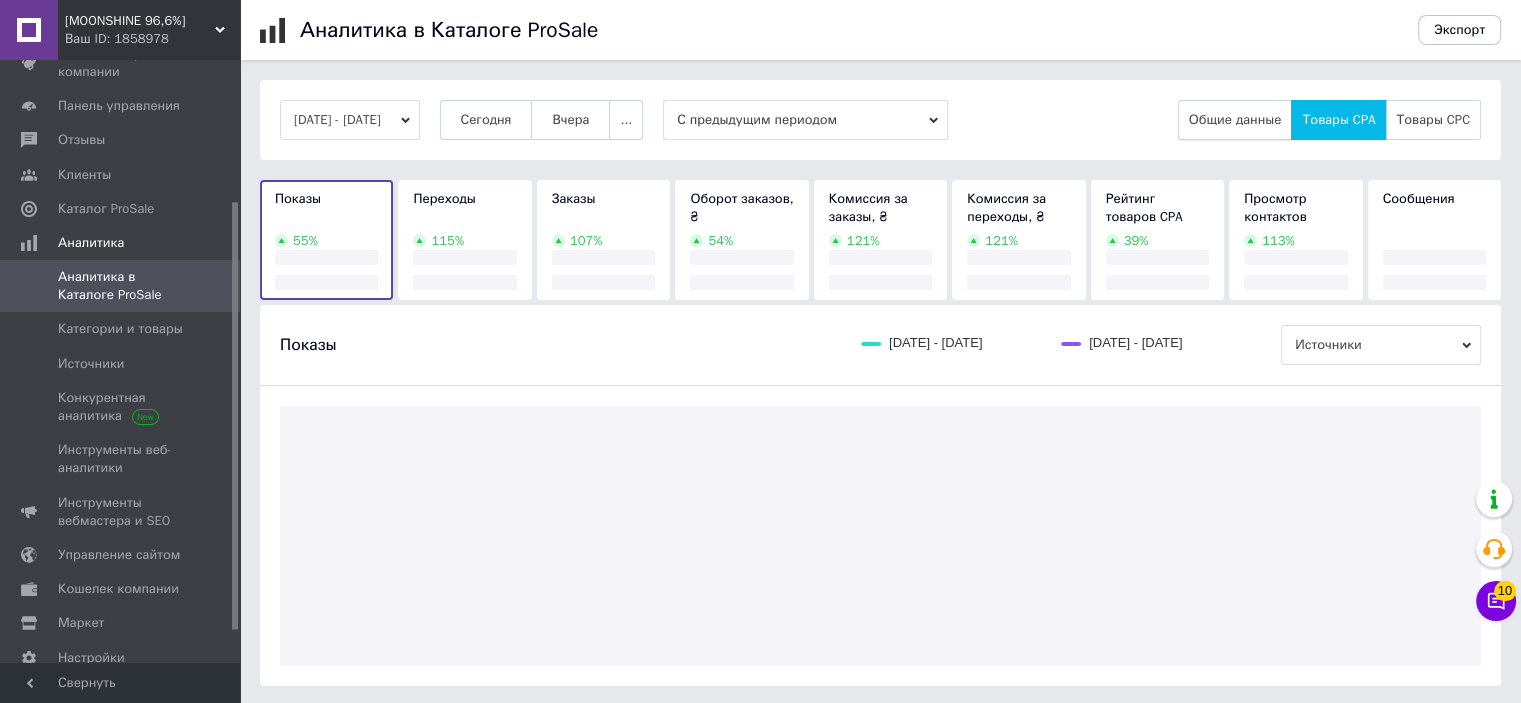 click on "Общие данные" at bounding box center (1235, 120) 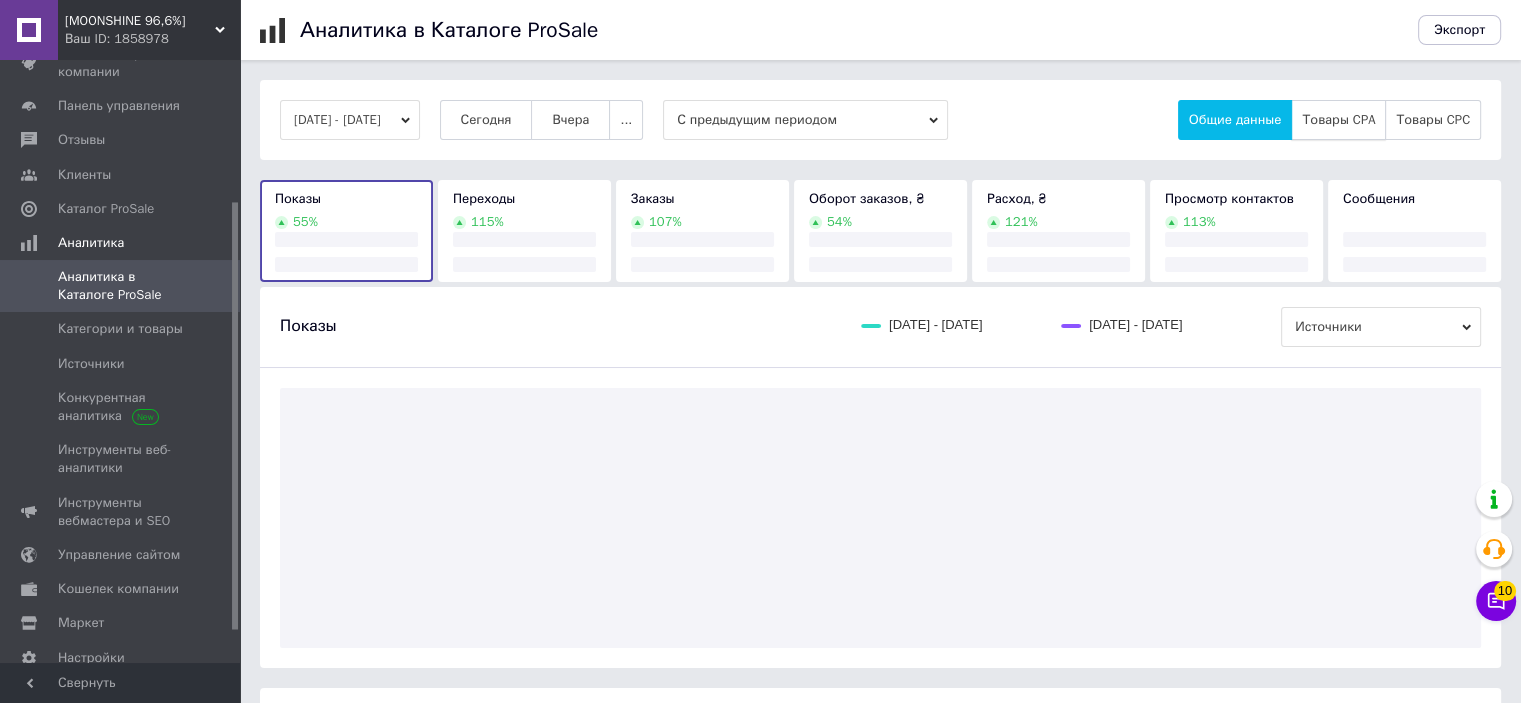 click on "Товары CPA" at bounding box center [1338, 120] 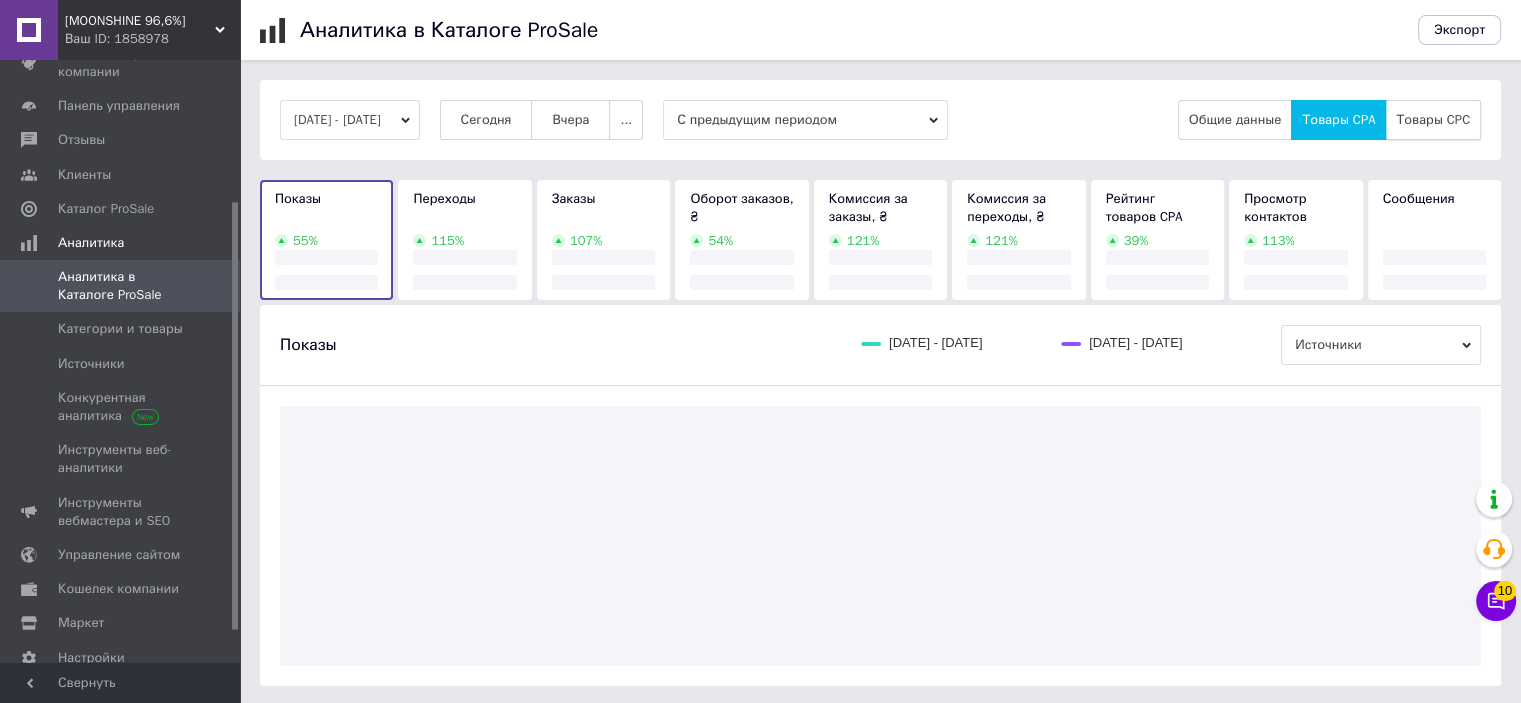 click on "Товары CPC" at bounding box center [1433, 120] 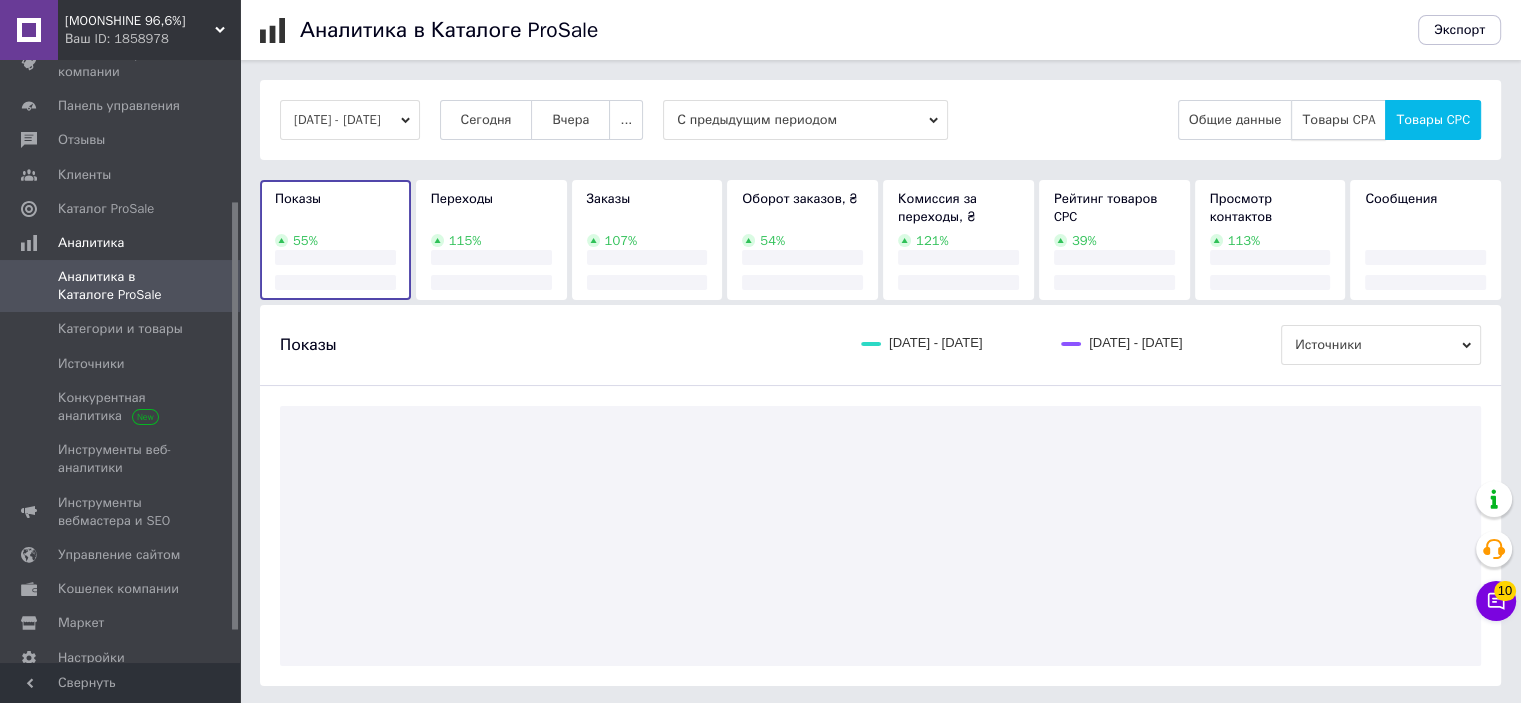 click on "Товары CPA" at bounding box center [1338, 120] 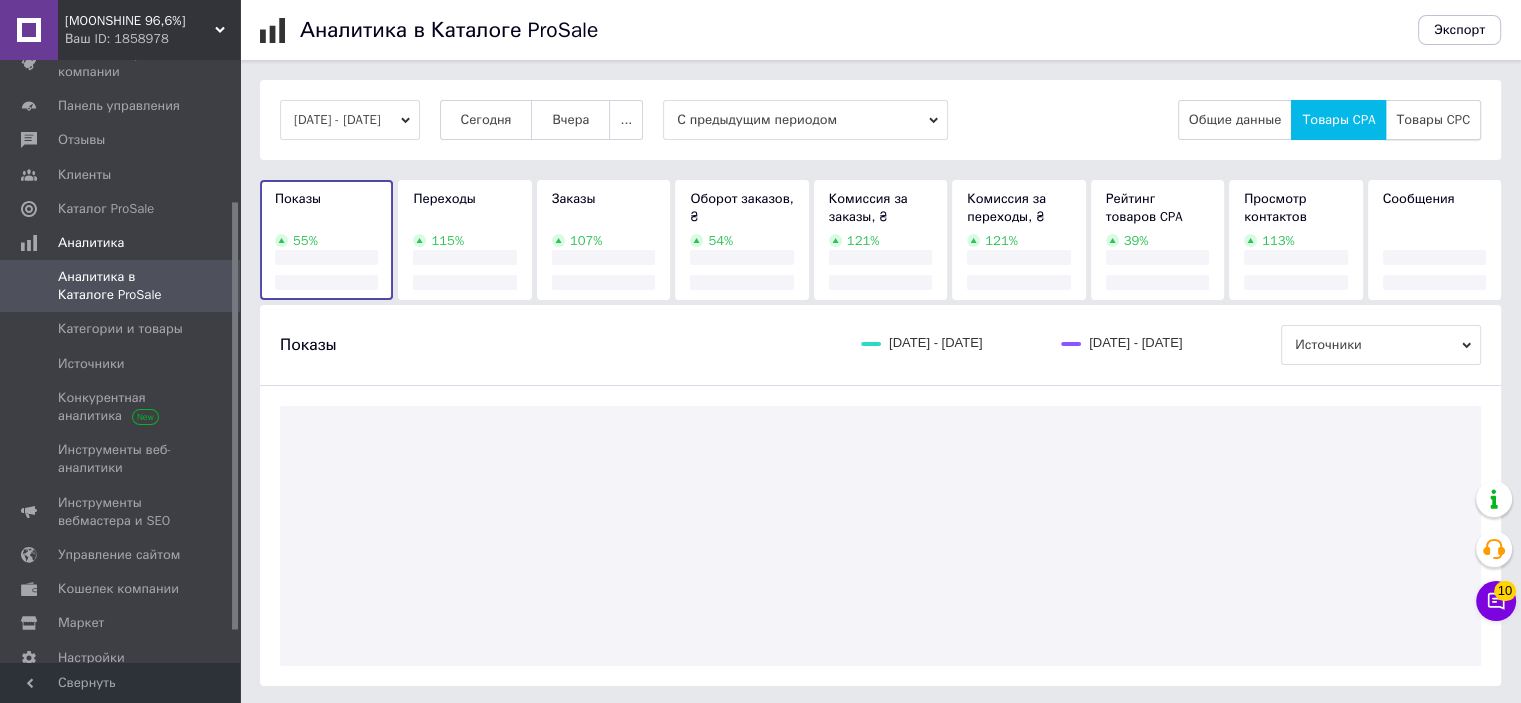 click on "Товары CPC" at bounding box center [1433, 120] 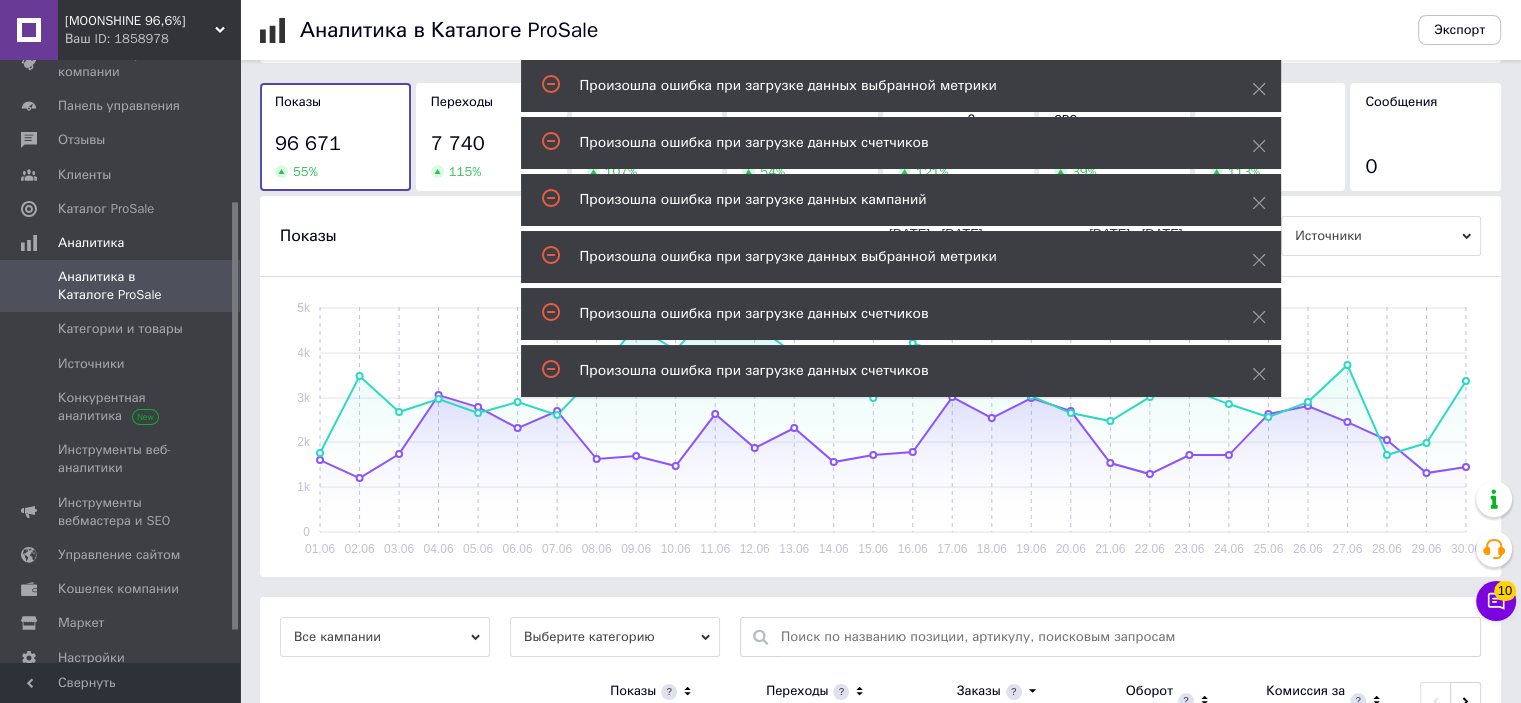 scroll, scrollTop: 0, scrollLeft: 0, axis: both 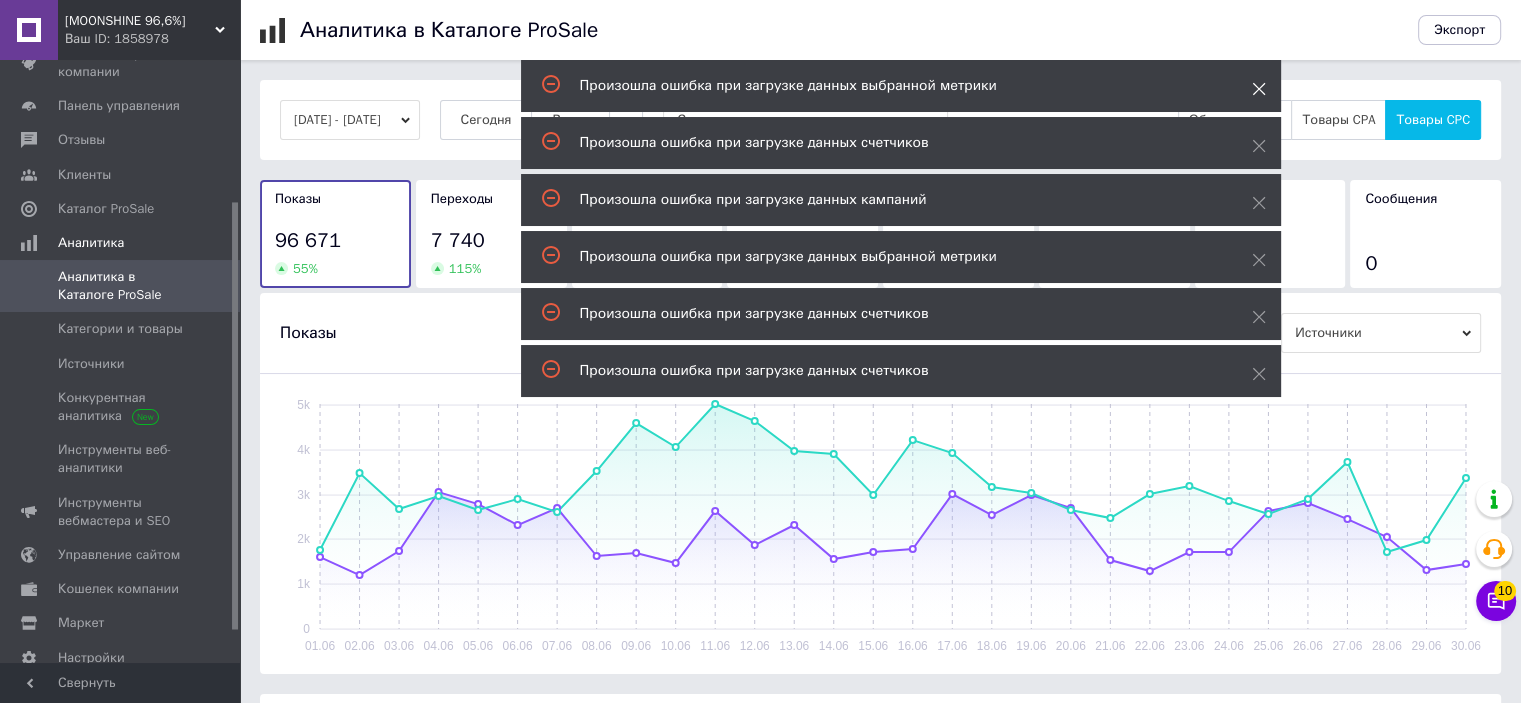 click 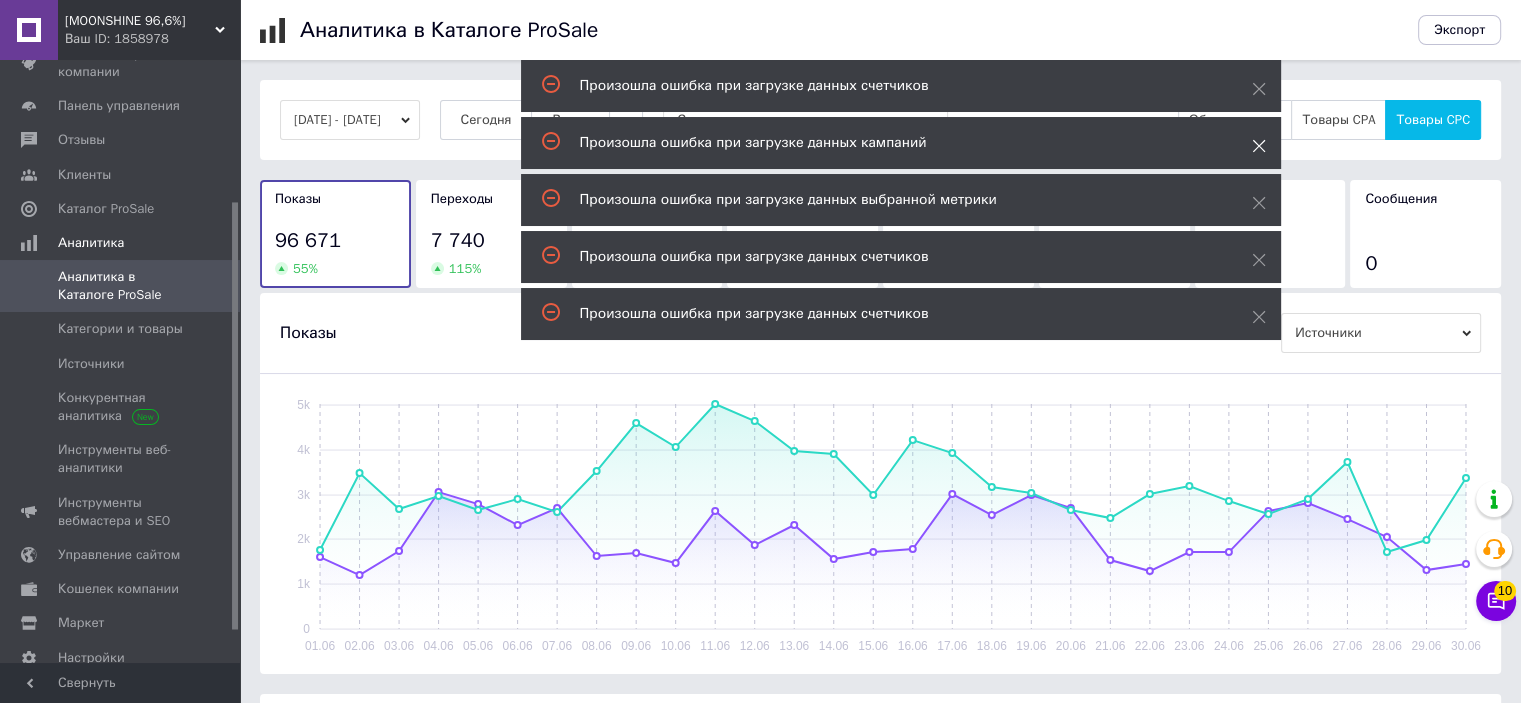 click 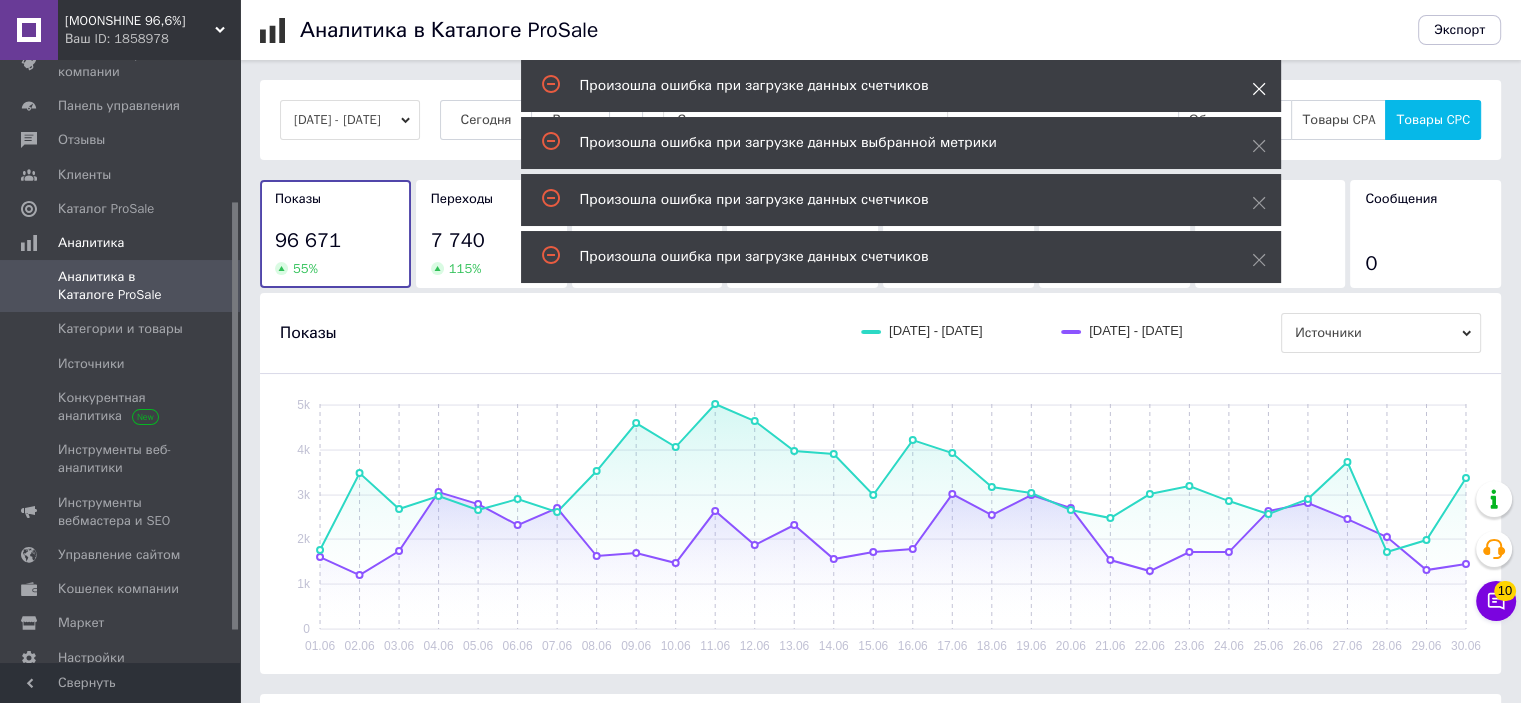 click 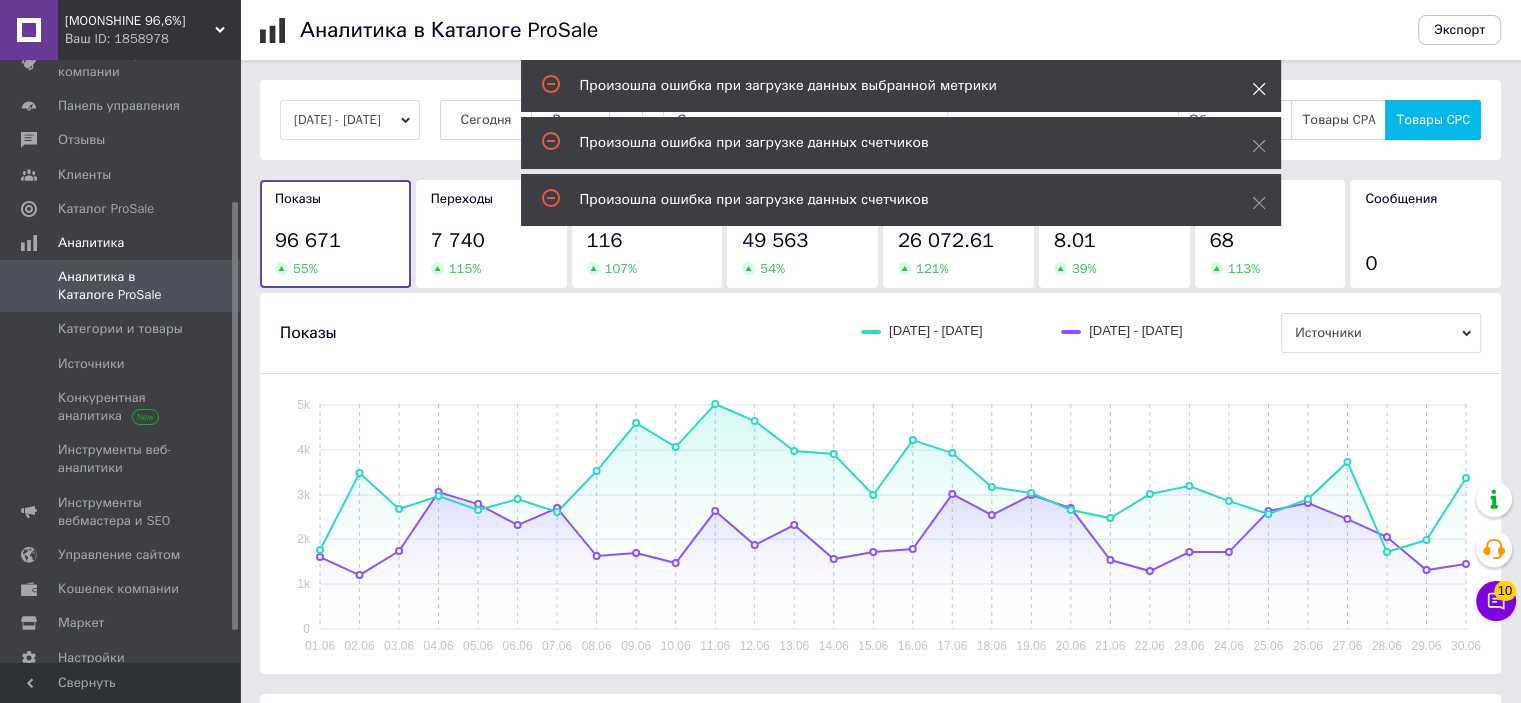 click 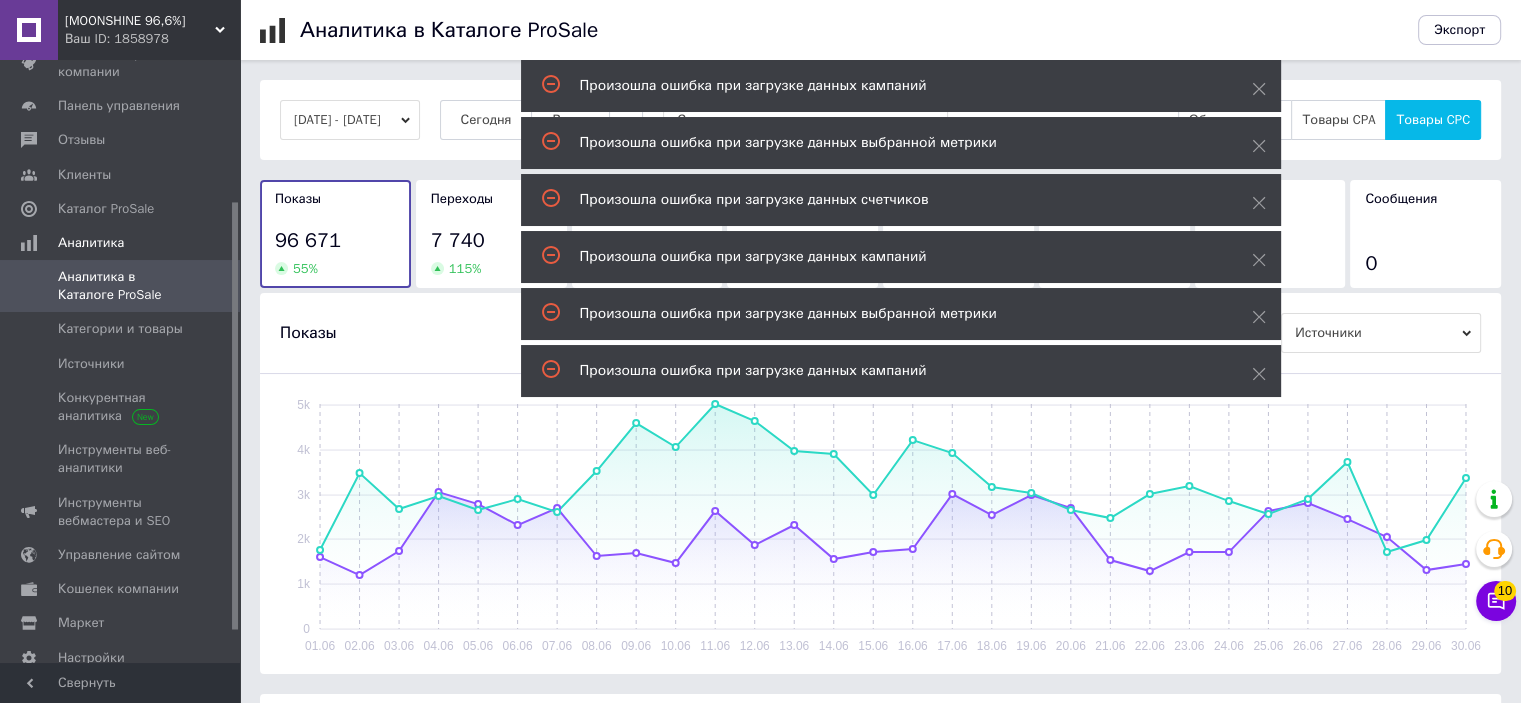click on "[DATE] - [DATE] [DATE] [DATE] ... С предыдущим периодом Общие данные Товары CPA Товары CPC Показы 96 671 55 % Переходы 7 740 115 % Заказы 116 107 % Оборот заказов, ₴ 49 563 54 % Комиссия за переходы, ₴ 26 072.61 121 % Рейтинг товаров CPC 8.01 39 % Просмотр контактов 68 113 % Сообщения 0 Показы [DATE] - [DATE] [DATE] - [DATE] Источники 01.06 02.06 03.06 04.06 05.06 06.06 07.06 08.06 09.06 10.06 11.06 12.06 13.06 14.06 15.06 16.06 17.06 18.06 19.06 20.06 21.06 22.06 23.06 24.06 25.06 26.06 27.06 28.06 29.06 30.06 0 1k 2k 3k 4k 5k Все кампании Выберите категорию Показы Переходы Заказы Оборот заказов, ₴ Комиссия за переходы, ₴ Товары с комиссией за переход Посмотреть по каналам 96 671 7 740 (8%)" at bounding box center (880, 508) 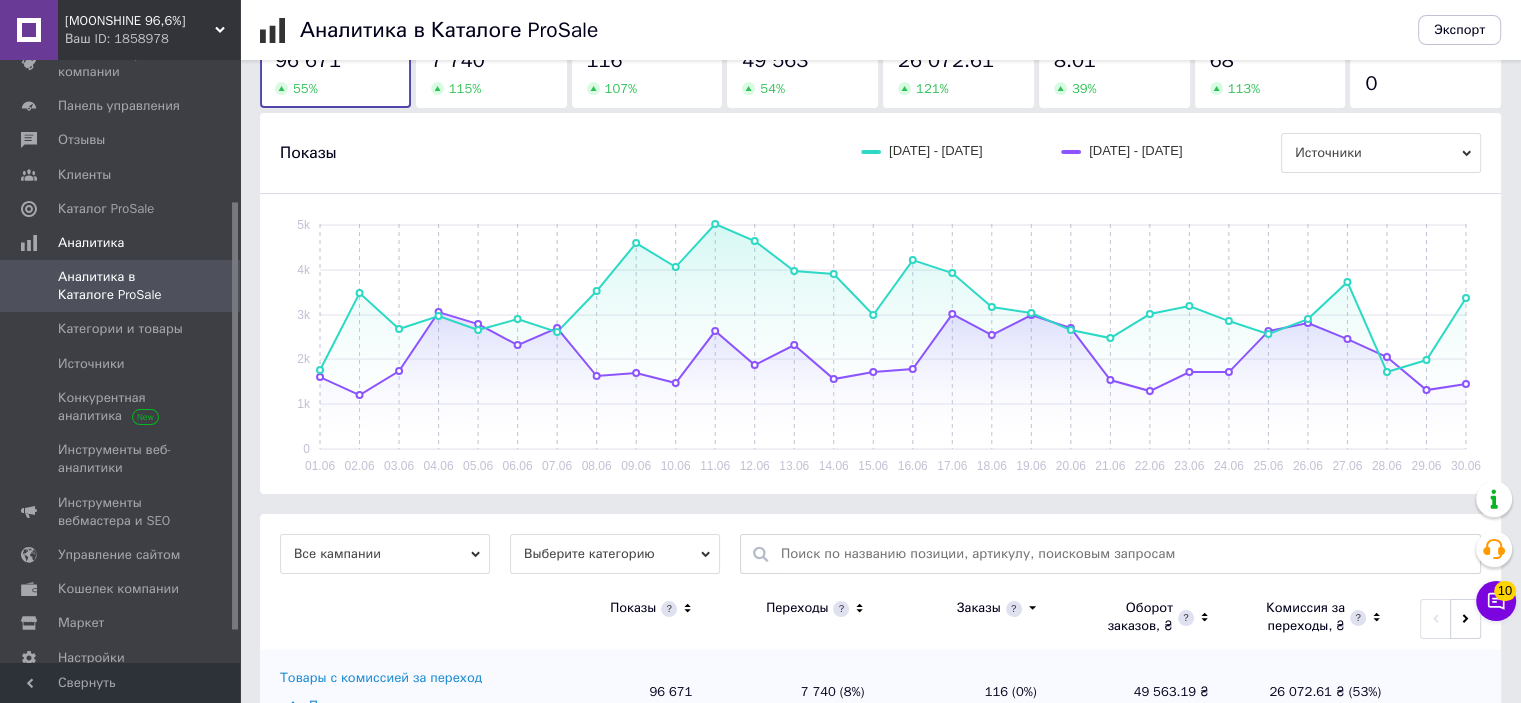 scroll, scrollTop: 251, scrollLeft: 0, axis: vertical 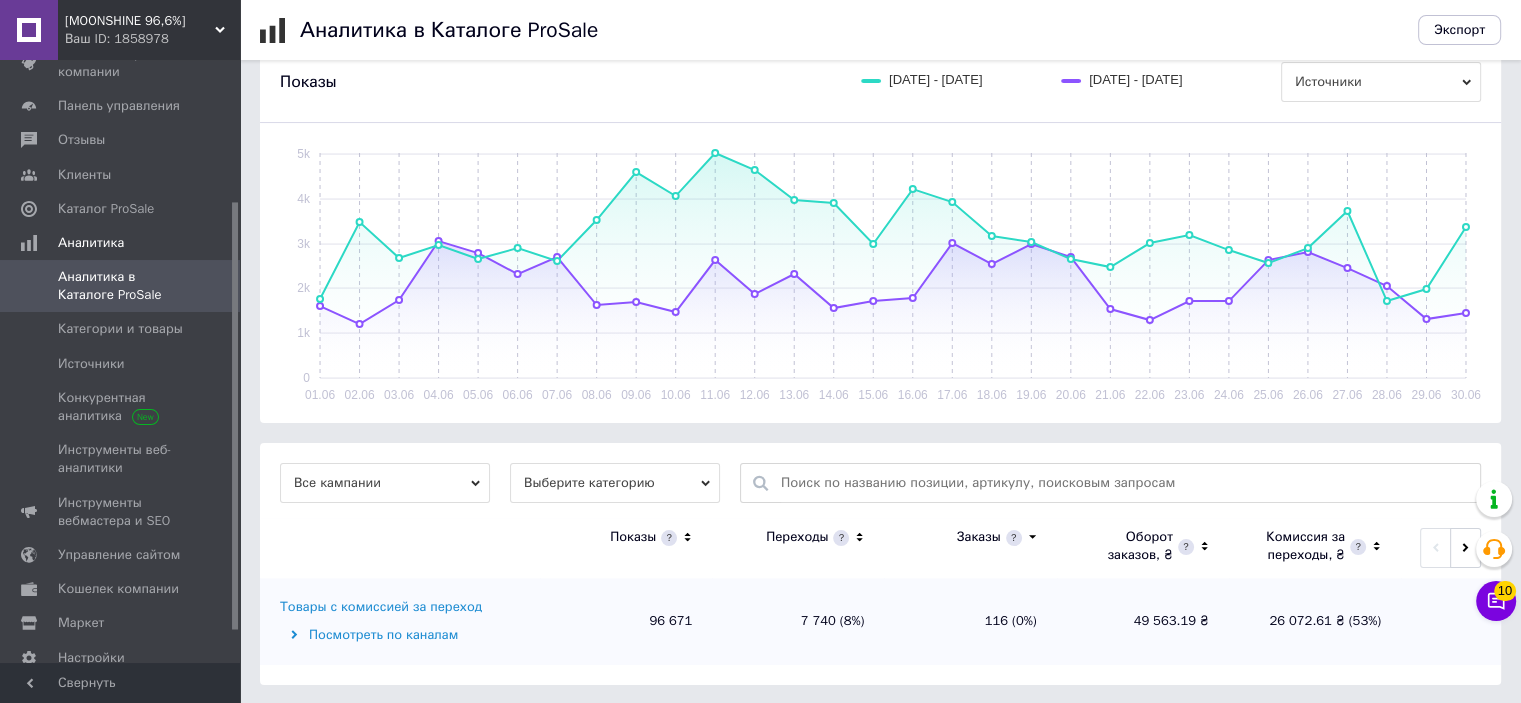 click on "Посмотреть по каналам" at bounding box center (407, 635) 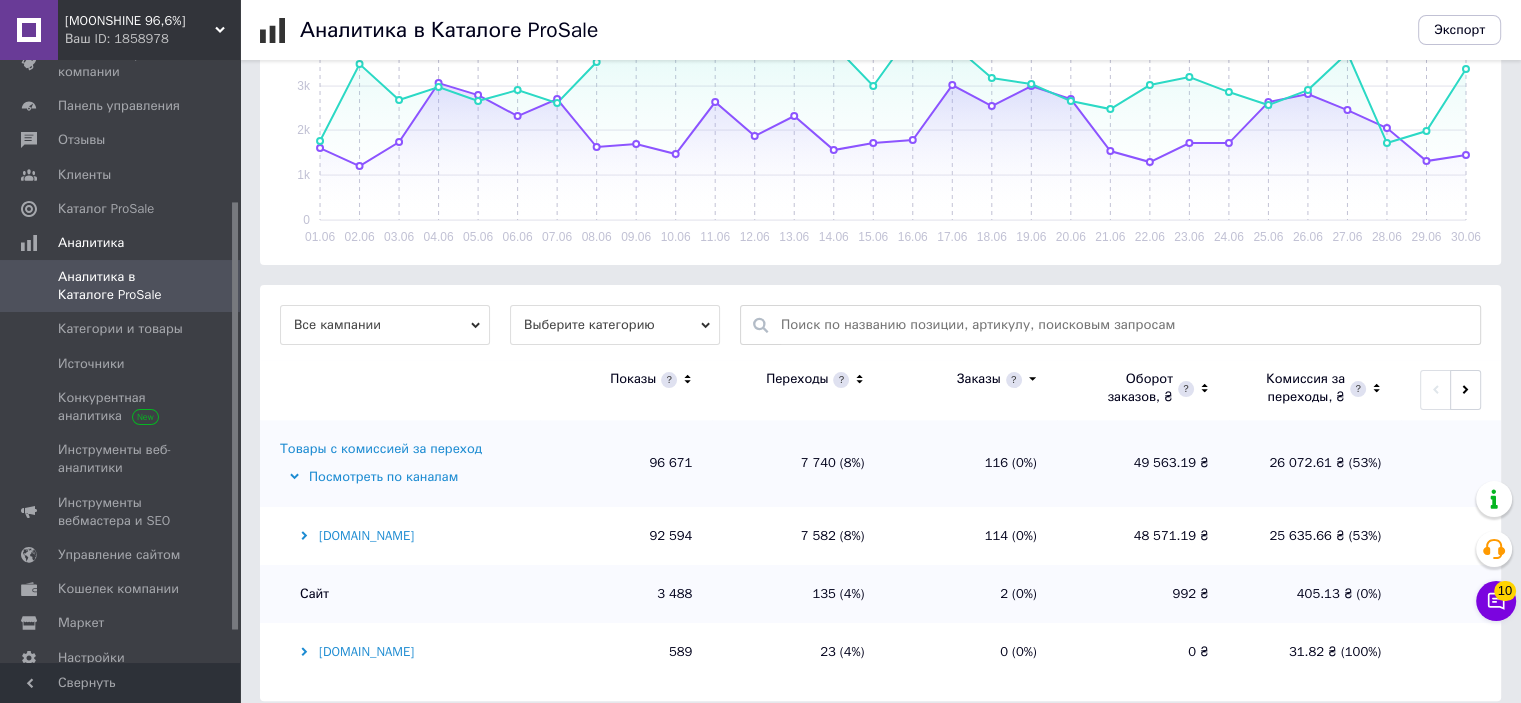 scroll, scrollTop: 426, scrollLeft: 0, axis: vertical 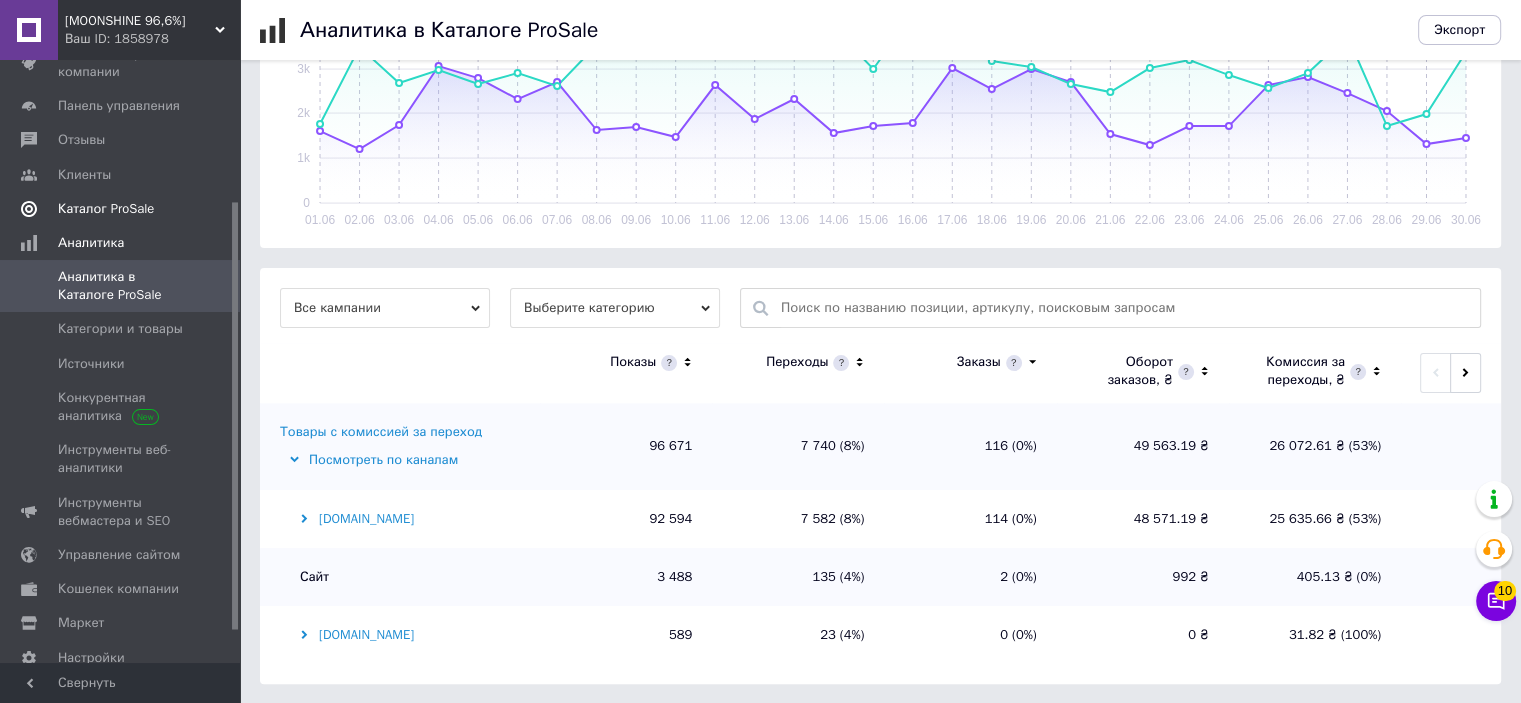 click on "Каталог ProSale" at bounding box center [106, 209] 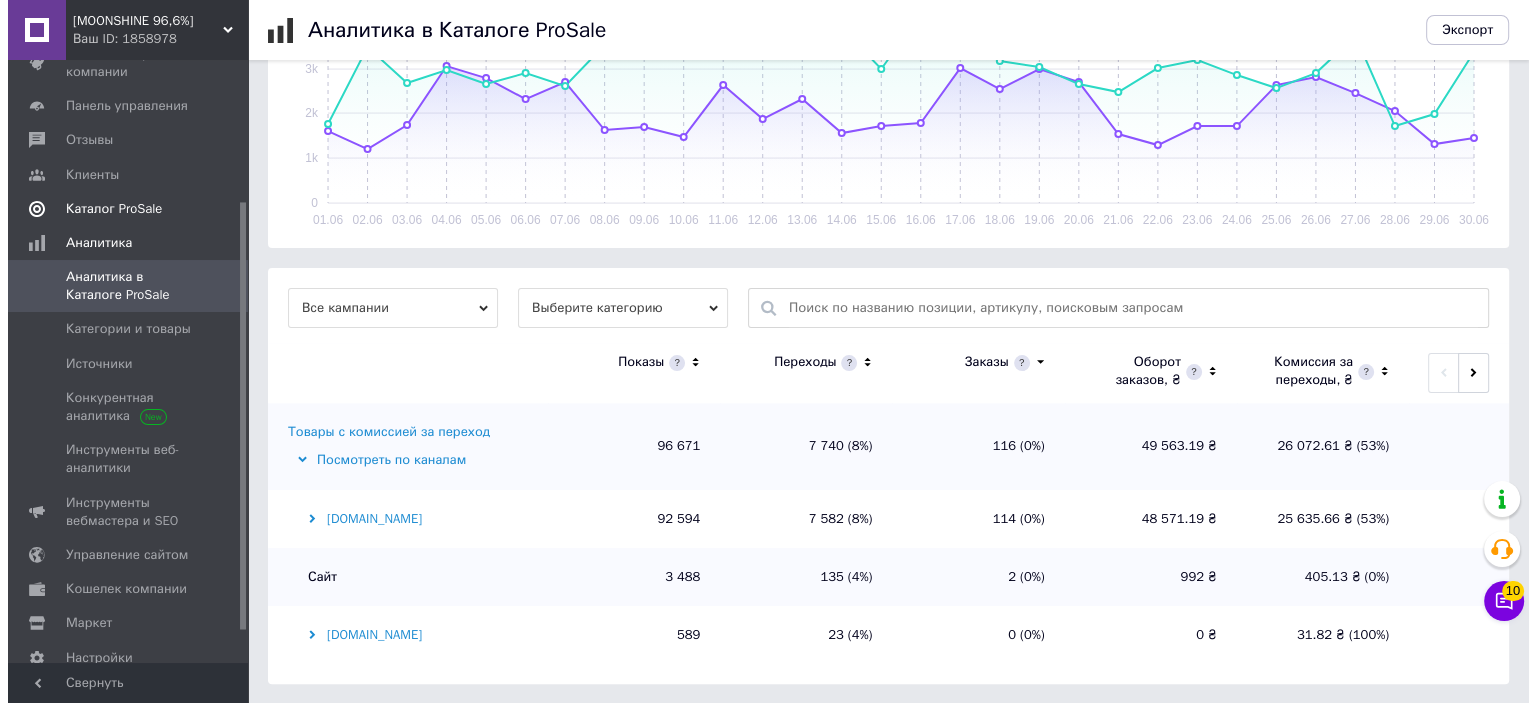 scroll, scrollTop: 0, scrollLeft: 0, axis: both 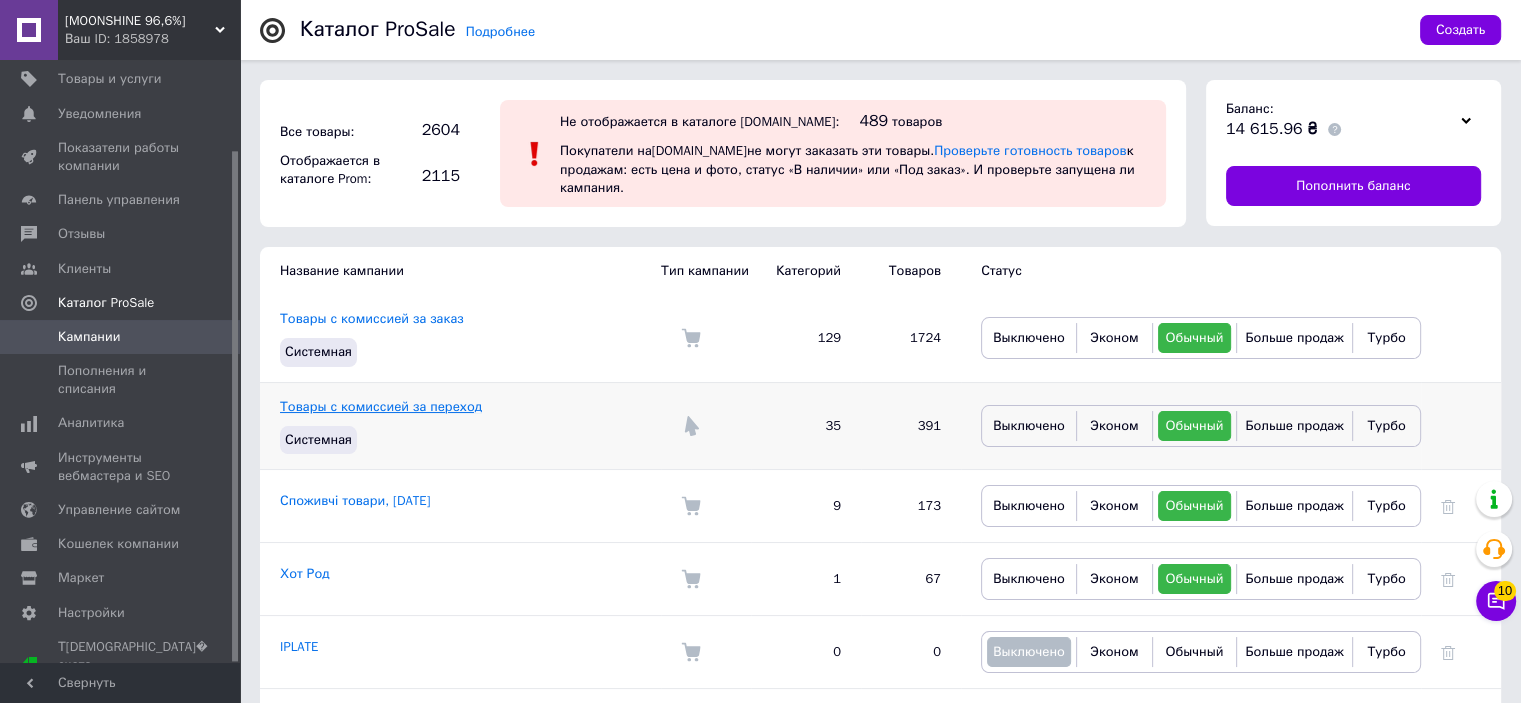 click on "Товары с комиссией за переход" at bounding box center (381, 406) 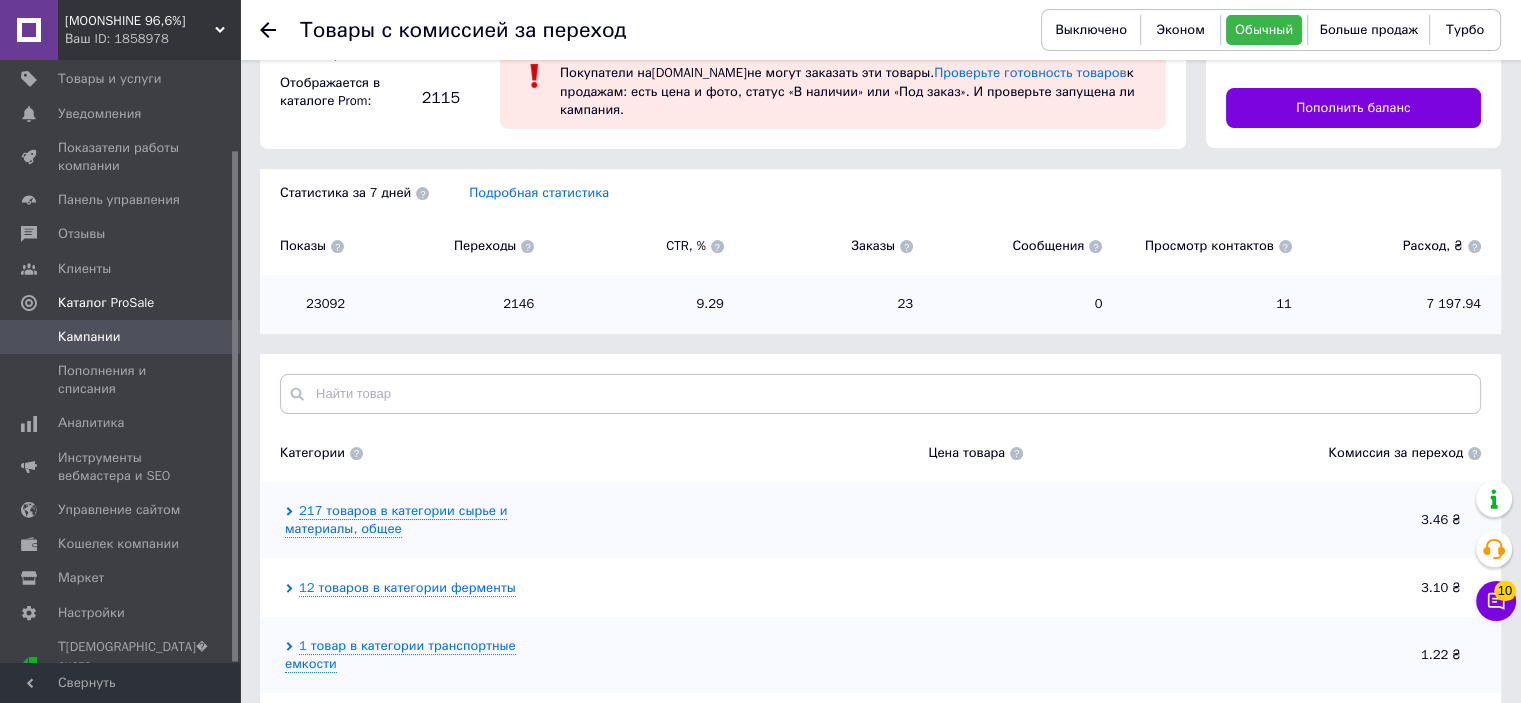 scroll, scrollTop: 200, scrollLeft: 0, axis: vertical 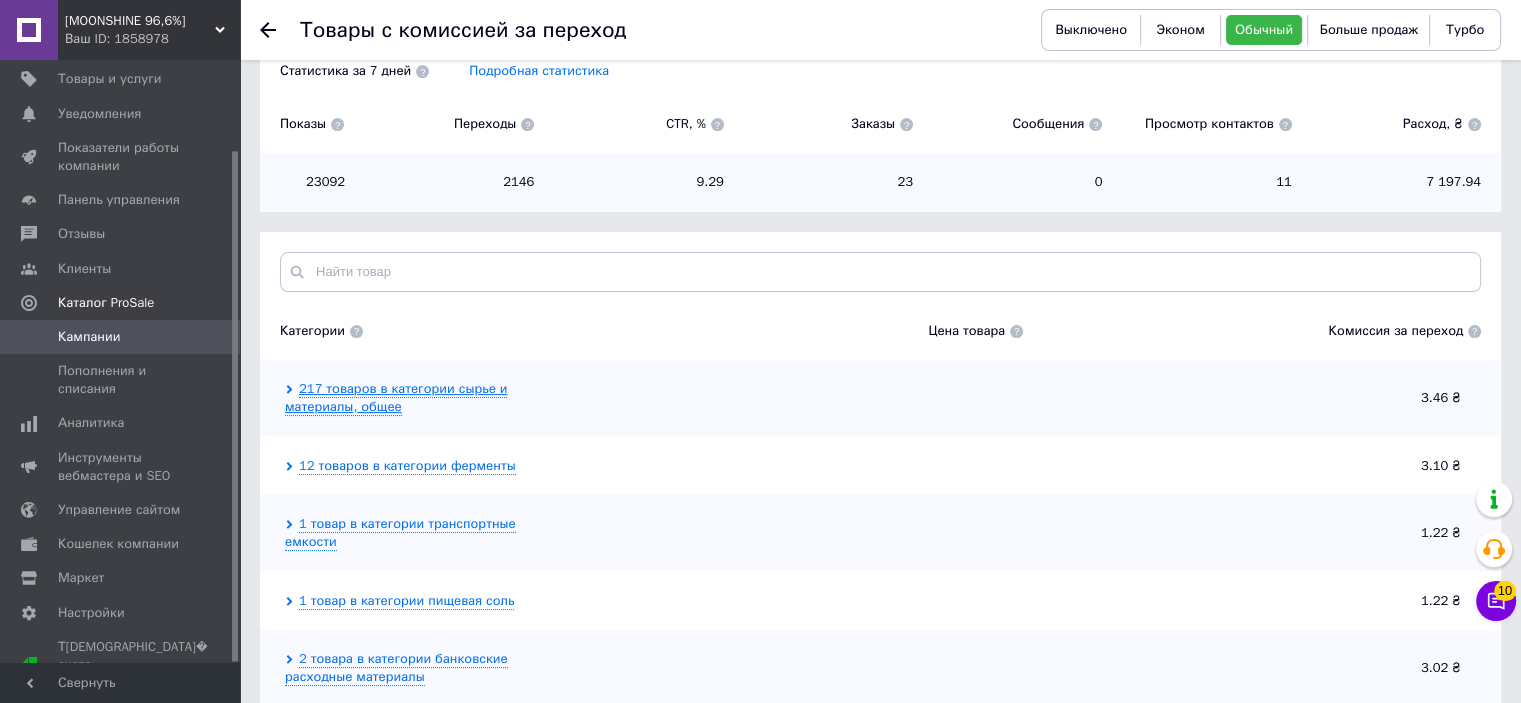click on "217 товаров в категории сырье и материалы, общее" at bounding box center [396, 398] 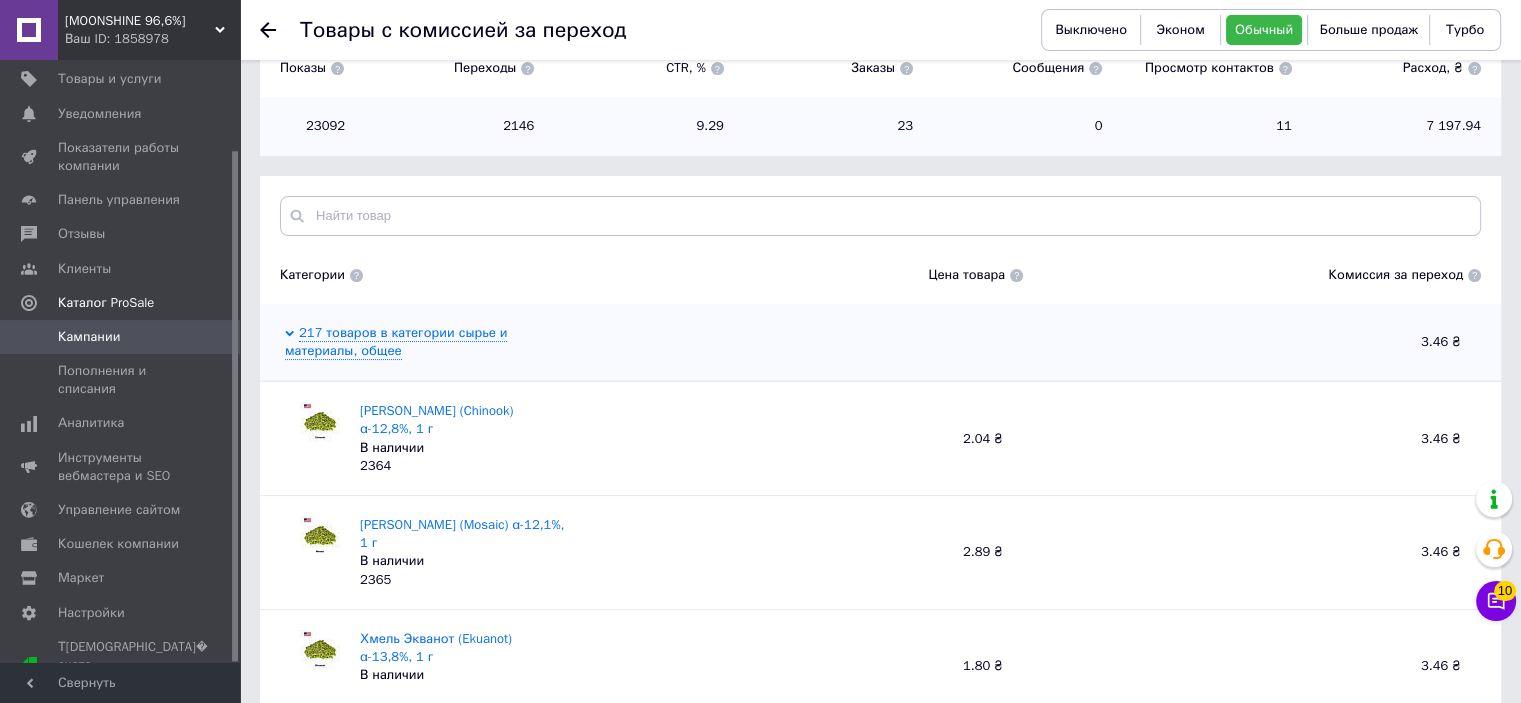 scroll, scrollTop: 300, scrollLeft: 0, axis: vertical 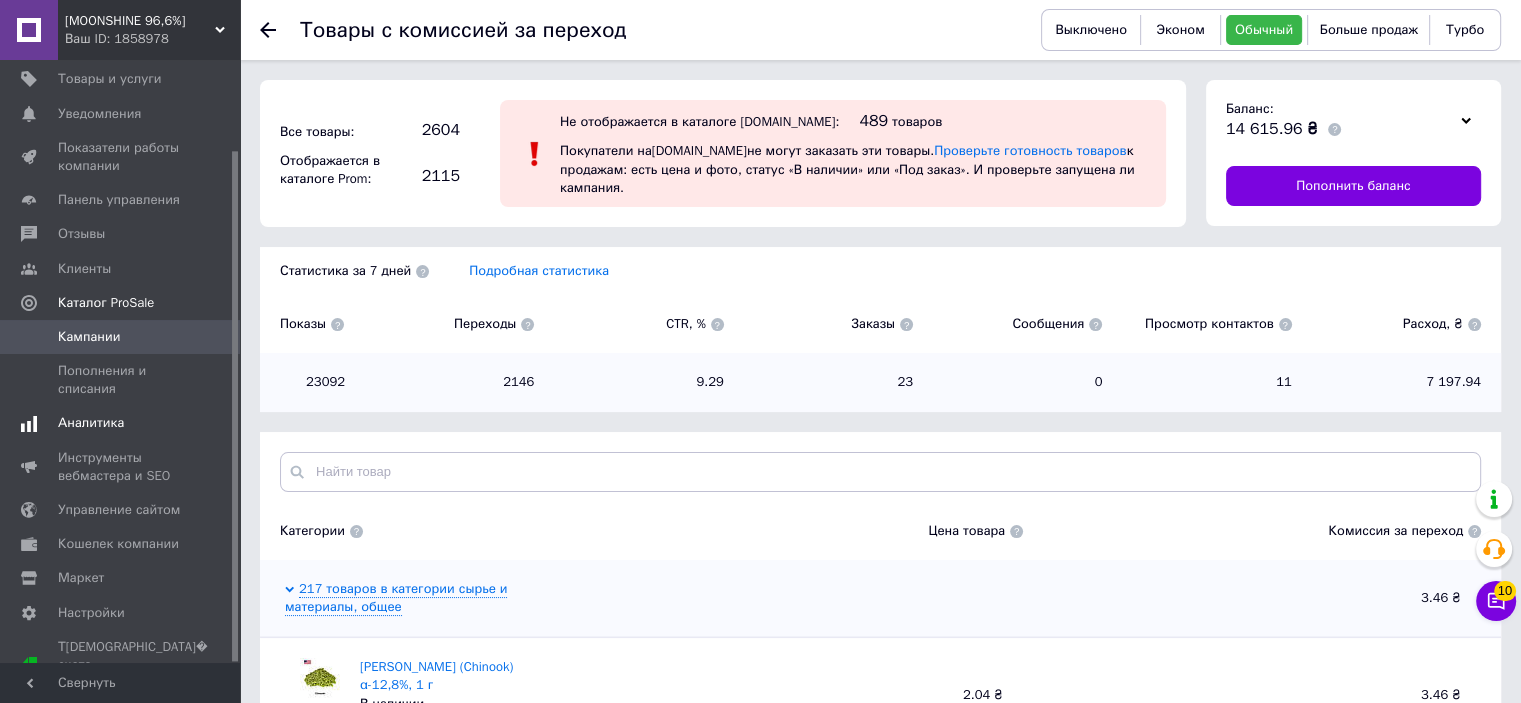 click on "Аналитика" at bounding box center [91, 423] 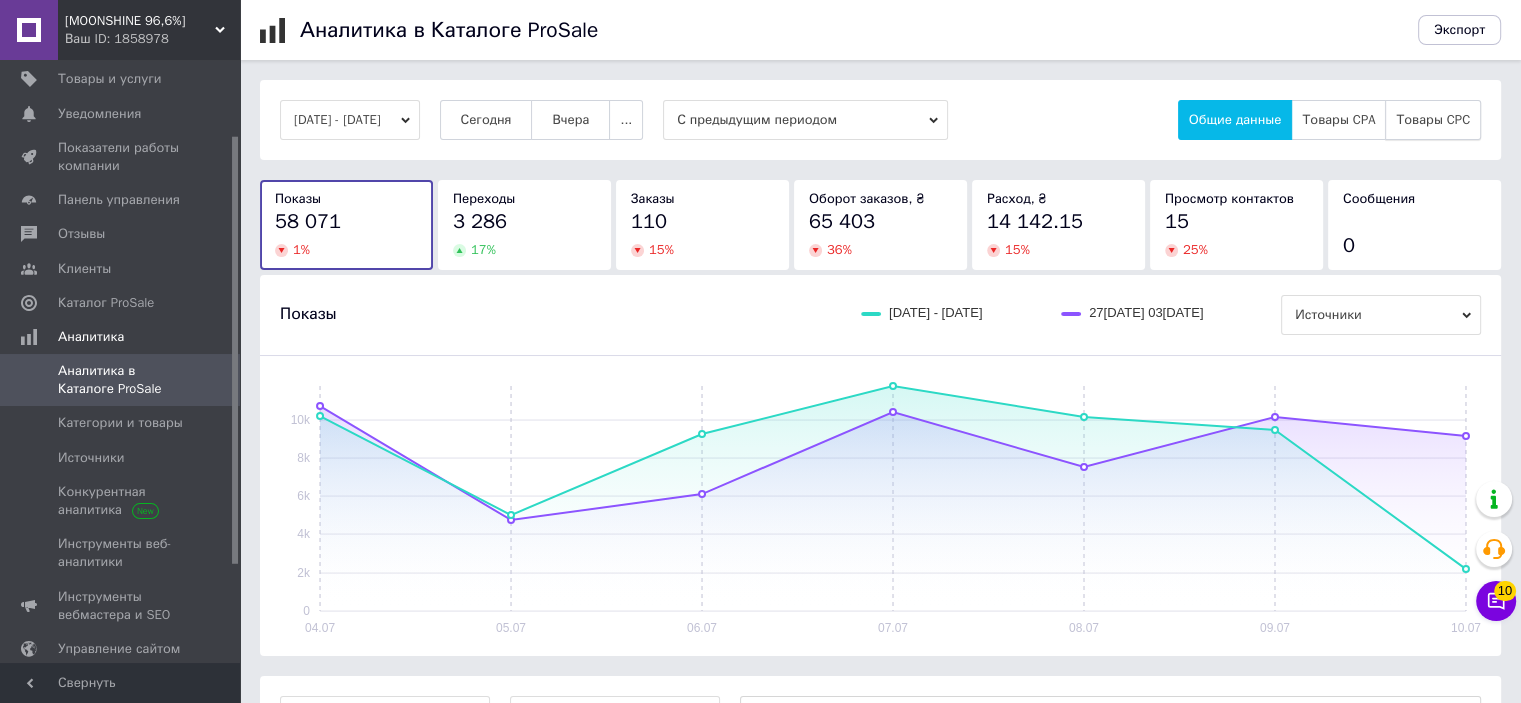 click on "Товары CPC" at bounding box center (1433, 120) 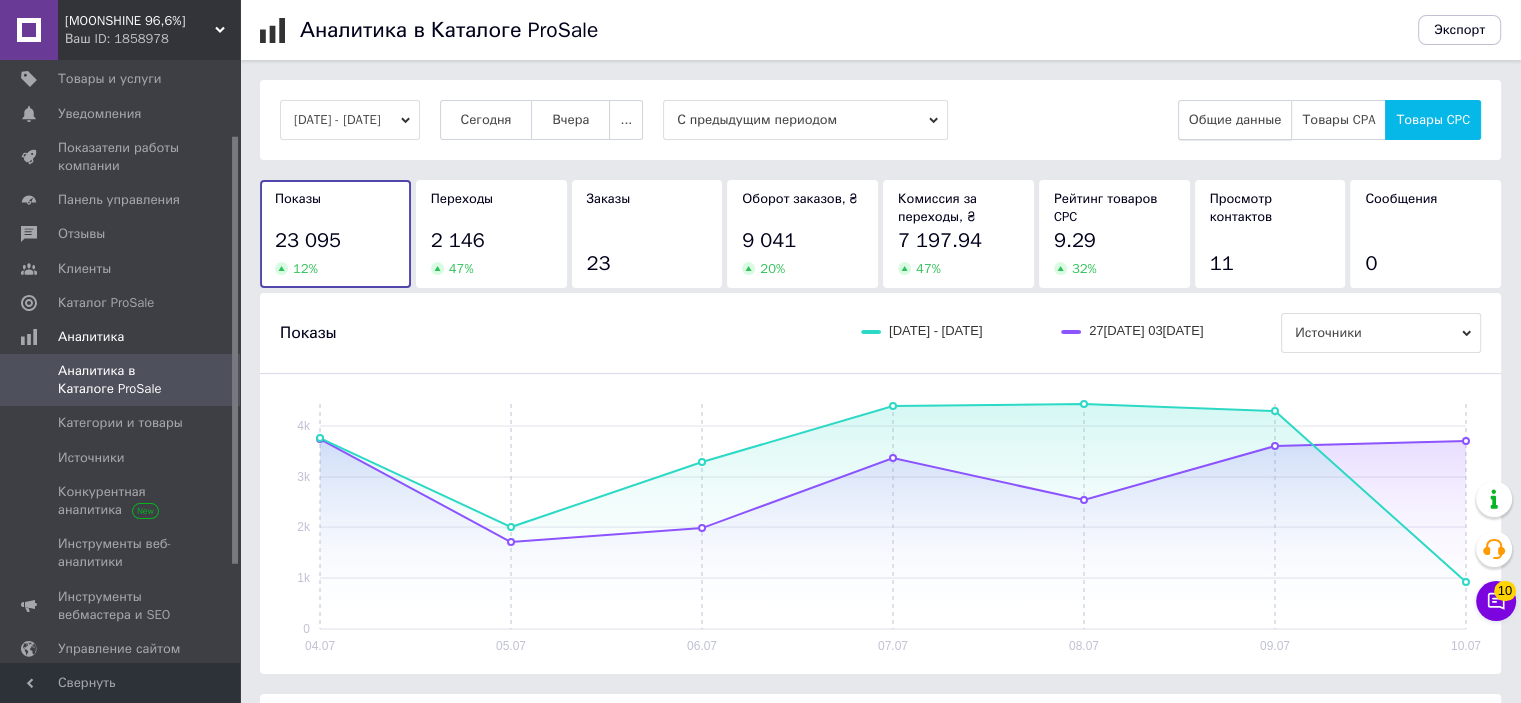 click on "Общие данные" at bounding box center [1235, 120] 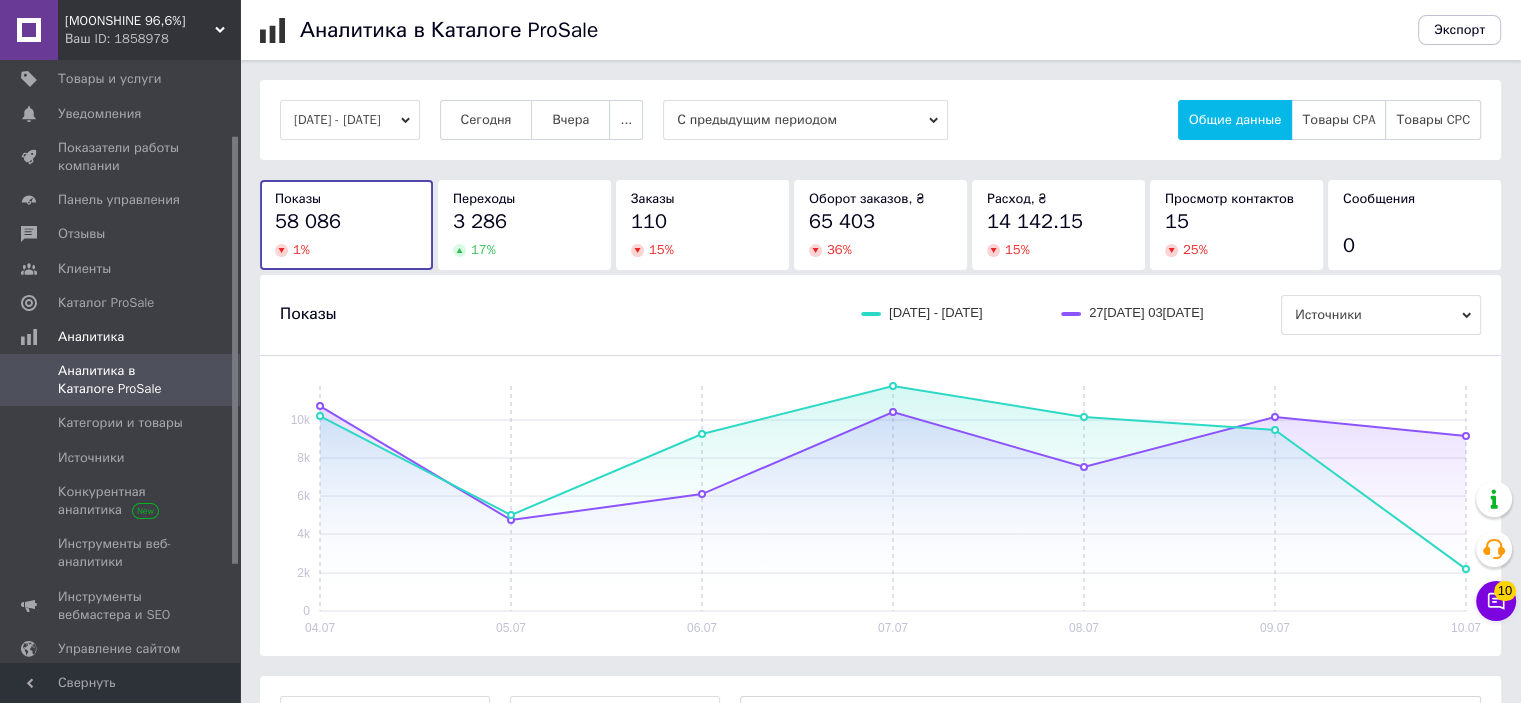 click on "[DATE] - [DATE]" at bounding box center (350, 120) 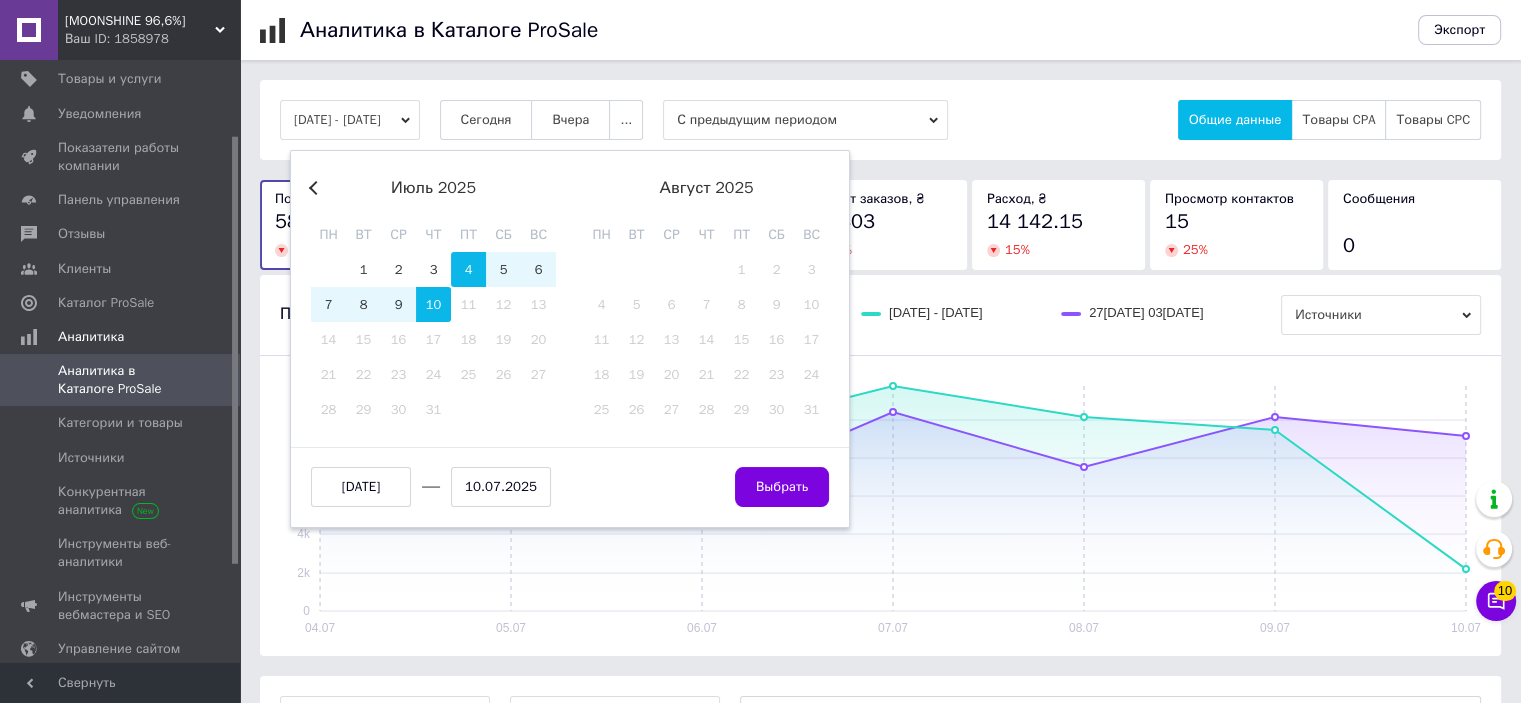 click on "Previous Month" at bounding box center (316, 188) 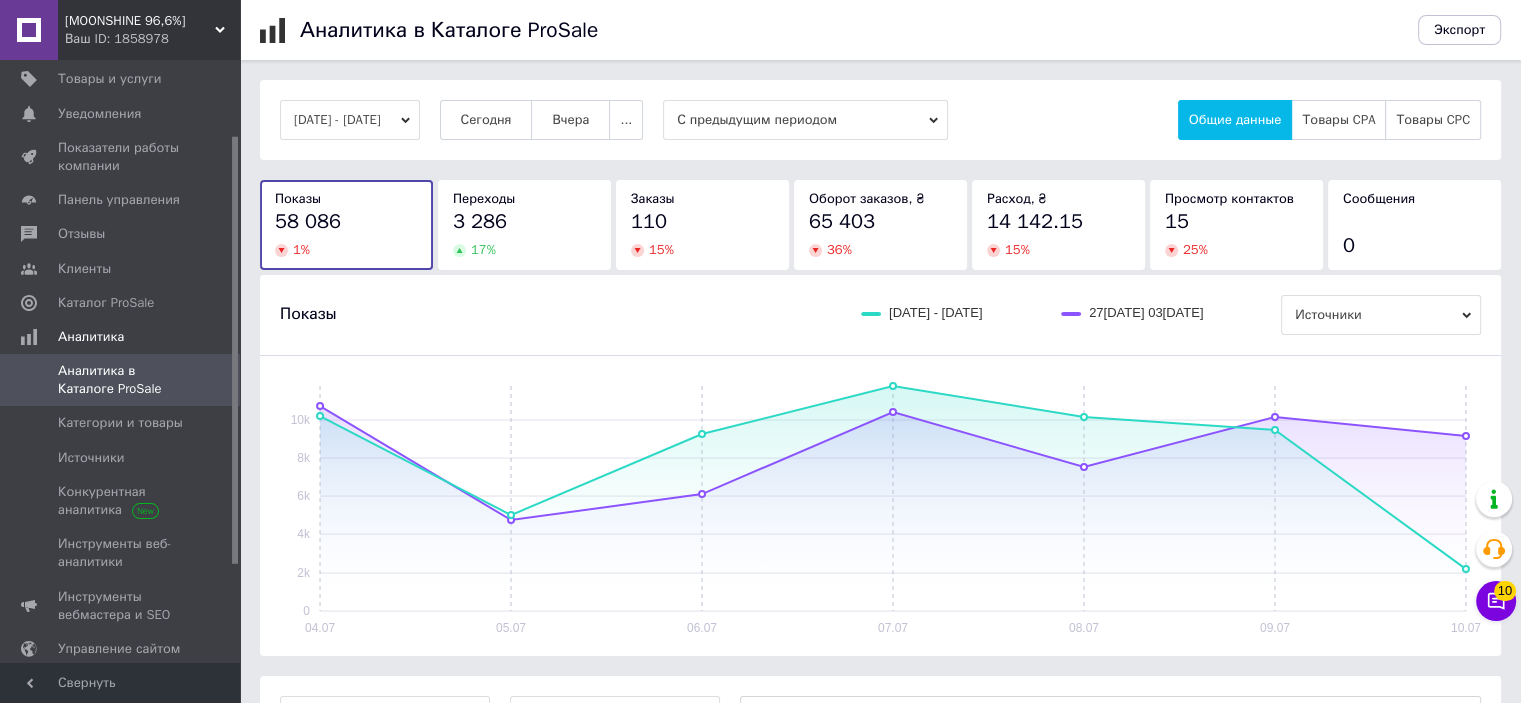click on "[DATE] - [DATE] [DATE] [DATE] ... С предыдущим периодом Общие данные Товары CPA Товары CPC" at bounding box center [880, 120] 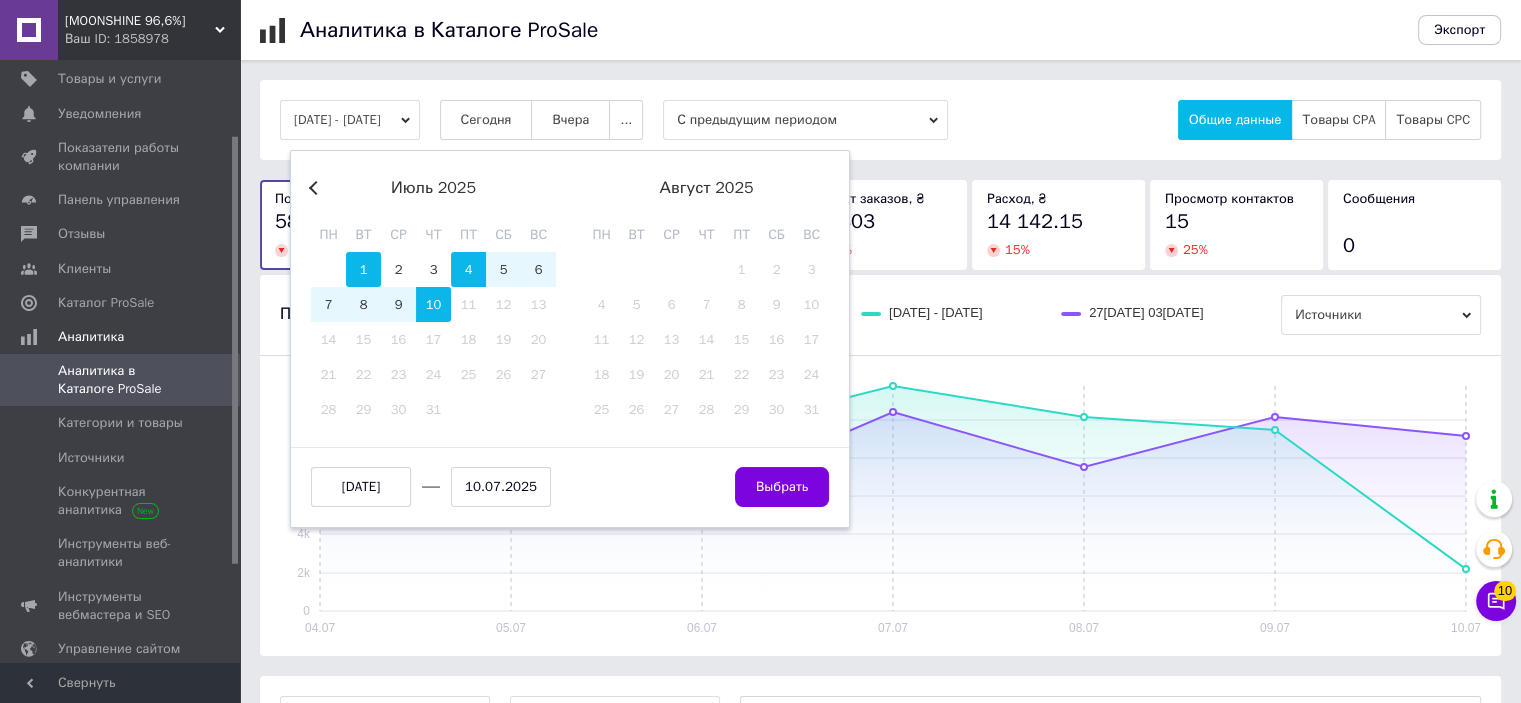 click on "1" at bounding box center (363, 269) 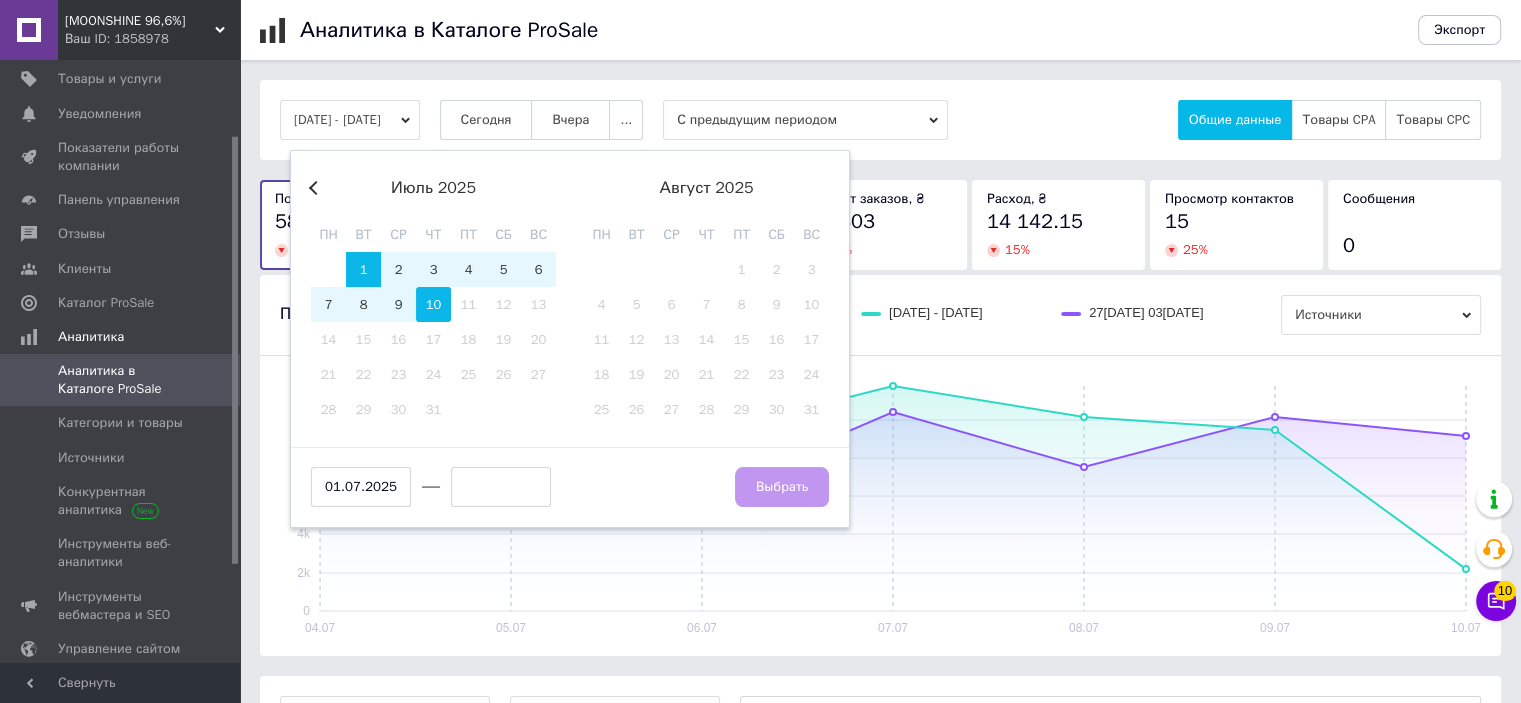 click on "10" at bounding box center [433, 304] 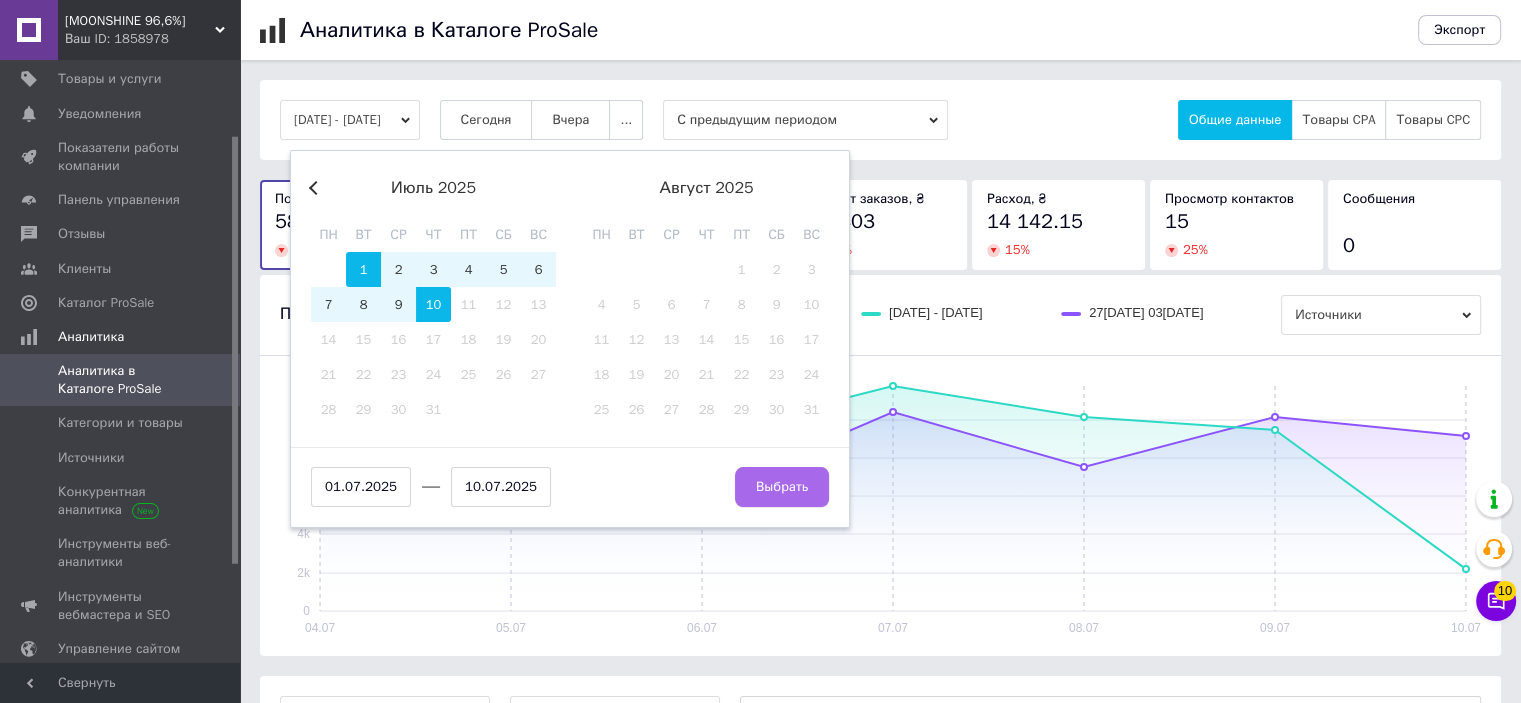 click on "Выбрать" at bounding box center [782, 487] 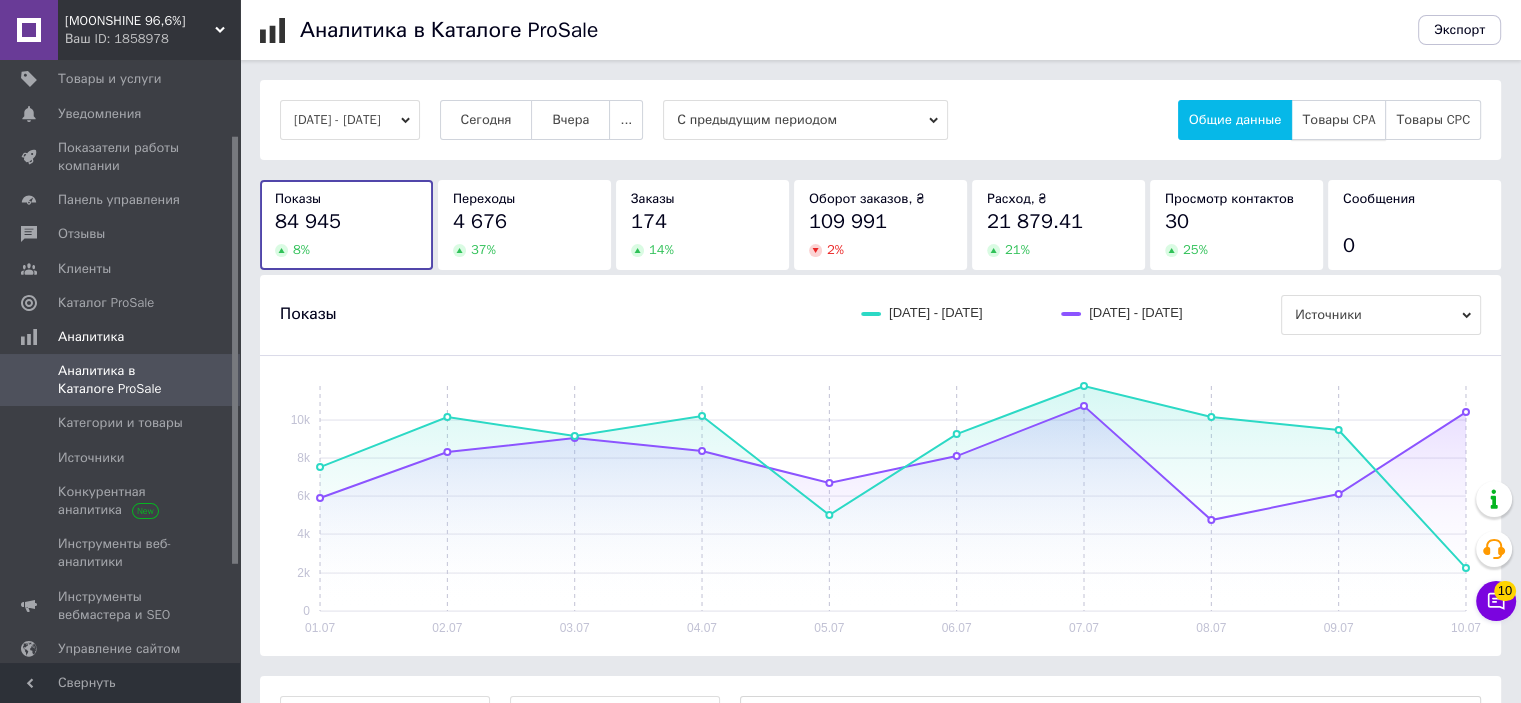 click on "Товары CPA" at bounding box center [1338, 120] 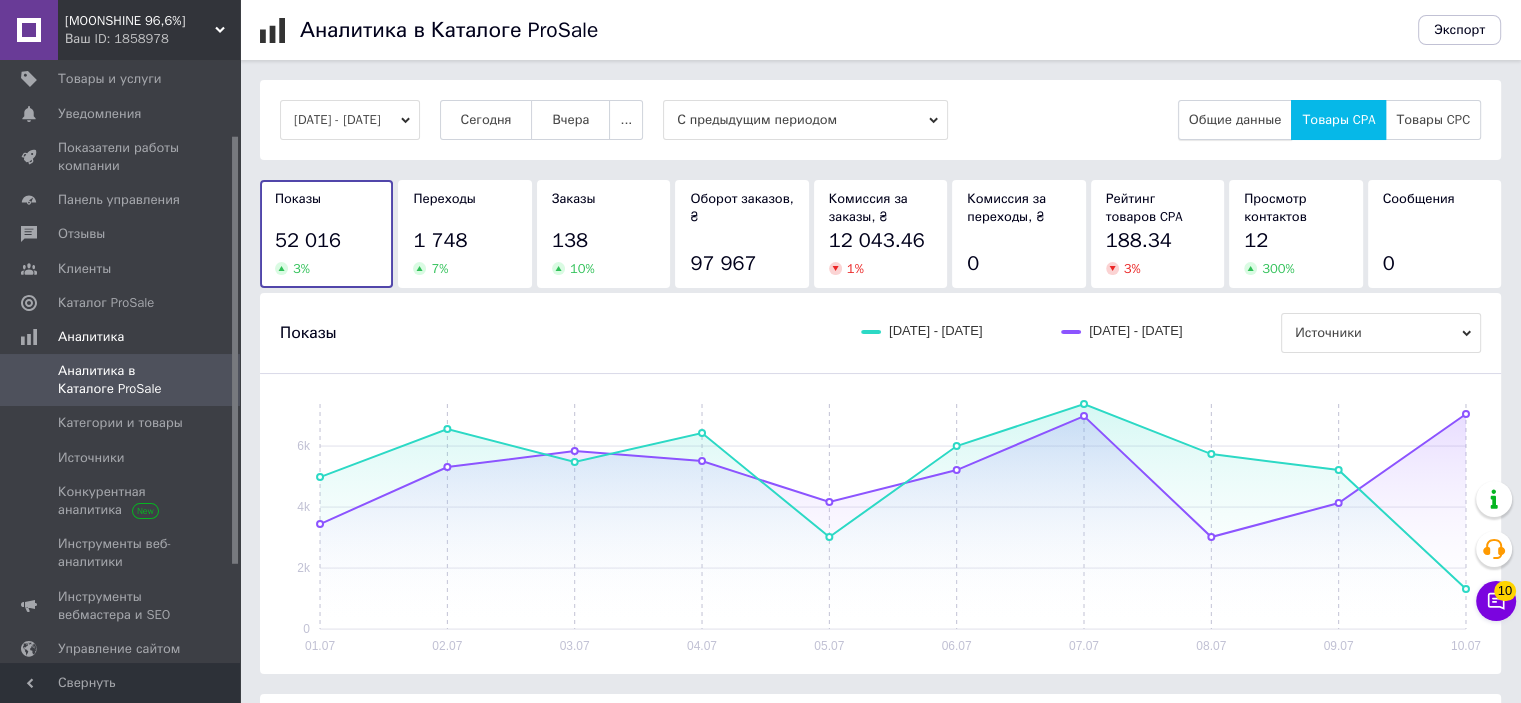 click on "Общие данные" at bounding box center (1235, 120) 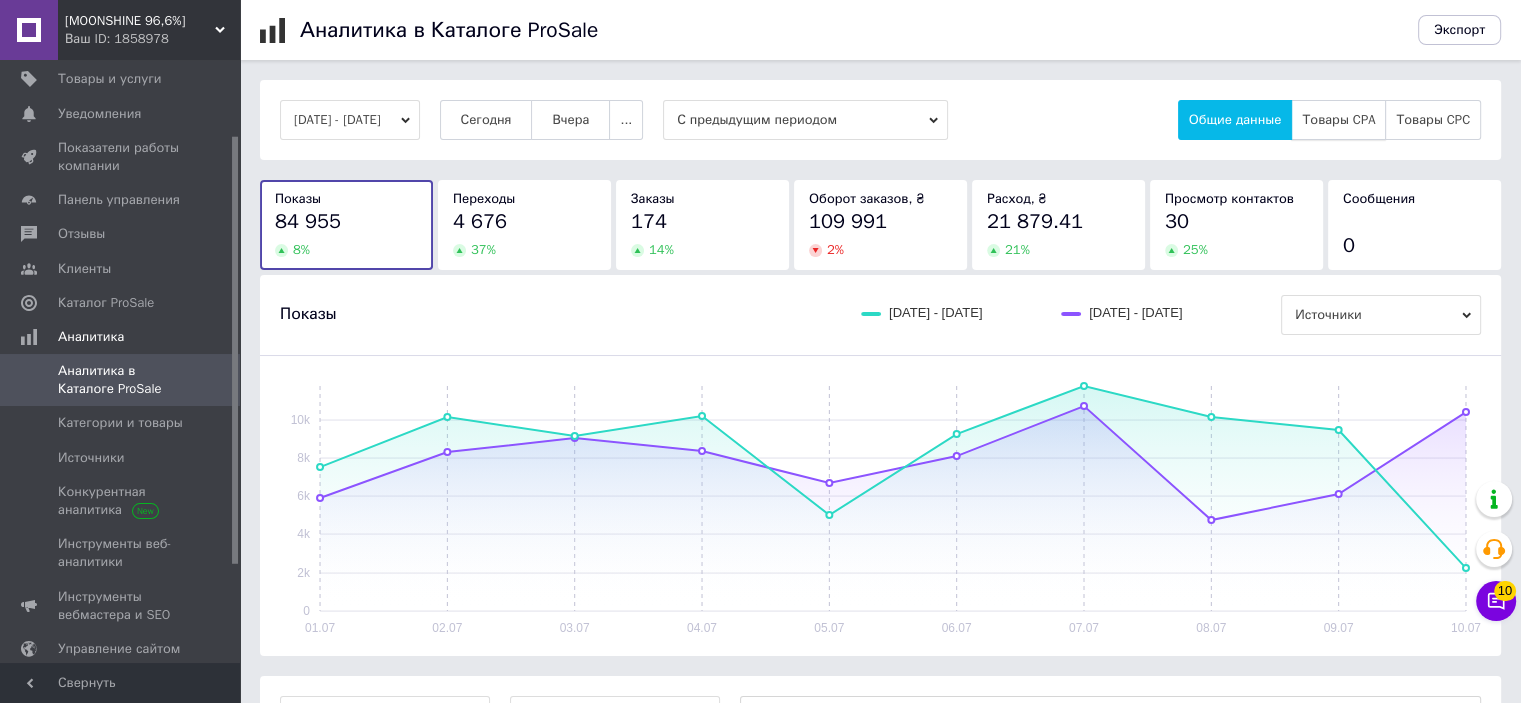 click on "Товары CPA" at bounding box center [1338, 120] 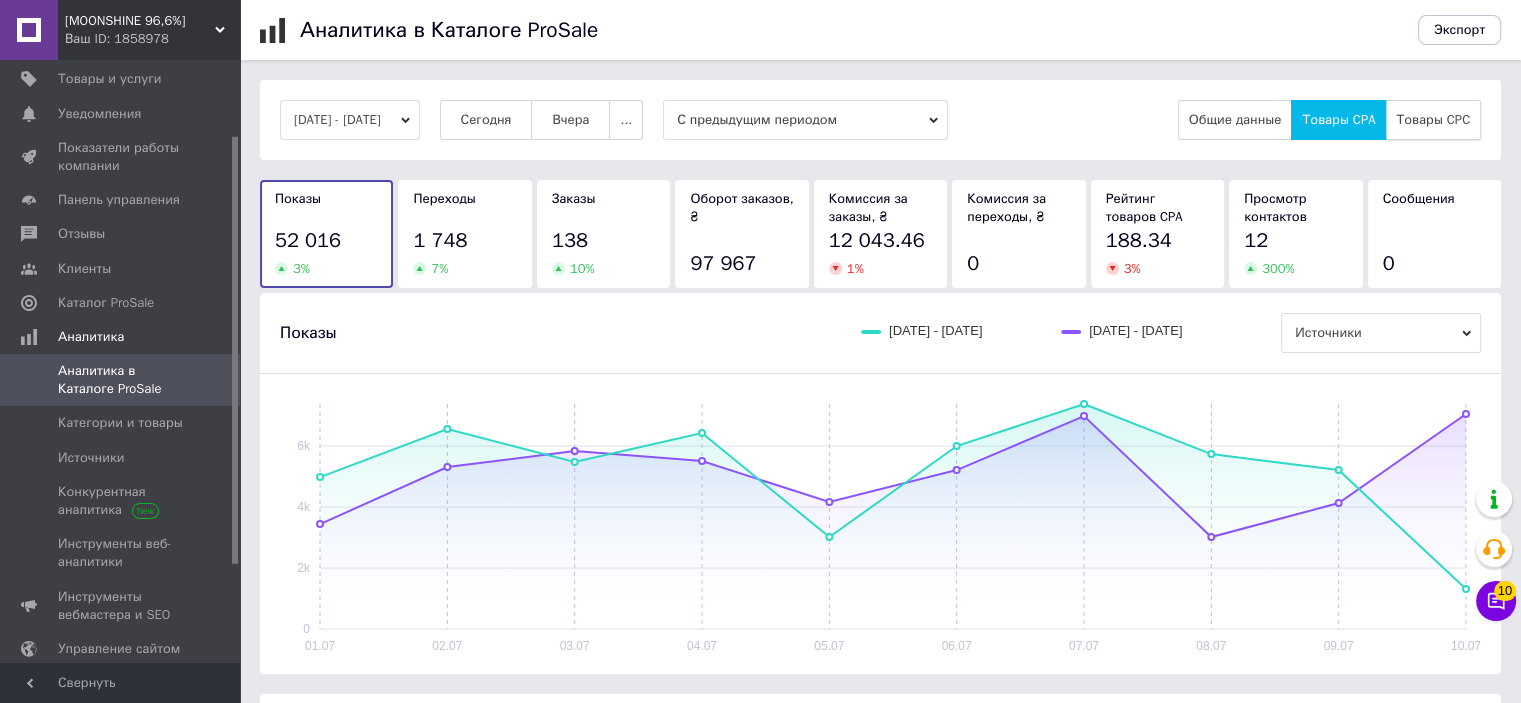 click on "Товары CPC" at bounding box center [1433, 120] 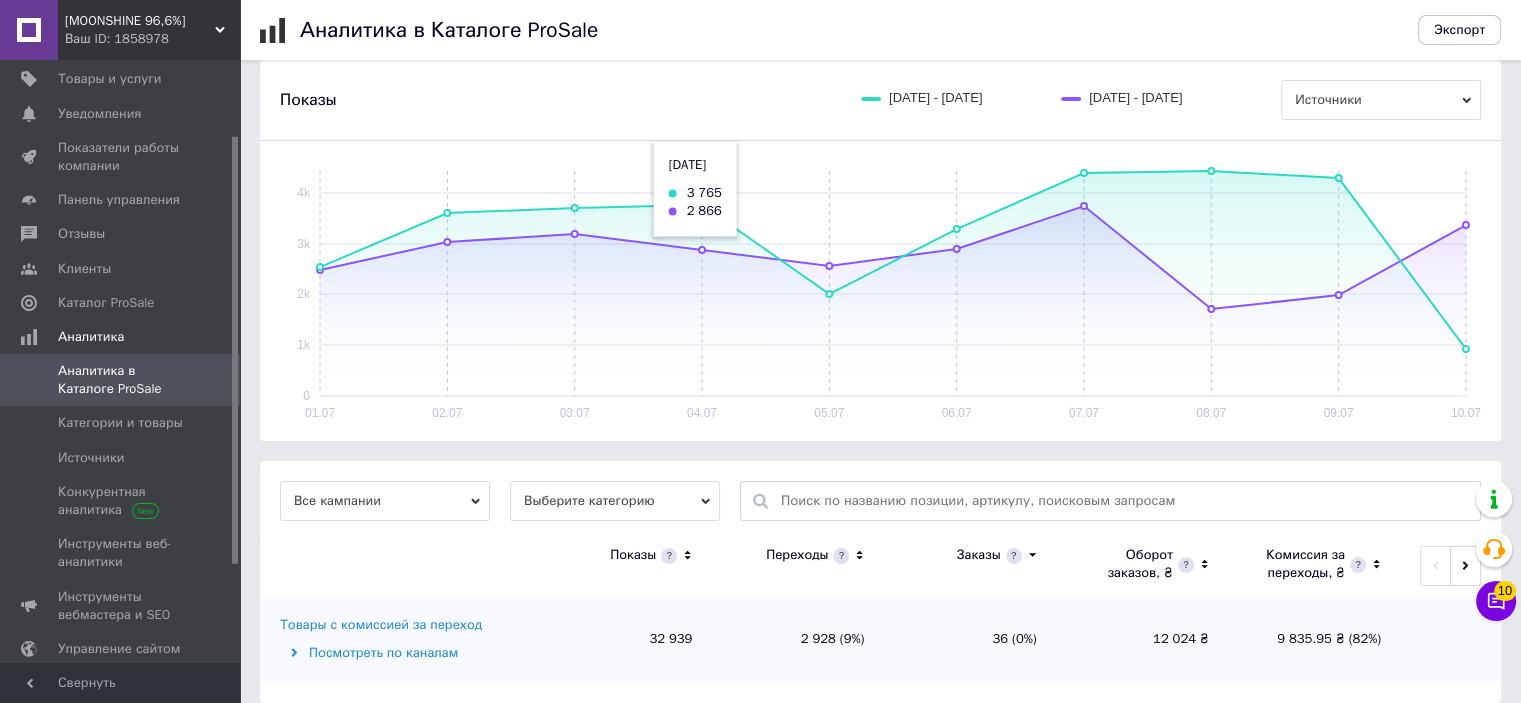 scroll, scrollTop: 251, scrollLeft: 0, axis: vertical 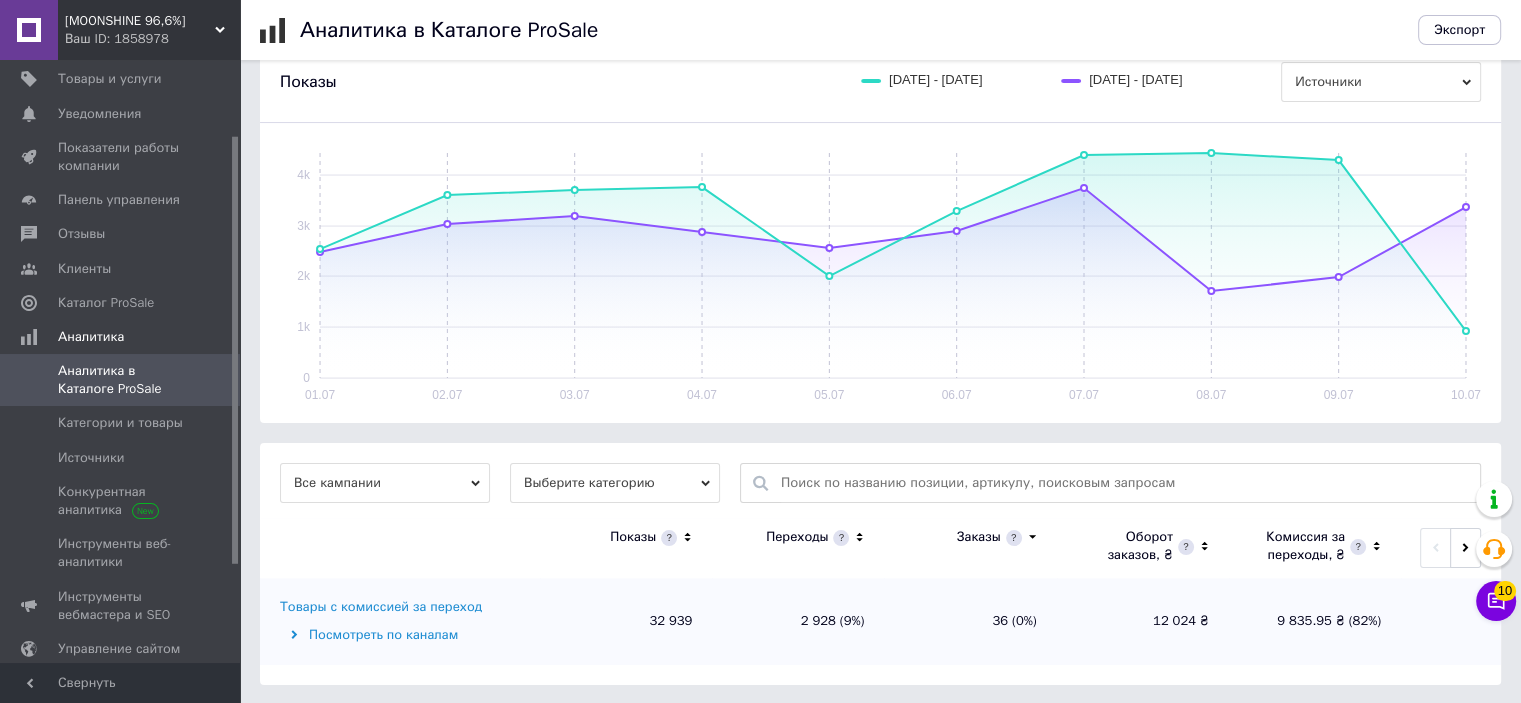 click on "Посмотреть по каналам" at bounding box center (407, 635) 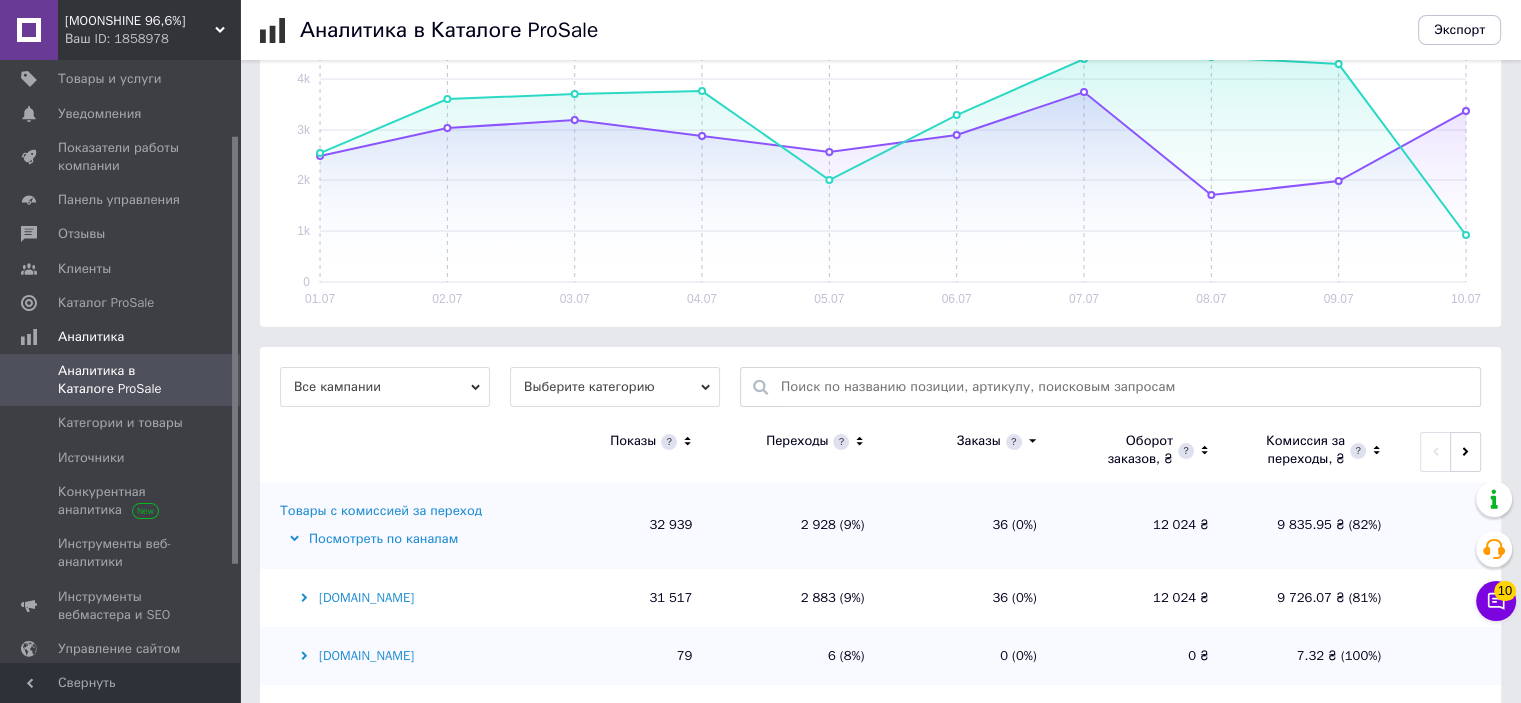 scroll, scrollTop: 426, scrollLeft: 0, axis: vertical 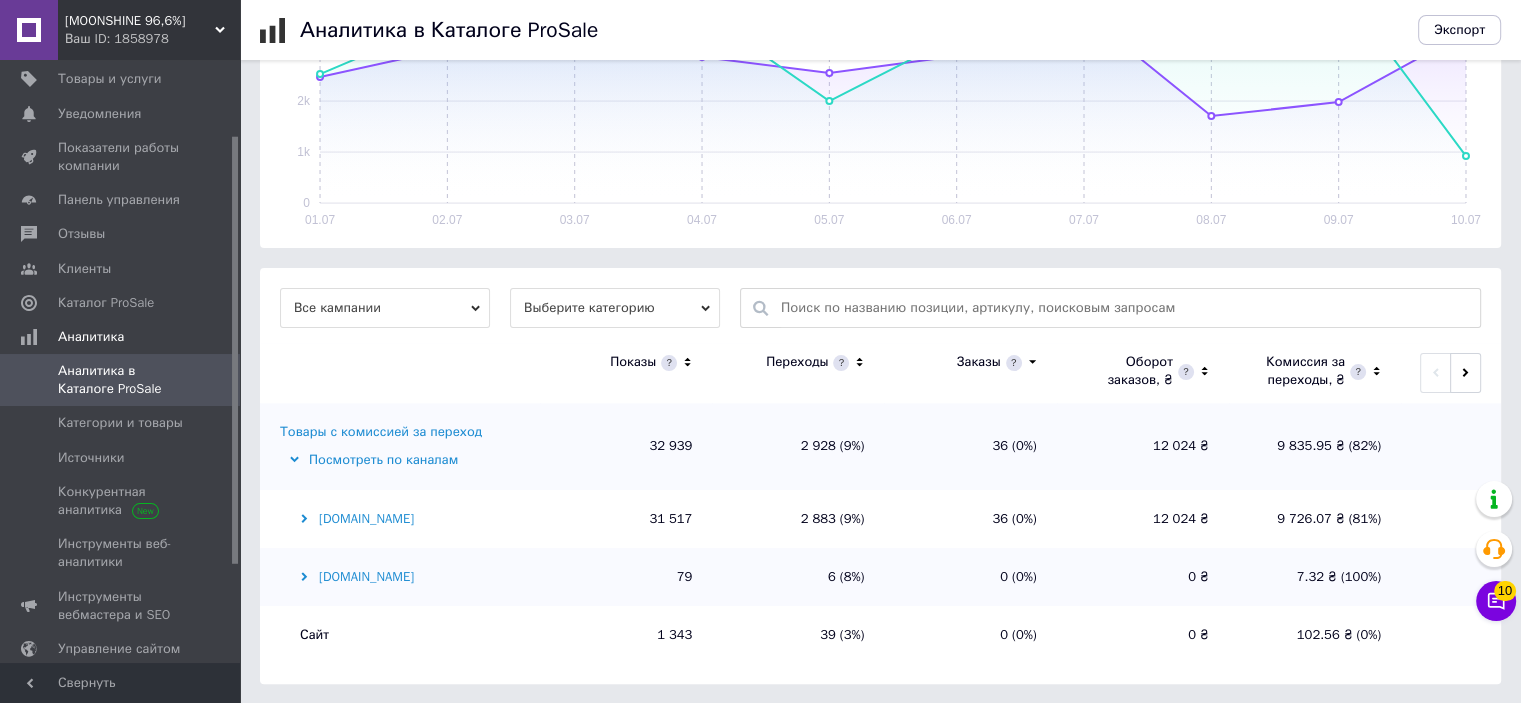 click on "[DOMAIN_NAME]" at bounding box center [407, 519] 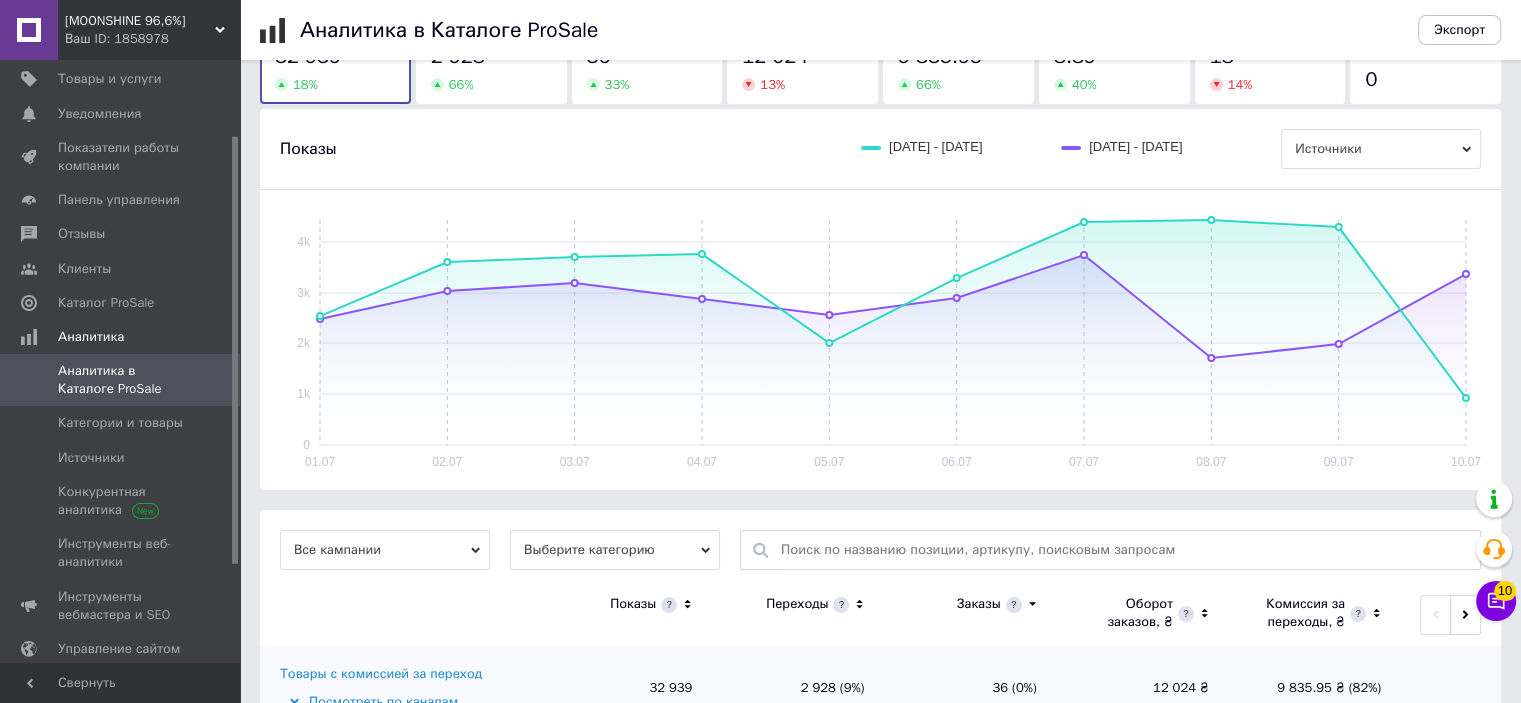 scroll, scrollTop: 0, scrollLeft: 0, axis: both 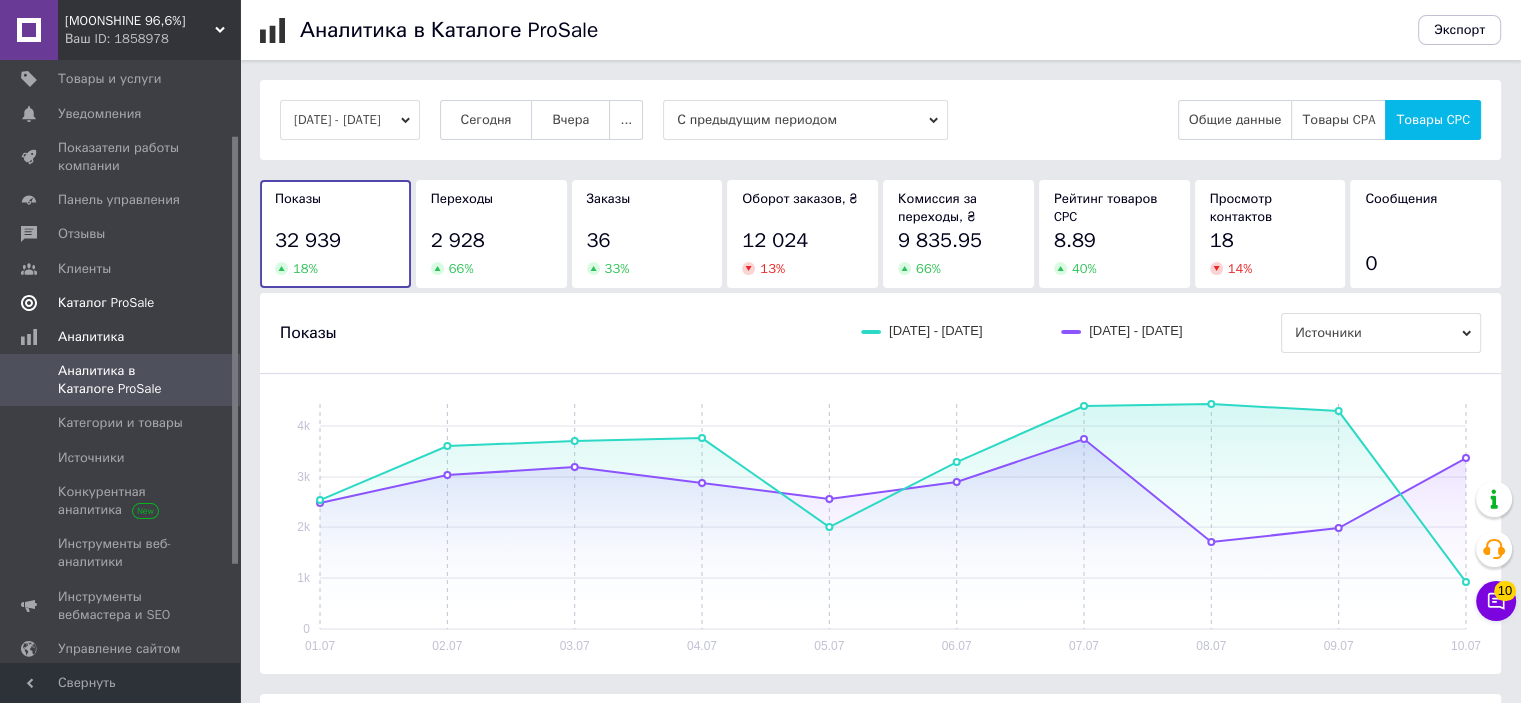 click on "Каталог ProSale" at bounding box center (106, 303) 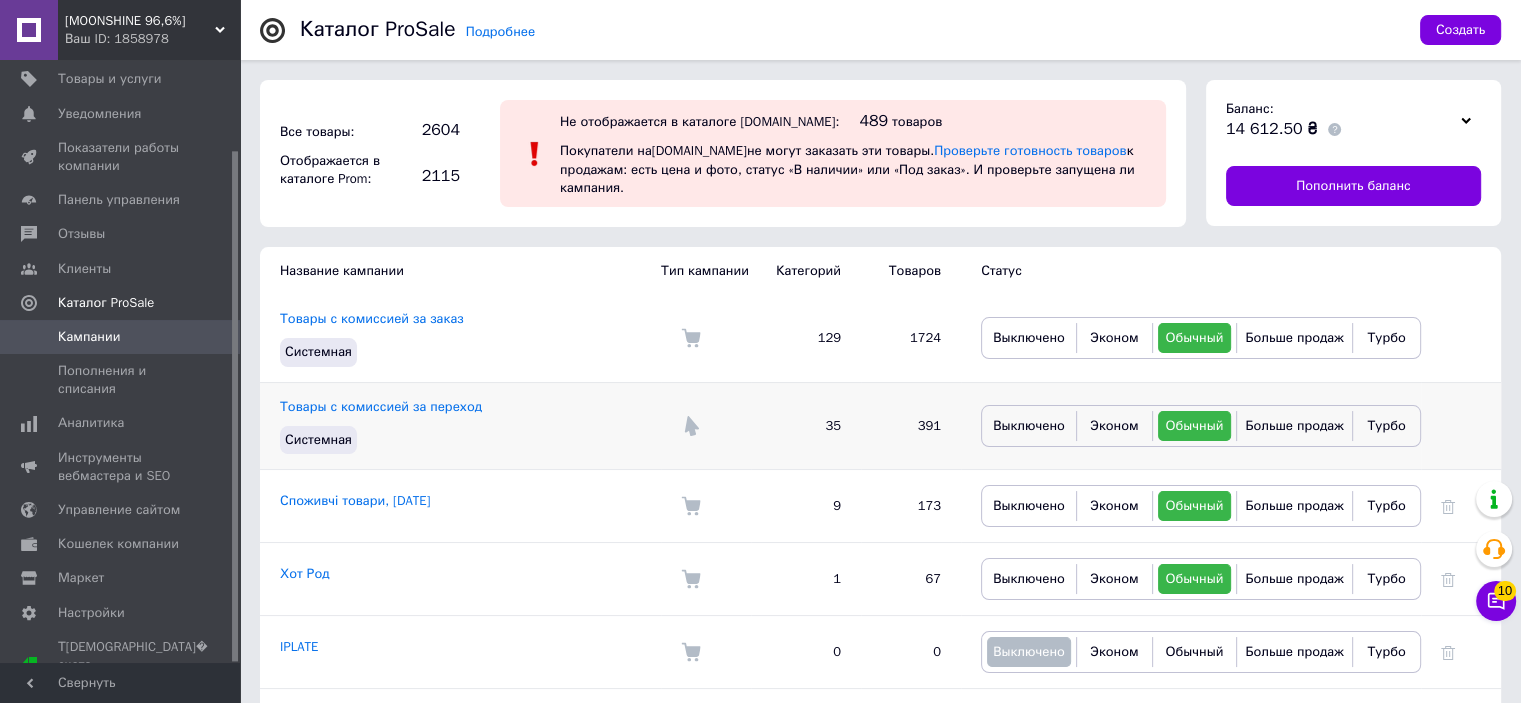 scroll, scrollTop: 100, scrollLeft: 0, axis: vertical 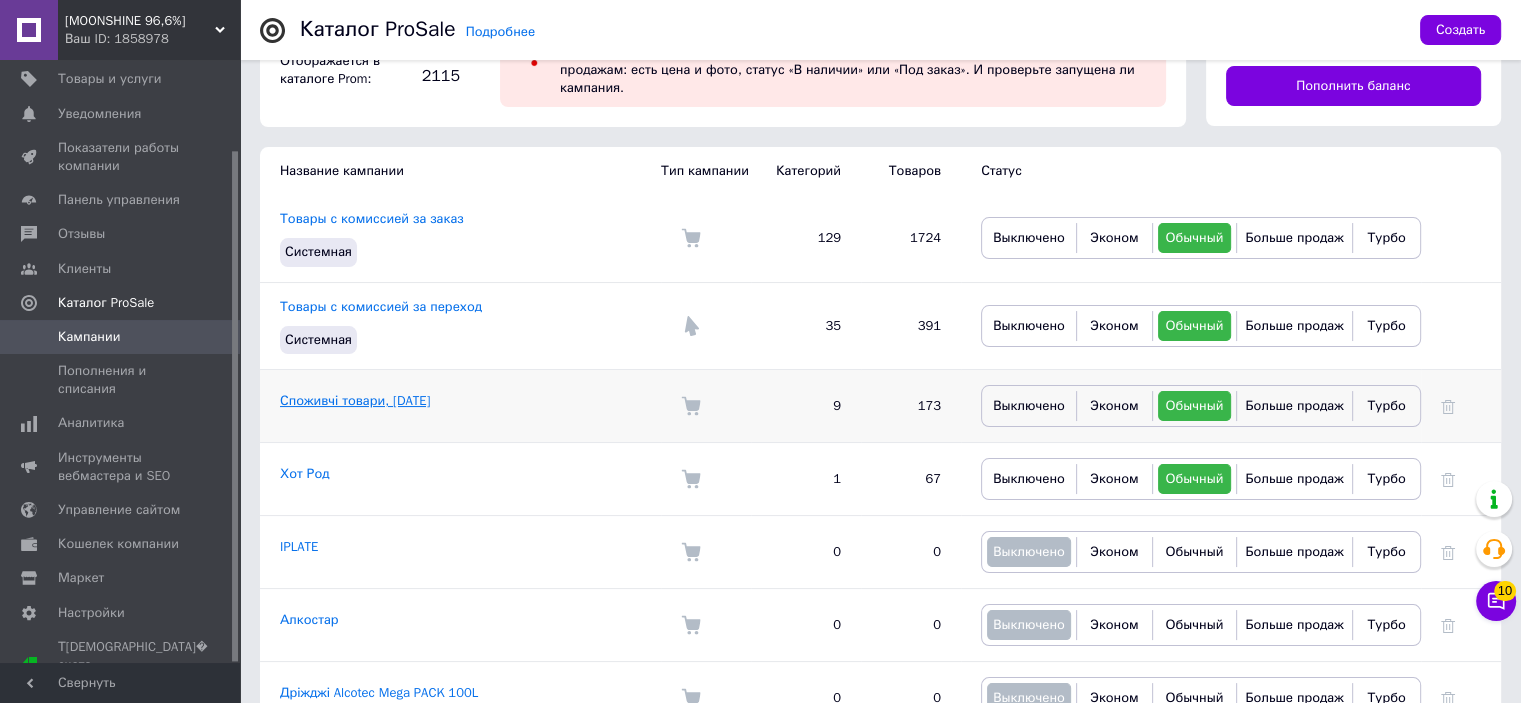 click on "Споживчі товари, [DATE]" at bounding box center (355, 400) 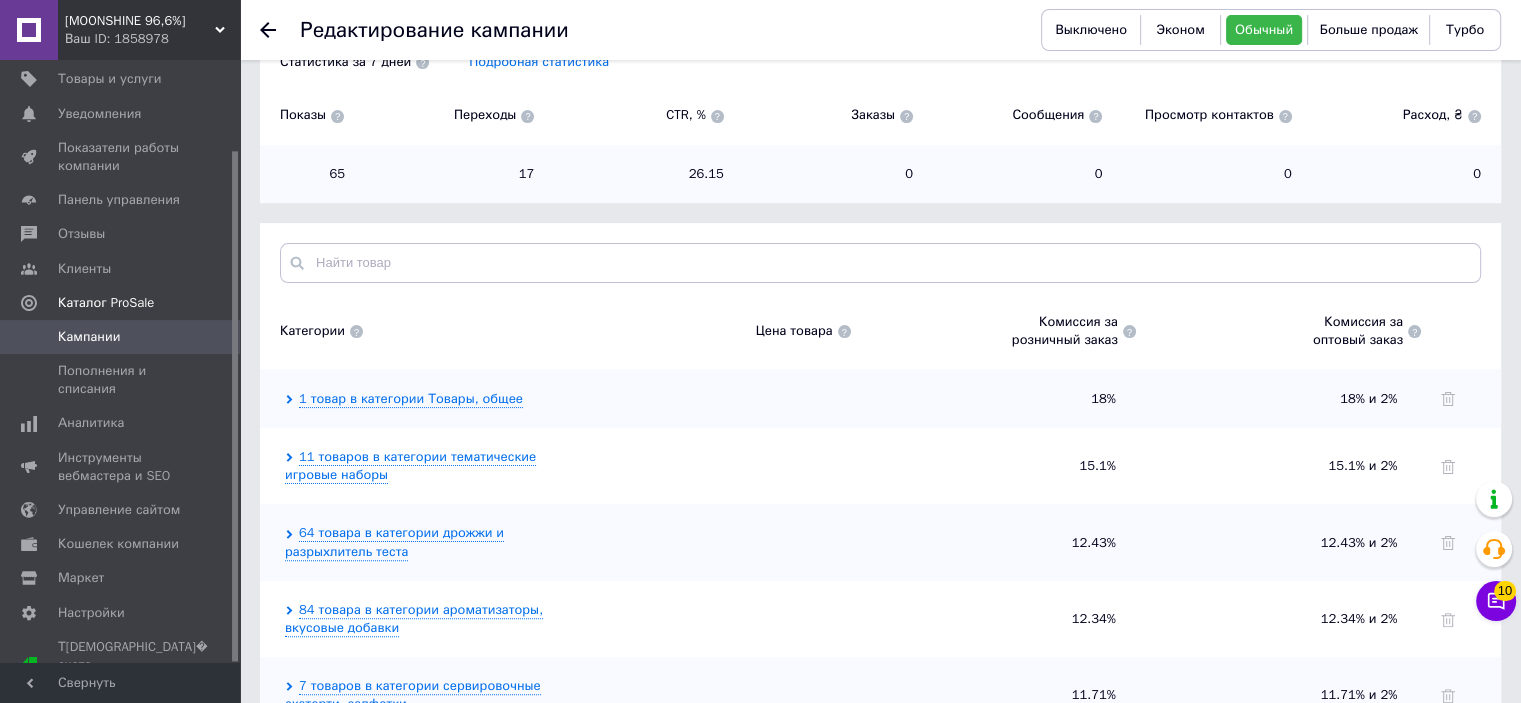 scroll, scrollTop: 400, scrollLeft: 0, axis: vertical 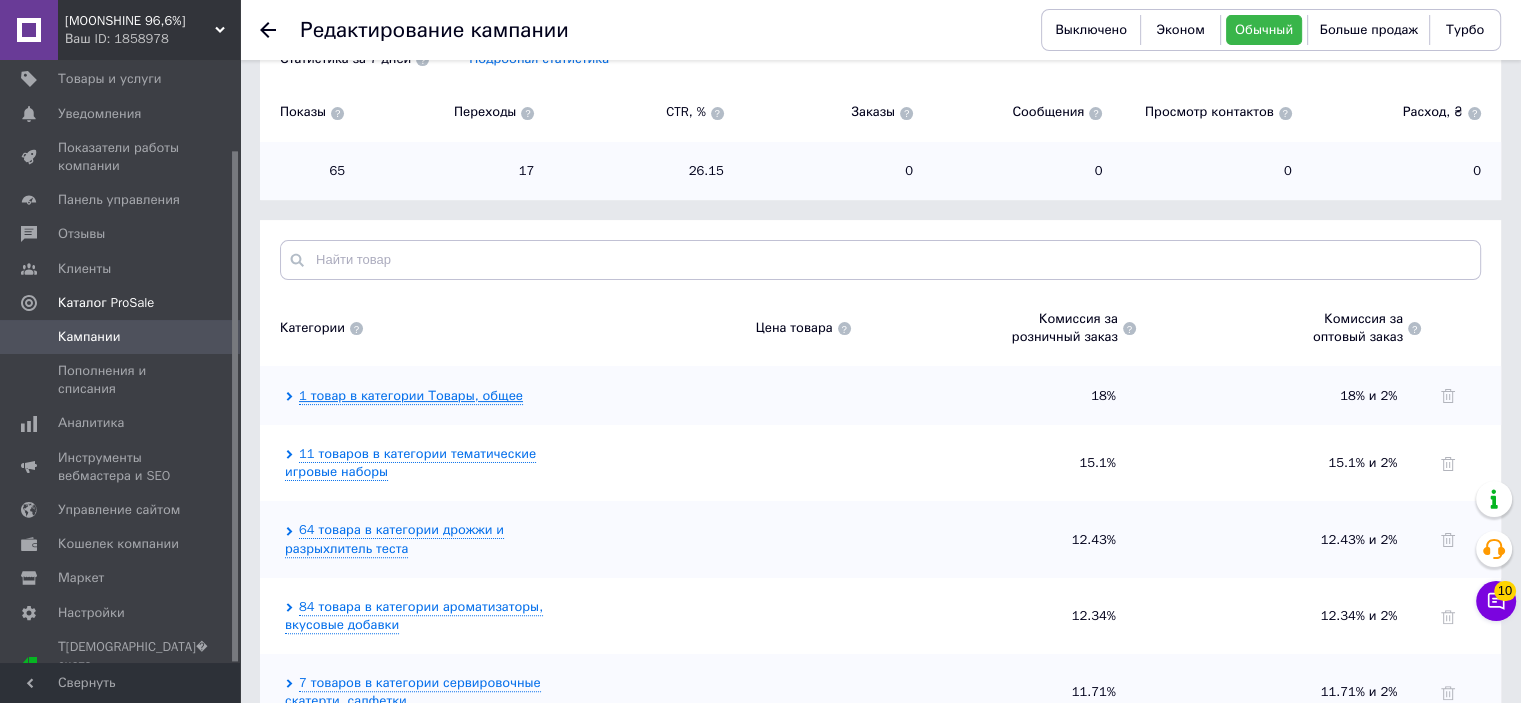 click on "1 товар в категории Товары, общее" at bounding box center [411, 396] 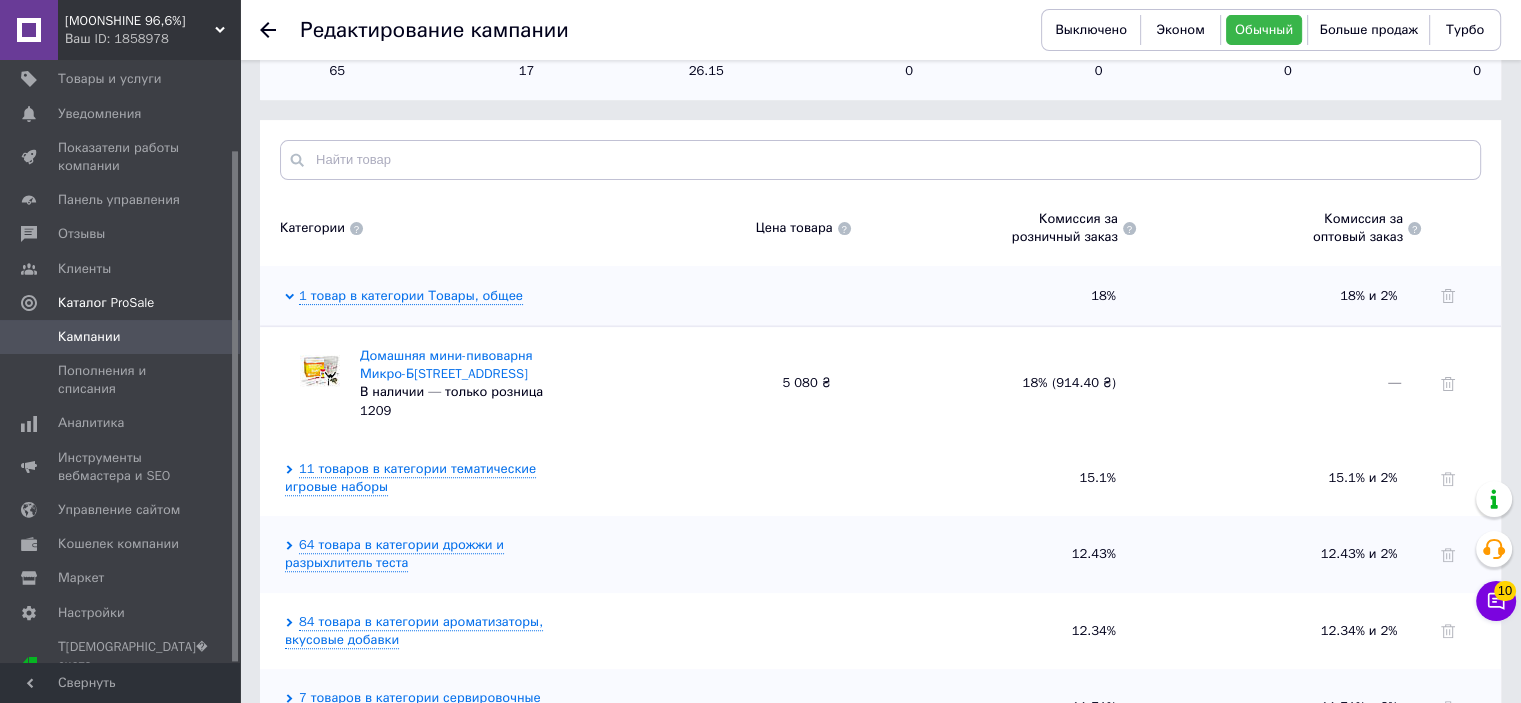 scroll, scrollTop: 600, scrollLeft: 0, axis: vertical 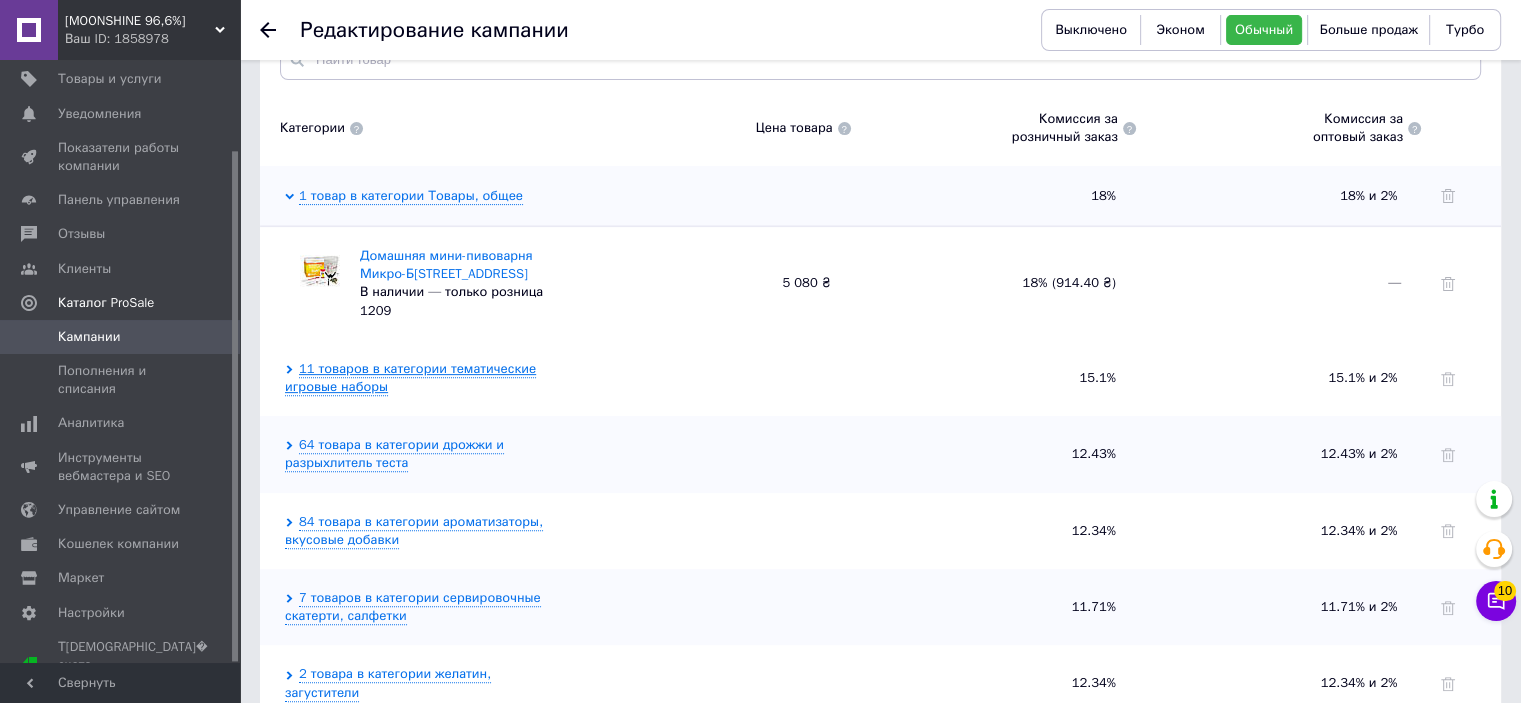 click on "11 товаров в категории тематические игровые наборы" at bounding box center (410, 378) 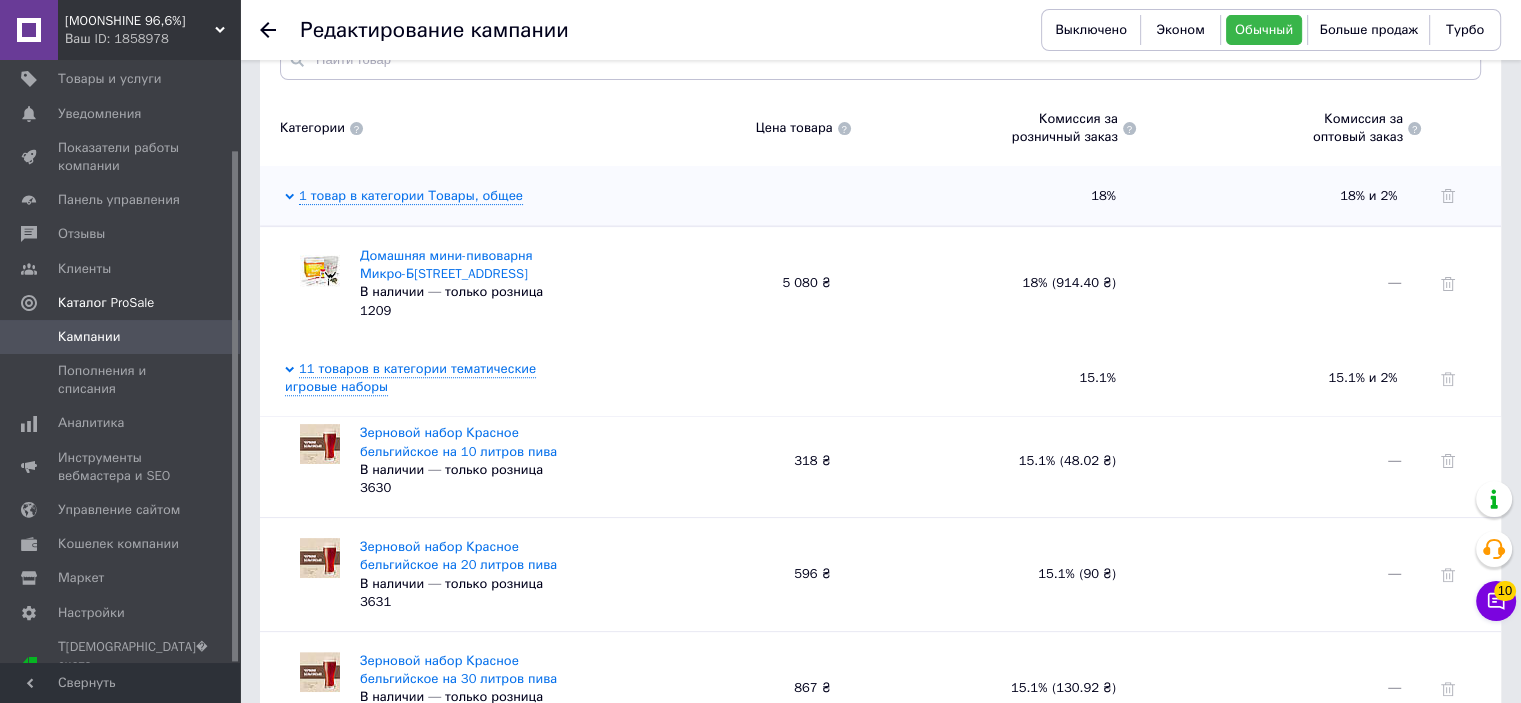 scroll, scrollTop: 949, scrollLeft: 0, axis: vertical 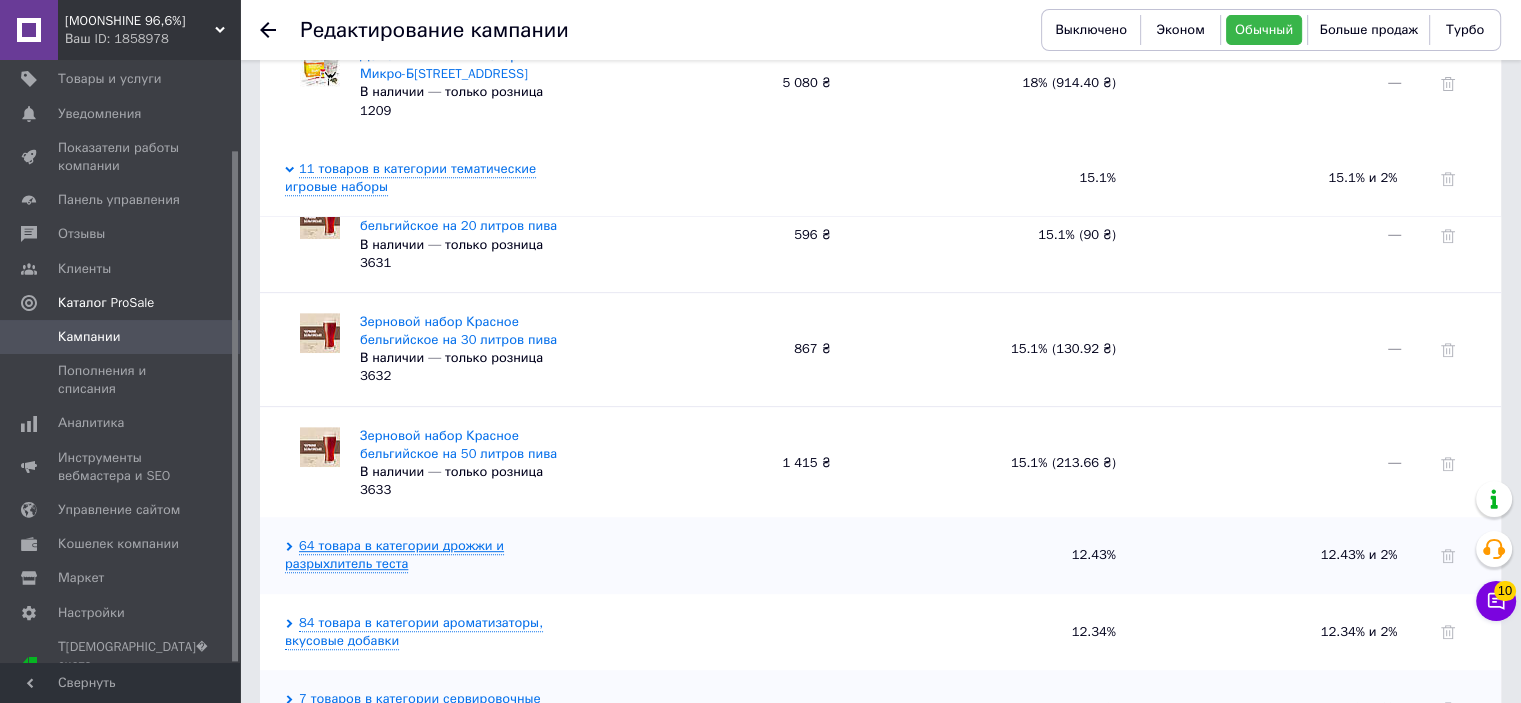 click on "64 товара в категории дрожжи и разрыхлитель теста" at bounding box center (394, 555) 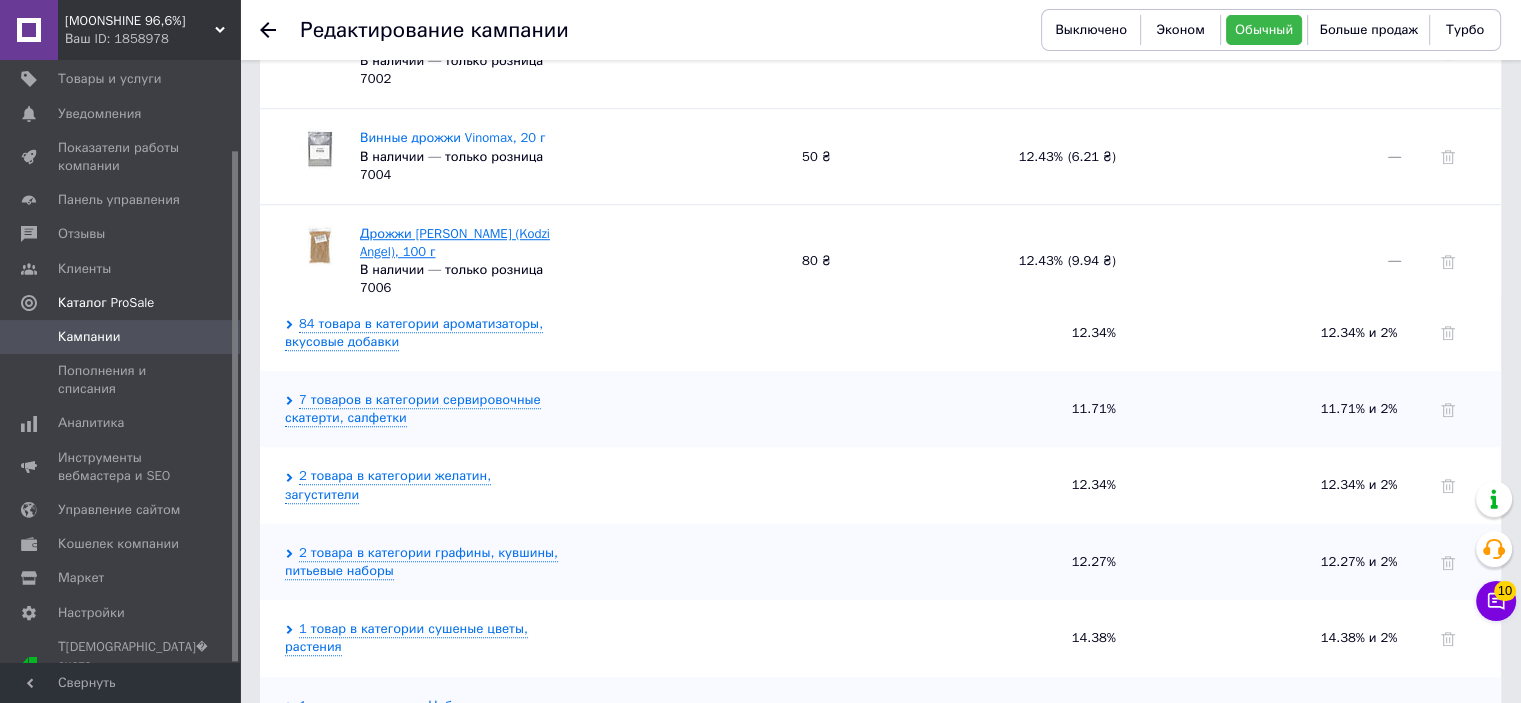 scroll, scrollTop: 1200, scrollLeft: 0, axis: vertical 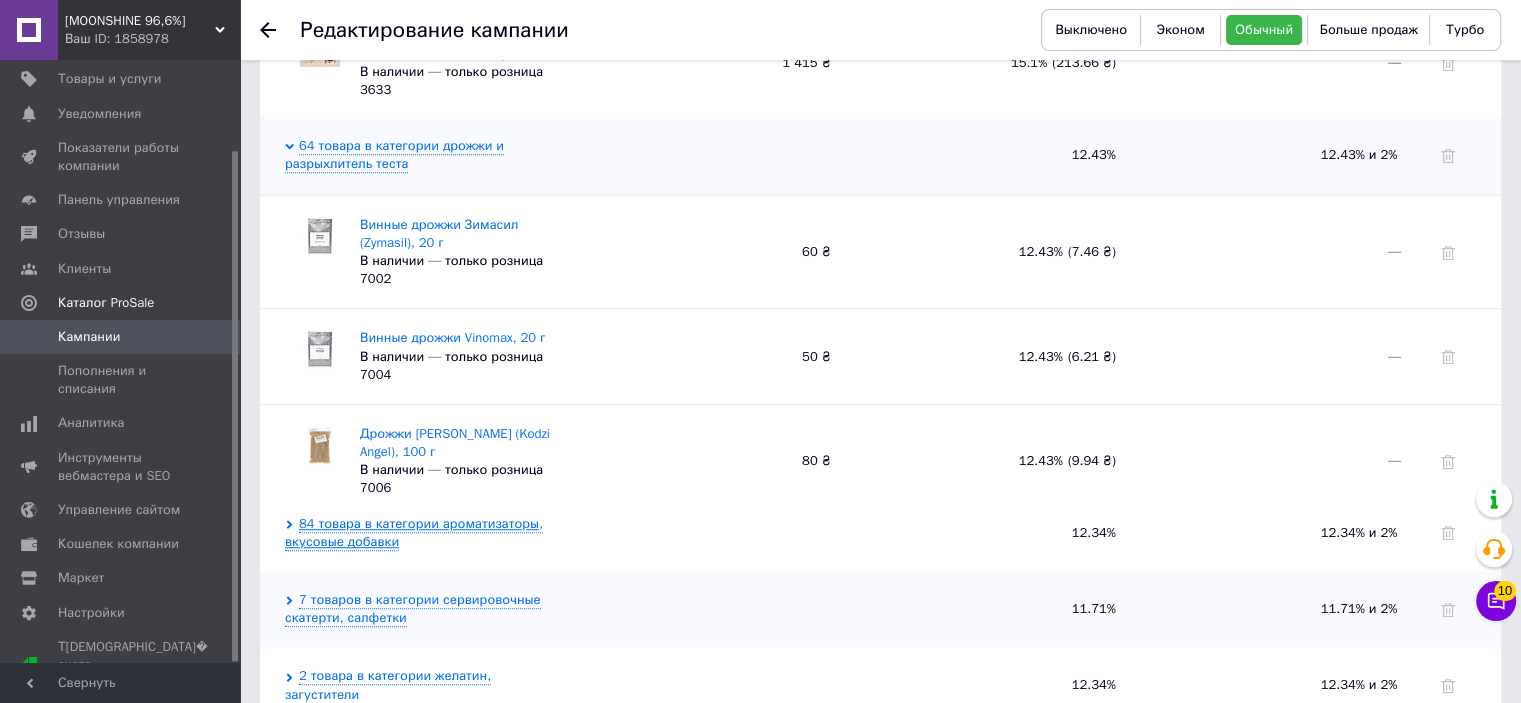 click on "84 товара в категории ароматизаторы, вкусовые добавки" at bounding box center (414, 533) 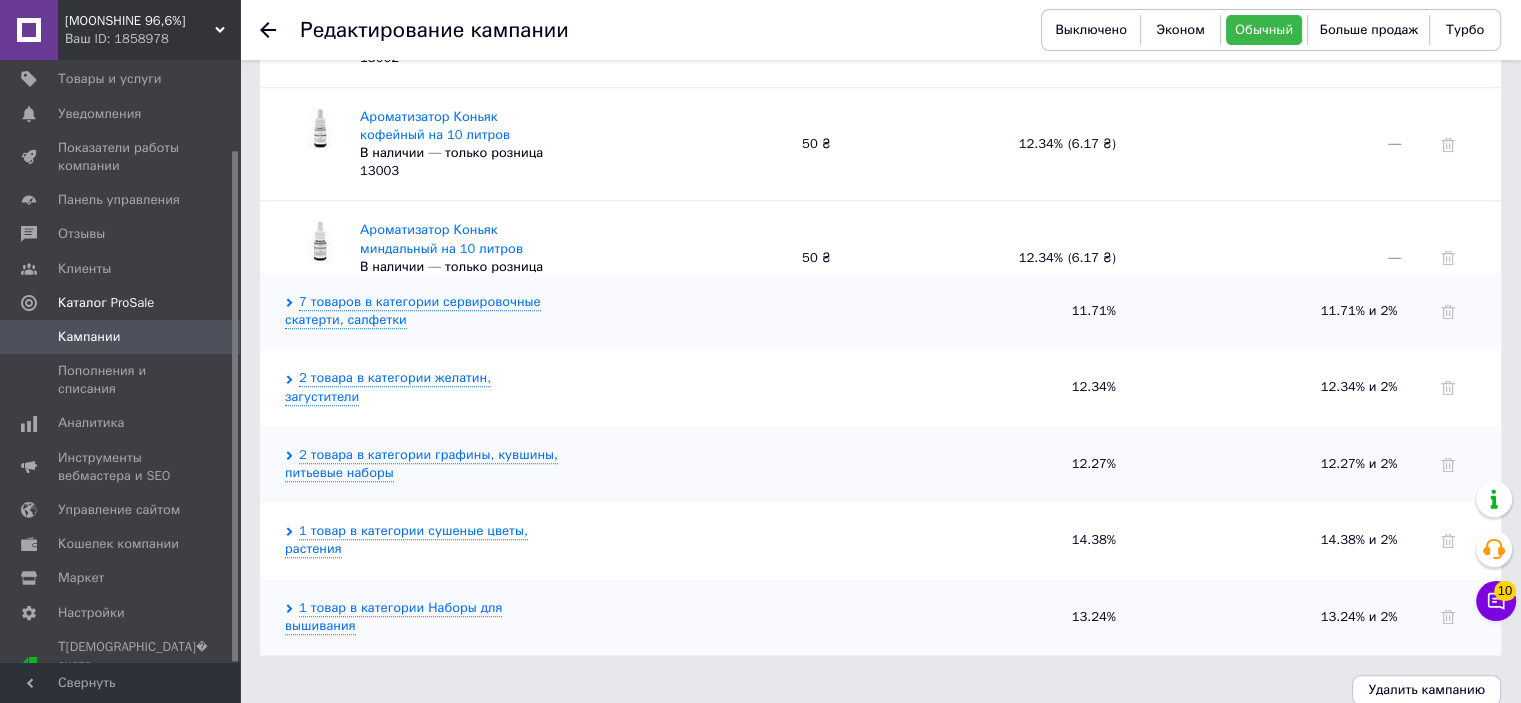 scroll, scrollTop: 1800, scrollLeft: 0, axis: vertical 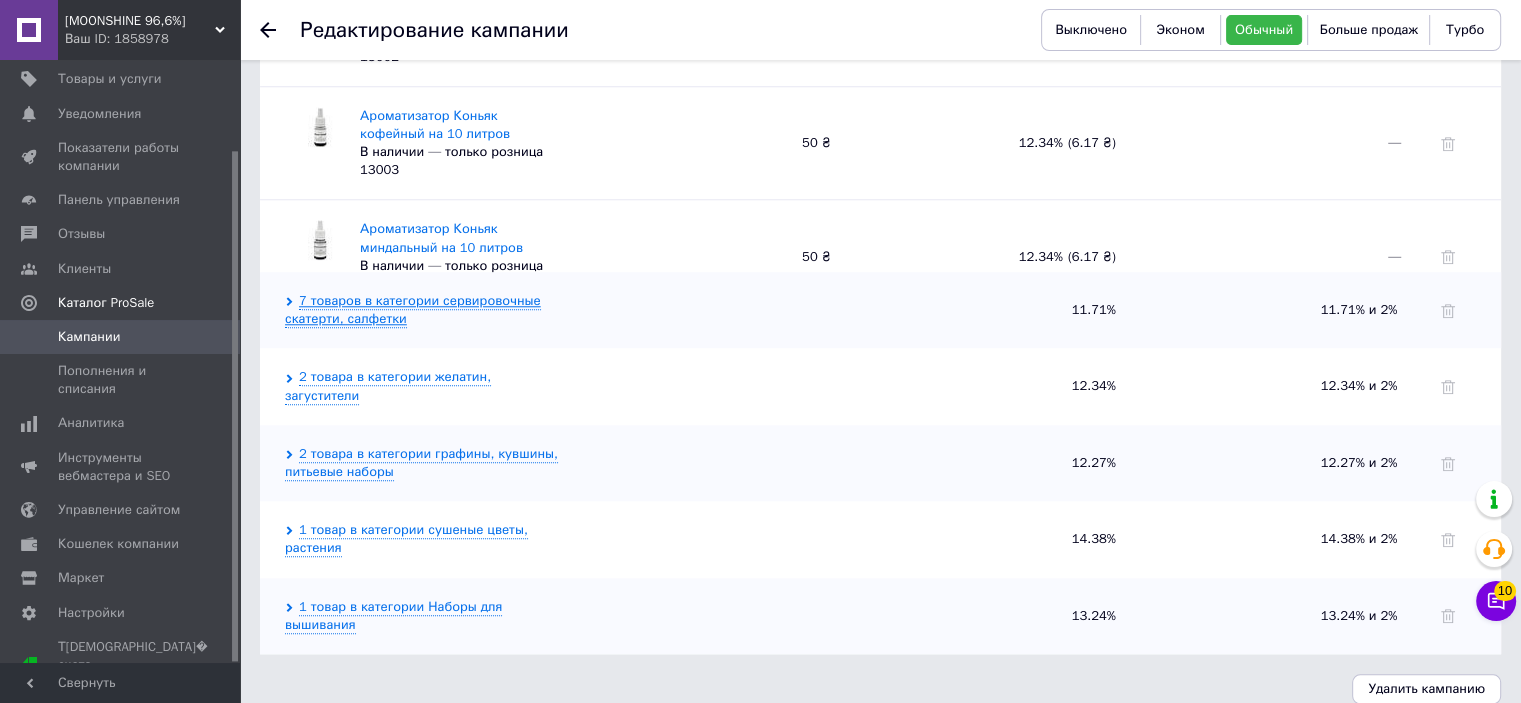 click on "7 товаров в категории сервировочные скатерти, салфетки" at bounding box center [413, 310] 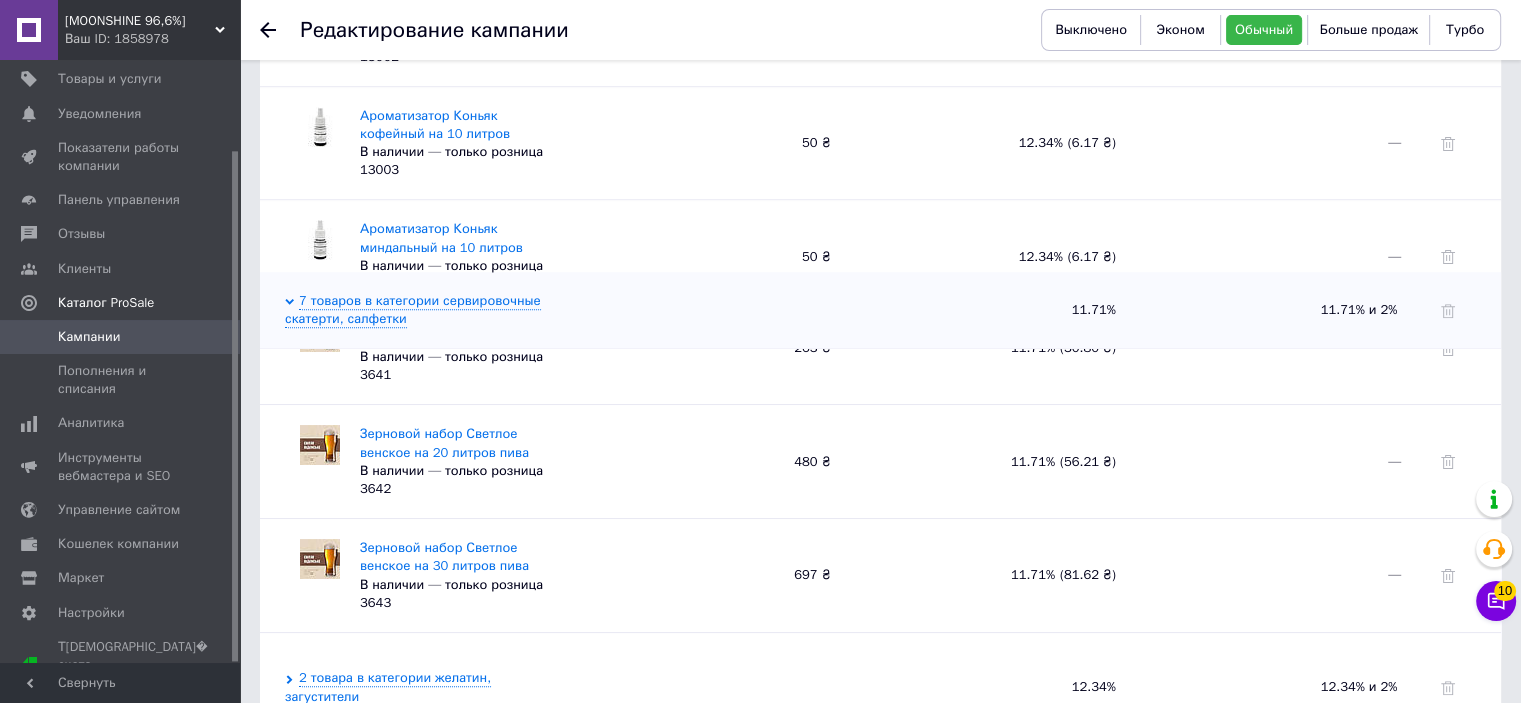 scroll, scrollTop: 495, scrollLeft: 0, axis: vertical 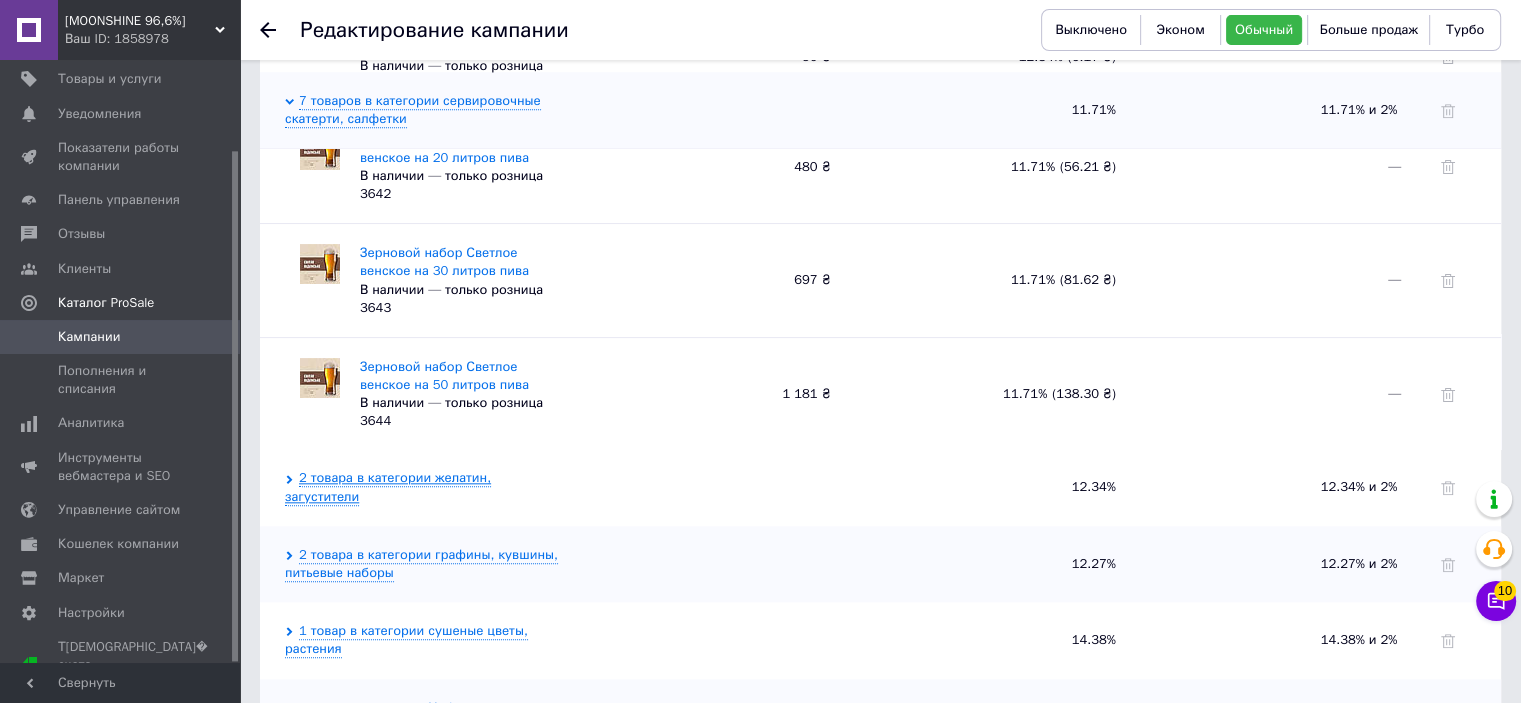 click on "2 товара в категории желатин, загустители" at bounding box center [388, 487] 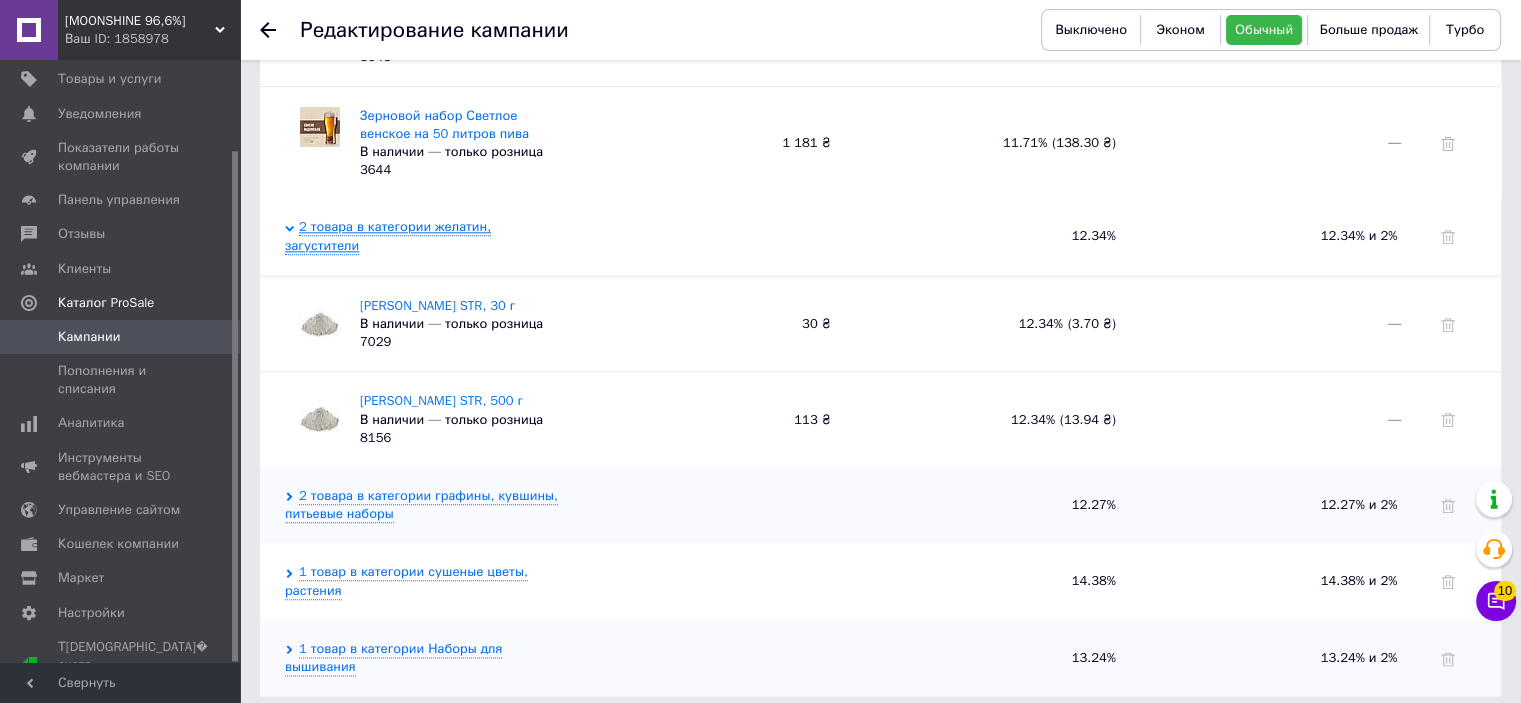 scroll, scrollTop: 2296, scrollLeft: 0, axis: vertical 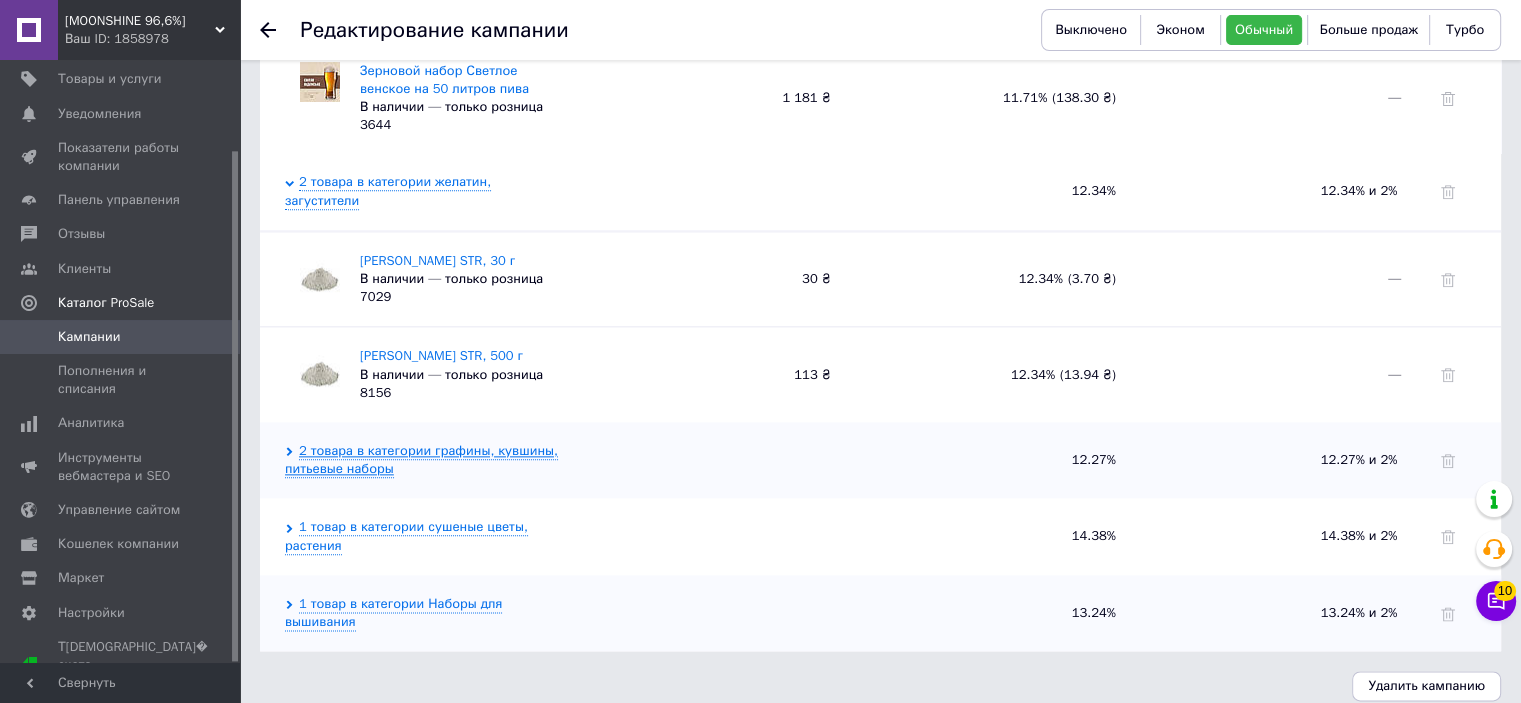 click on "2 товара в категории графины, кувшины, питьевые наборы" at bounding box center [421, 460] 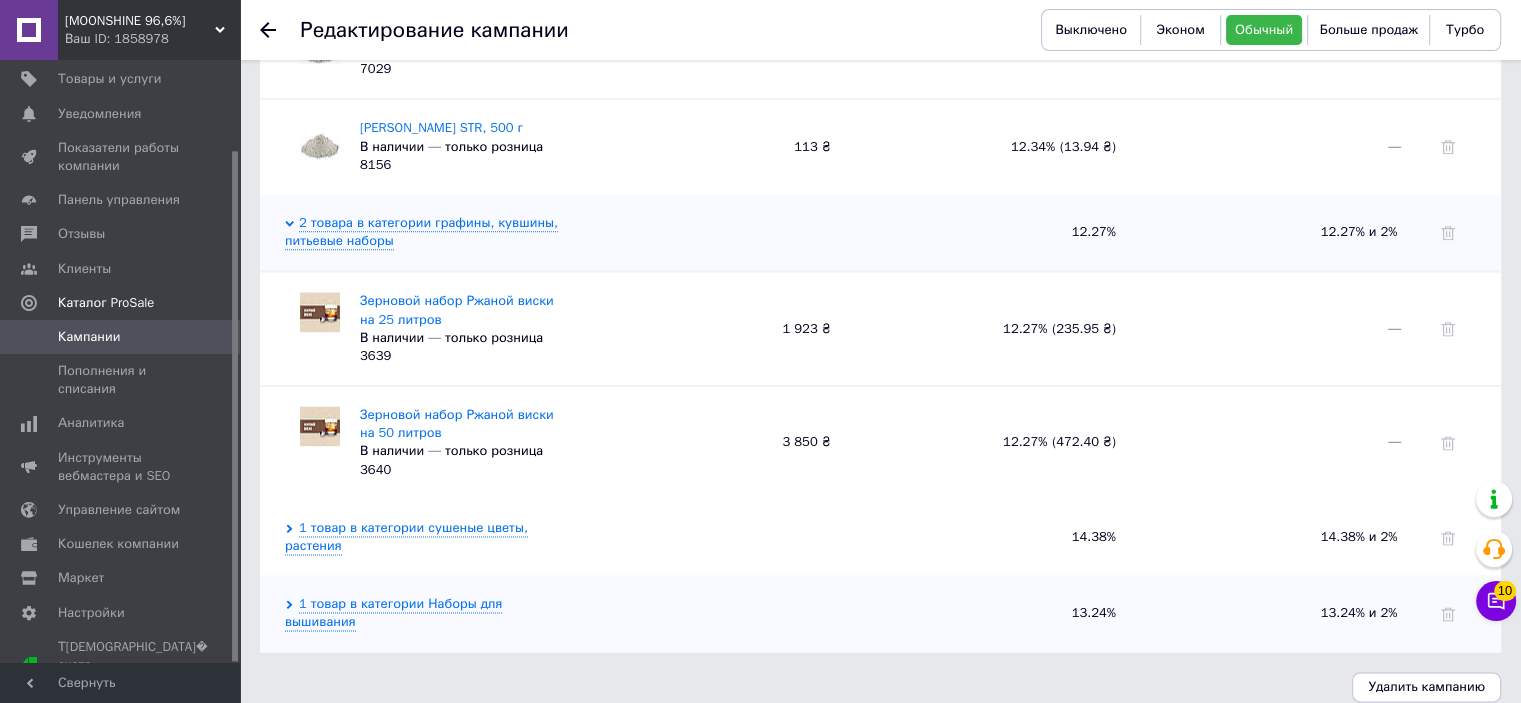 scroll, scrollTop: 2524, scrollLeft: 0, axis: vertical 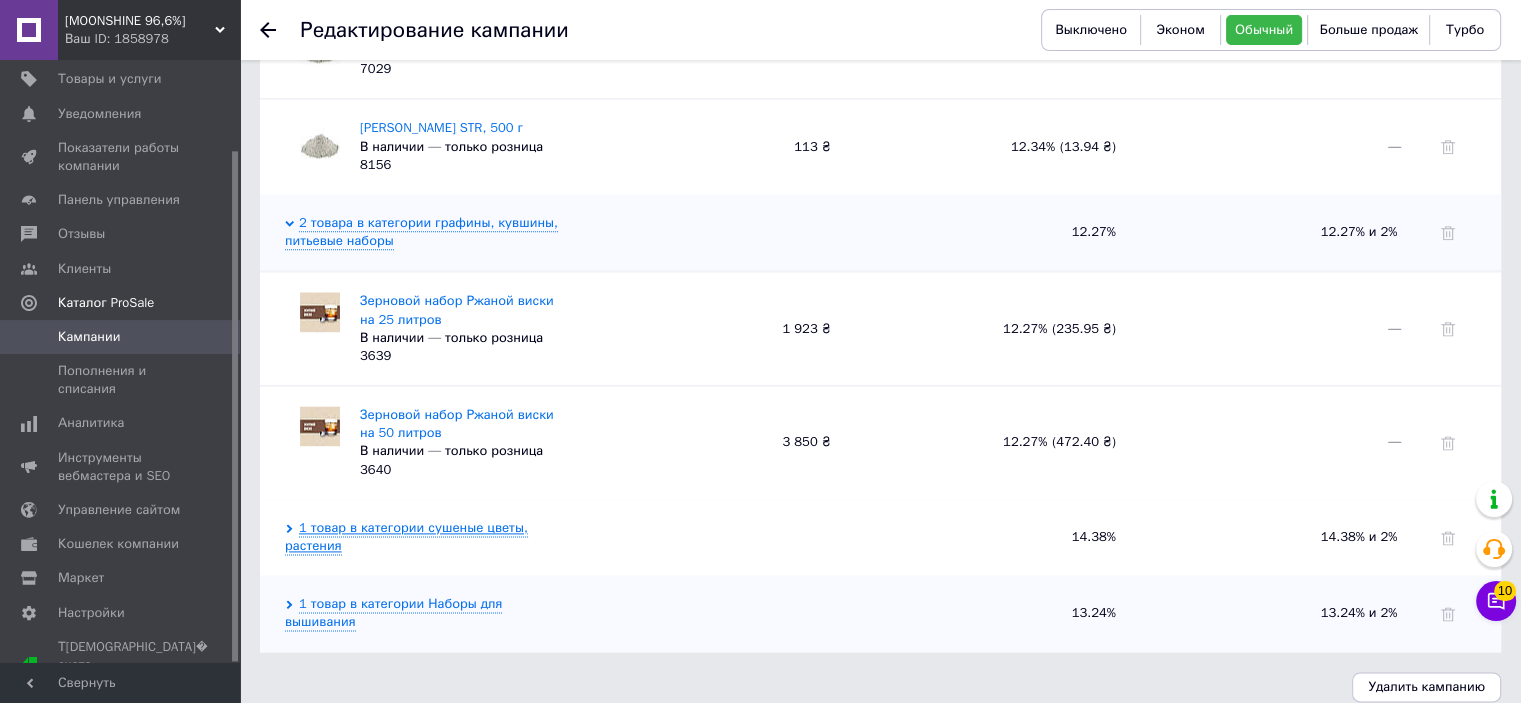 click on "1 товар в категории сушеные цветы, растения" at bounding box center (406, 537) 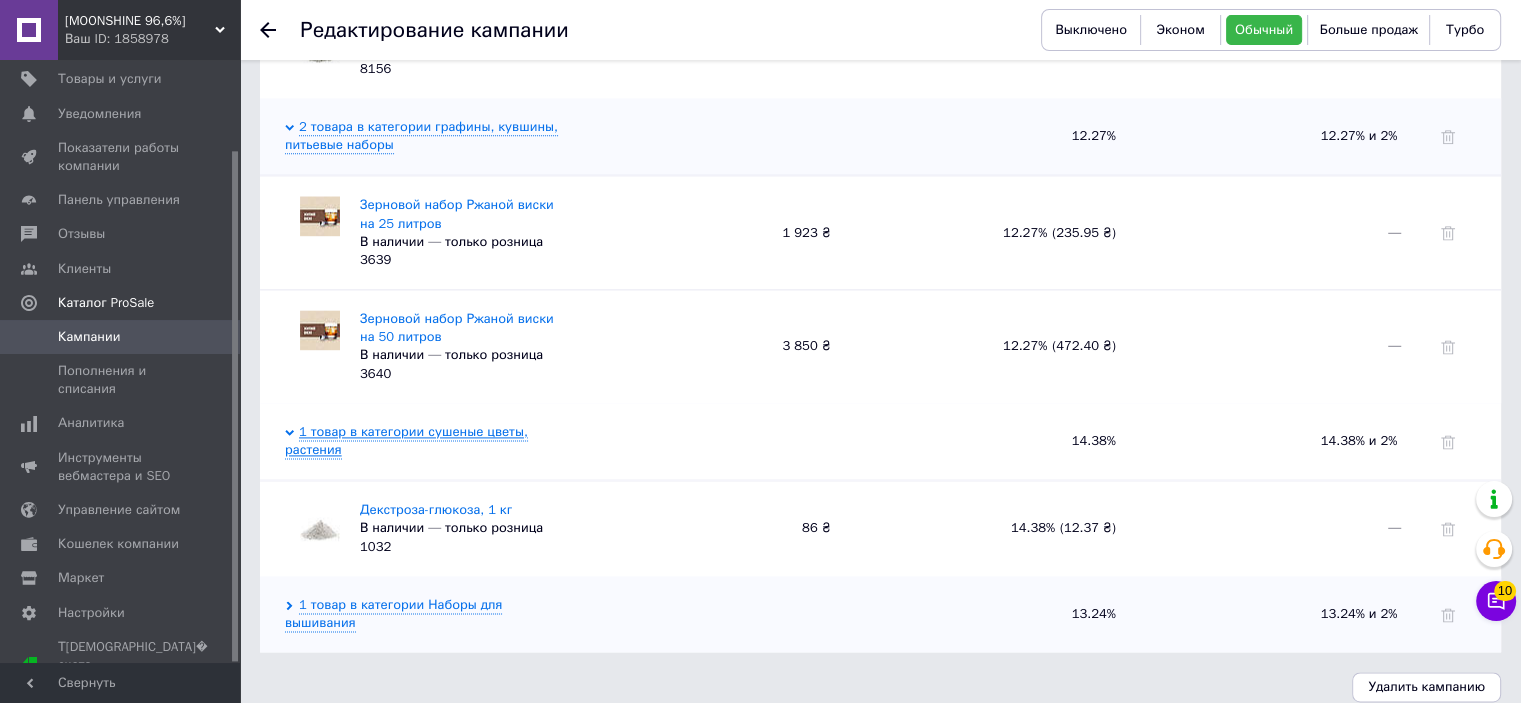 scroll, scrollTop: 2620, scrollLeft: 0, axis: vertical 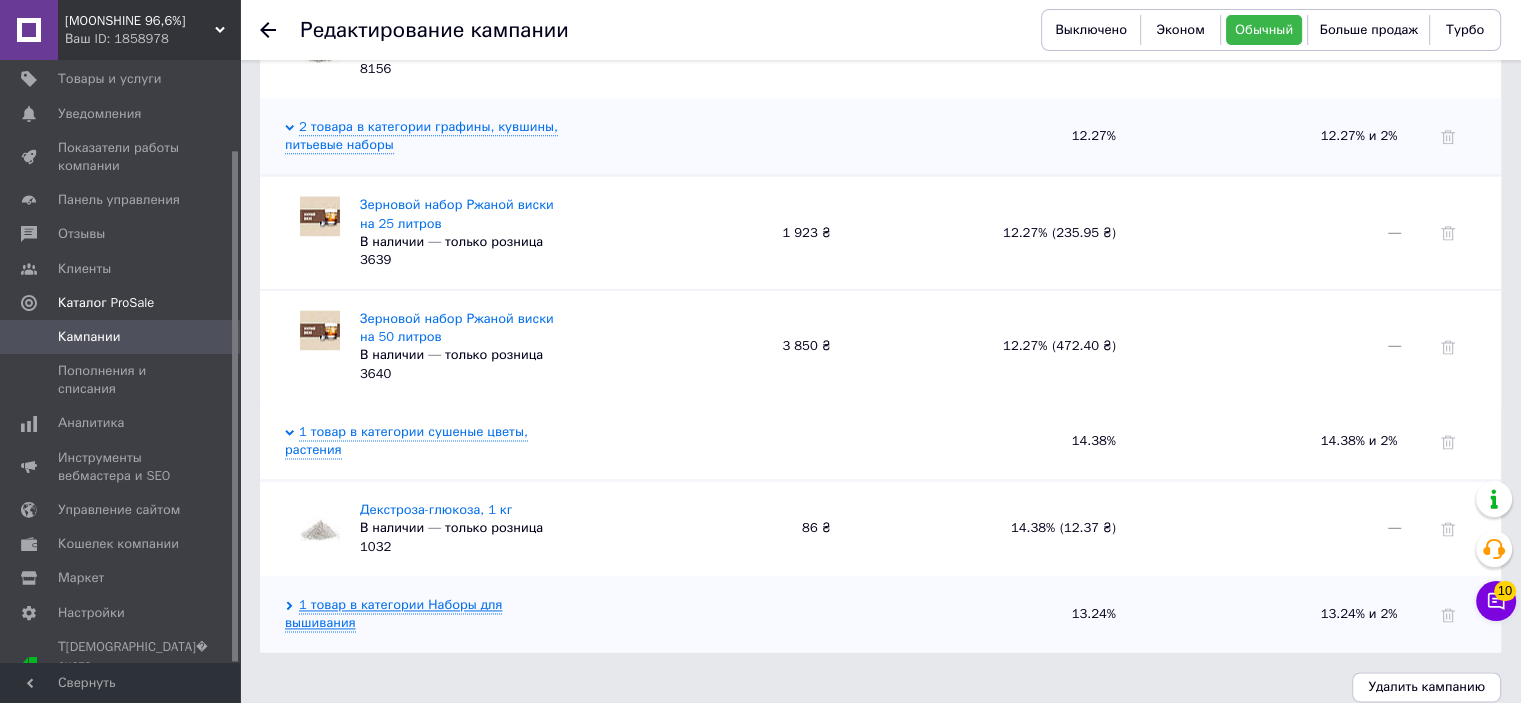 click on "1 товар в категории Наборы для вышивания" at bounding box center [393, 614] 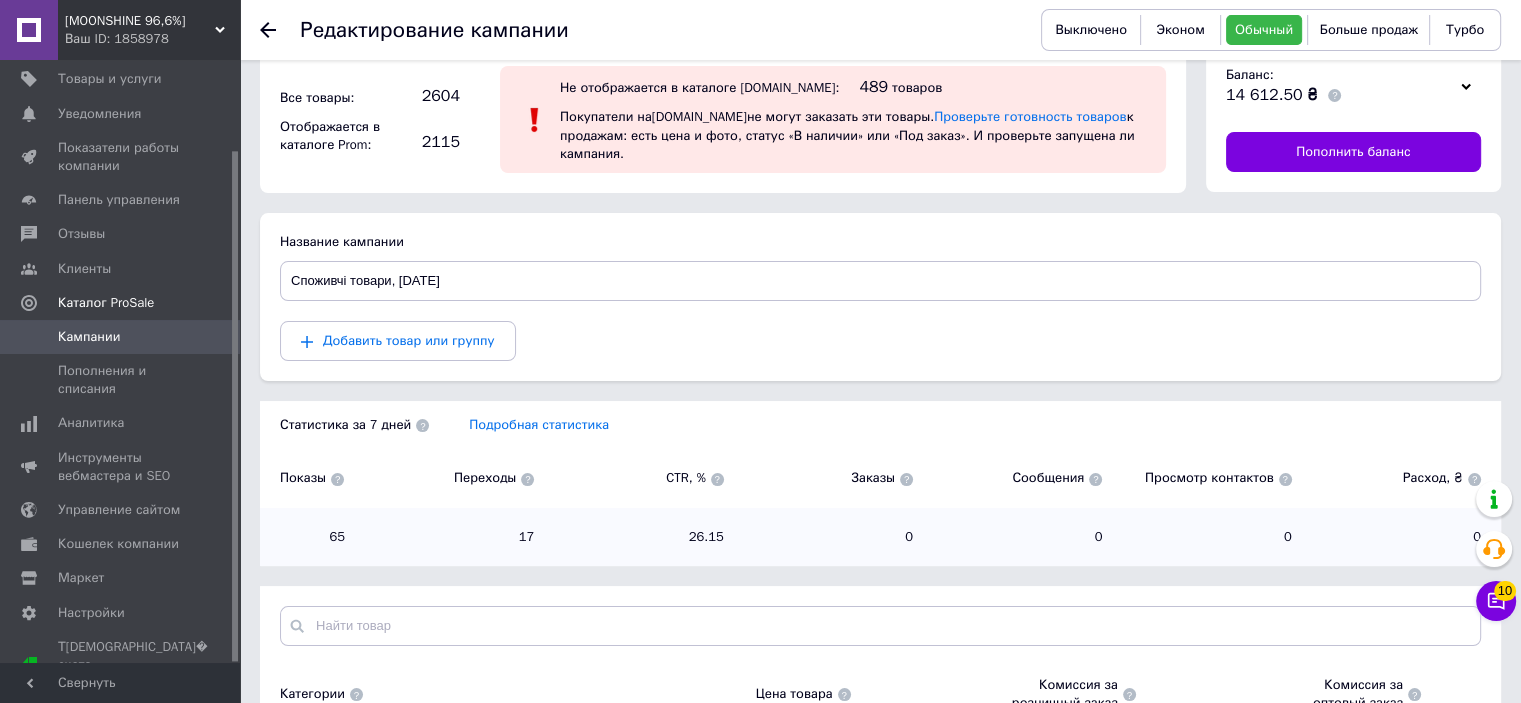 scroll, scrollTop: 0, scrollLeft: 0, axis: both 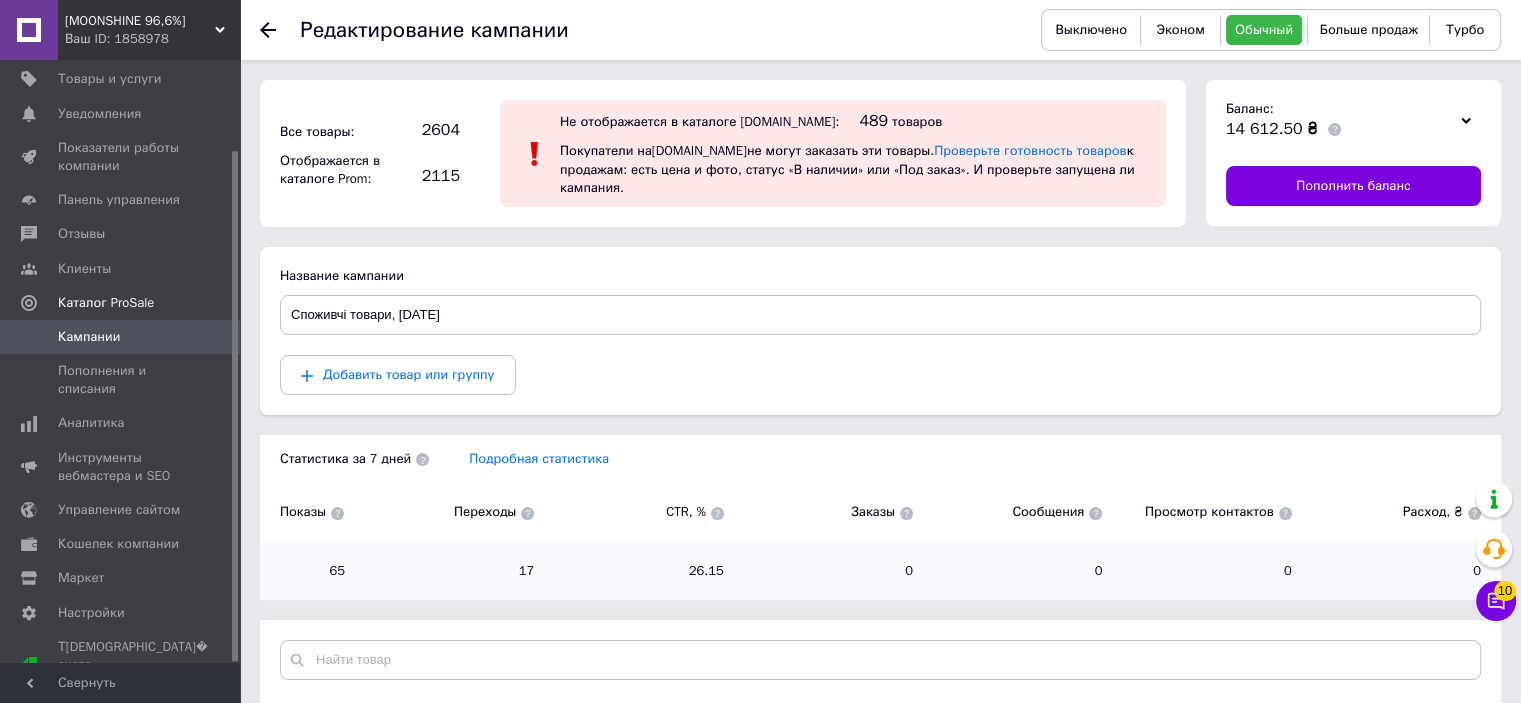 click 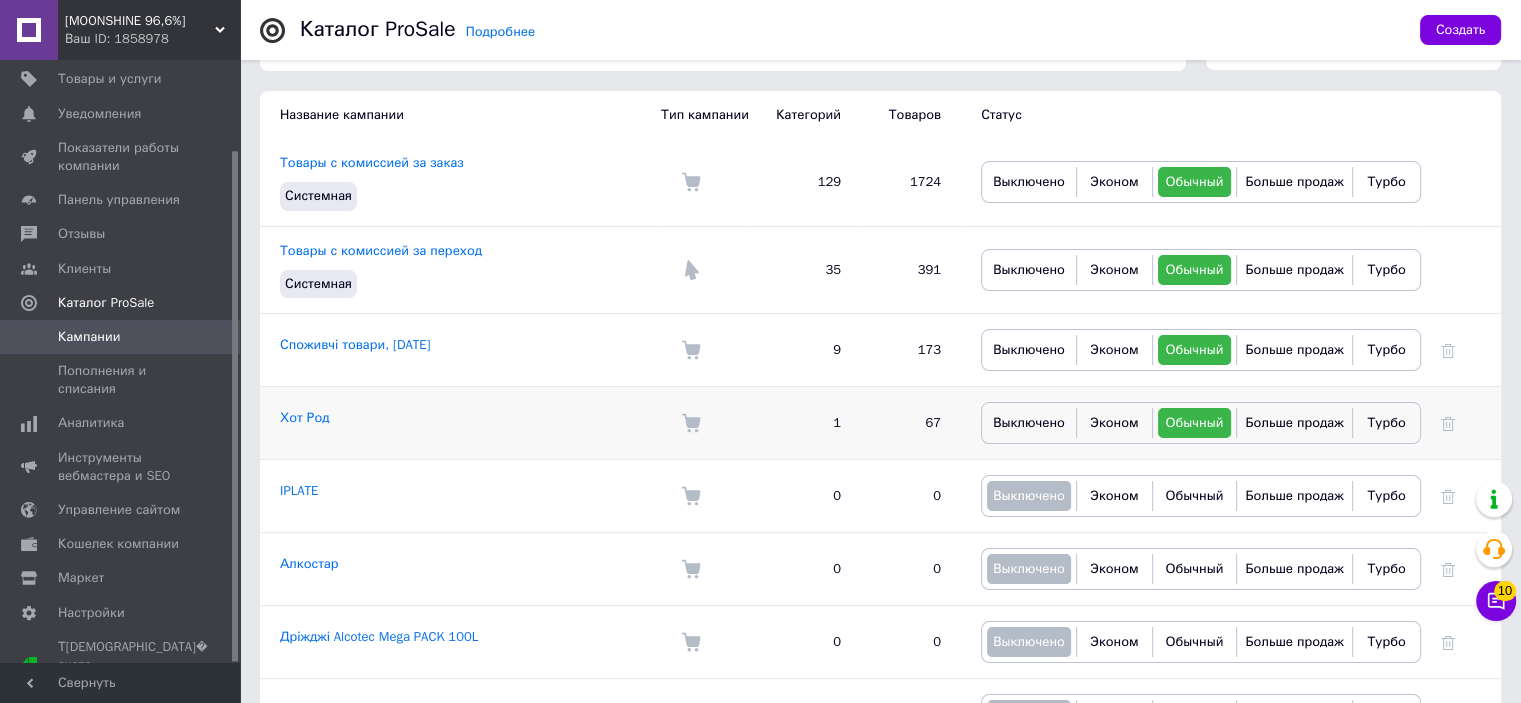 scroll, scrollTop: 200, scrollLeft: 0, axis: vertical 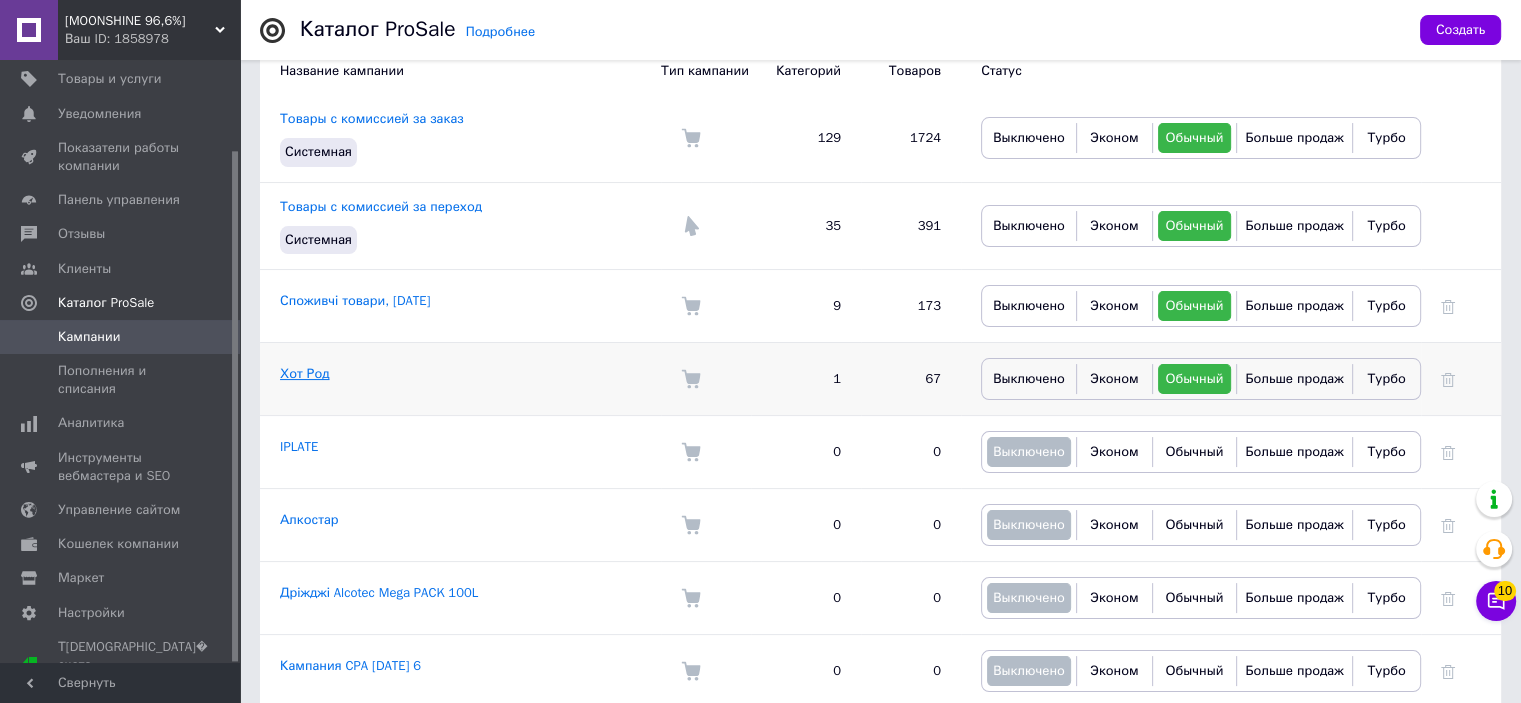 click on "Хот Род" at bounding box center [304, 373] 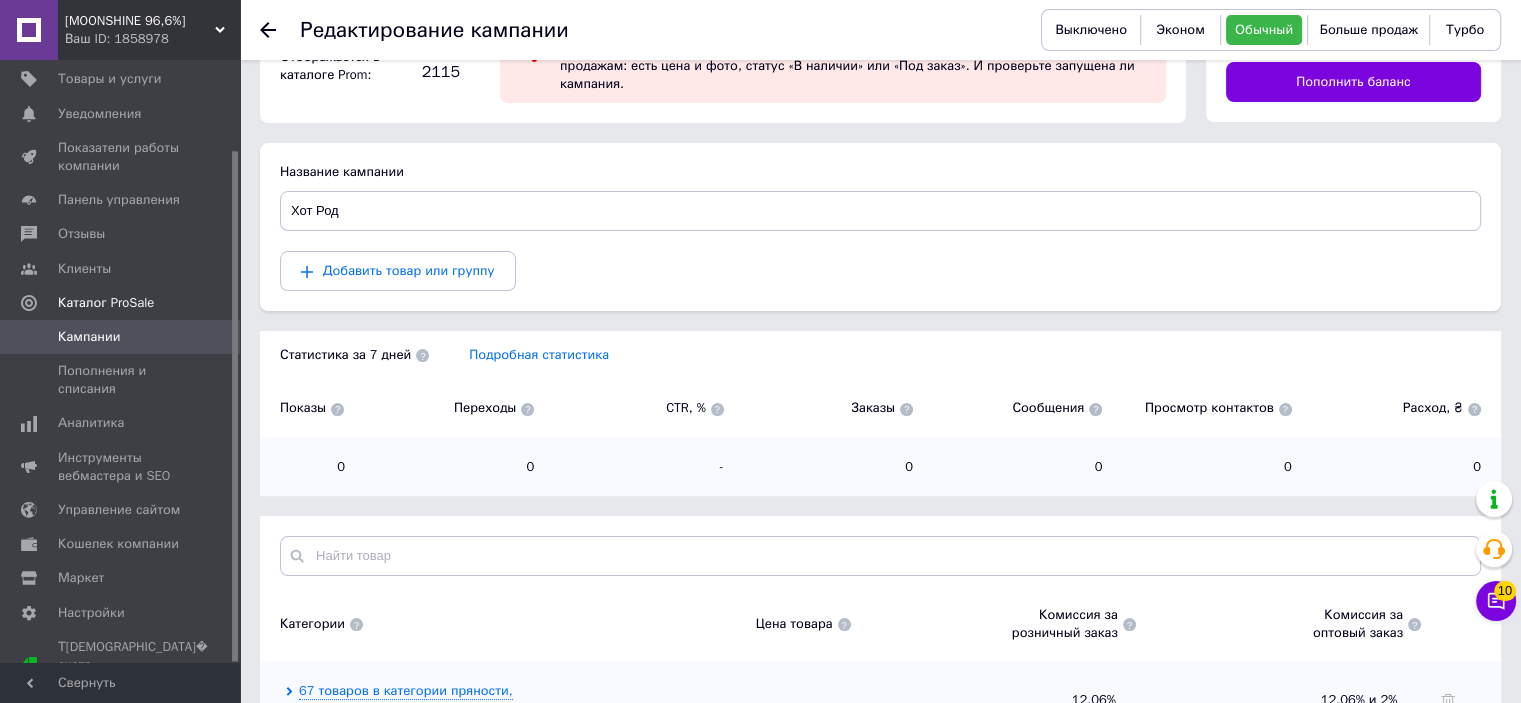 scroll, scrollTop: 208, scrollLeft: 0, axis: vertical 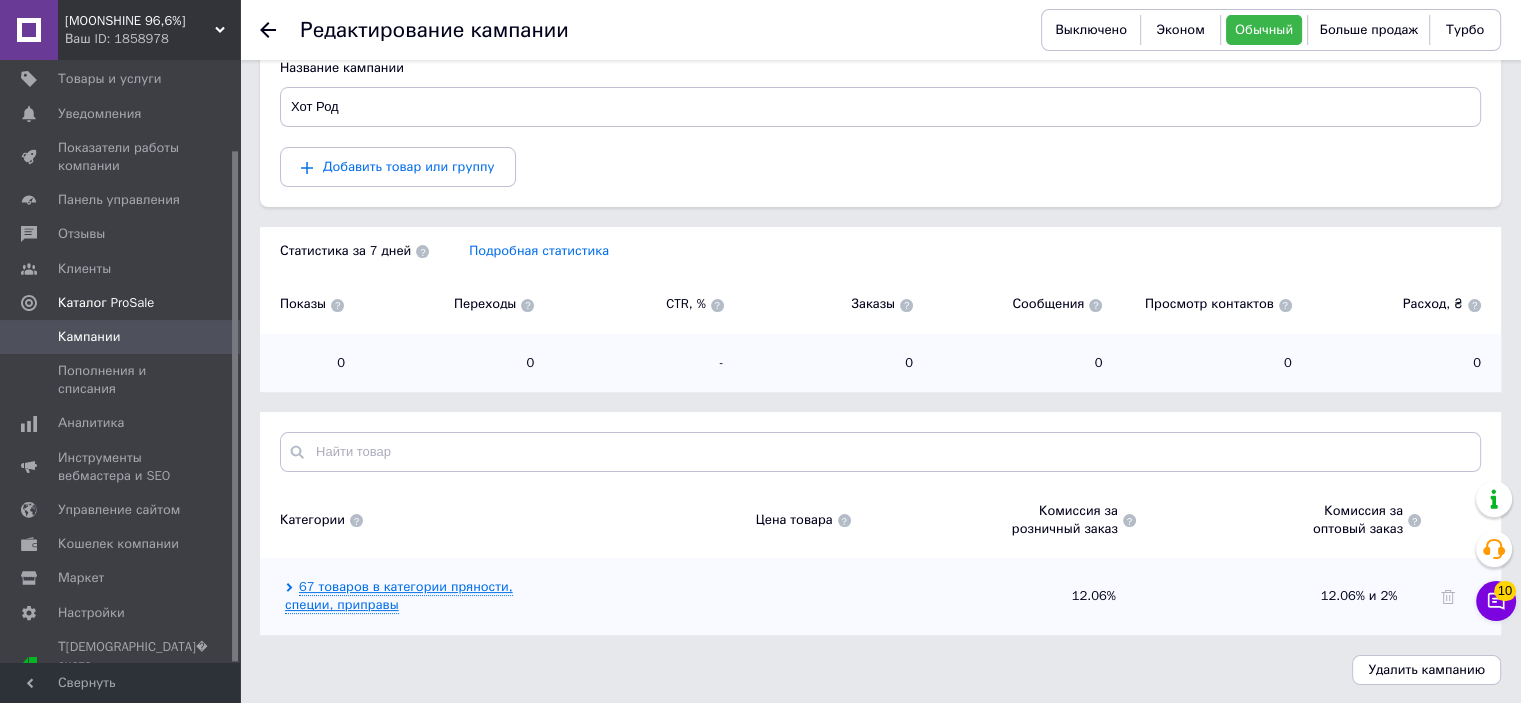 click on "67 товаров в категории пряности, специи, приправы" at bounding box center (399, 596) 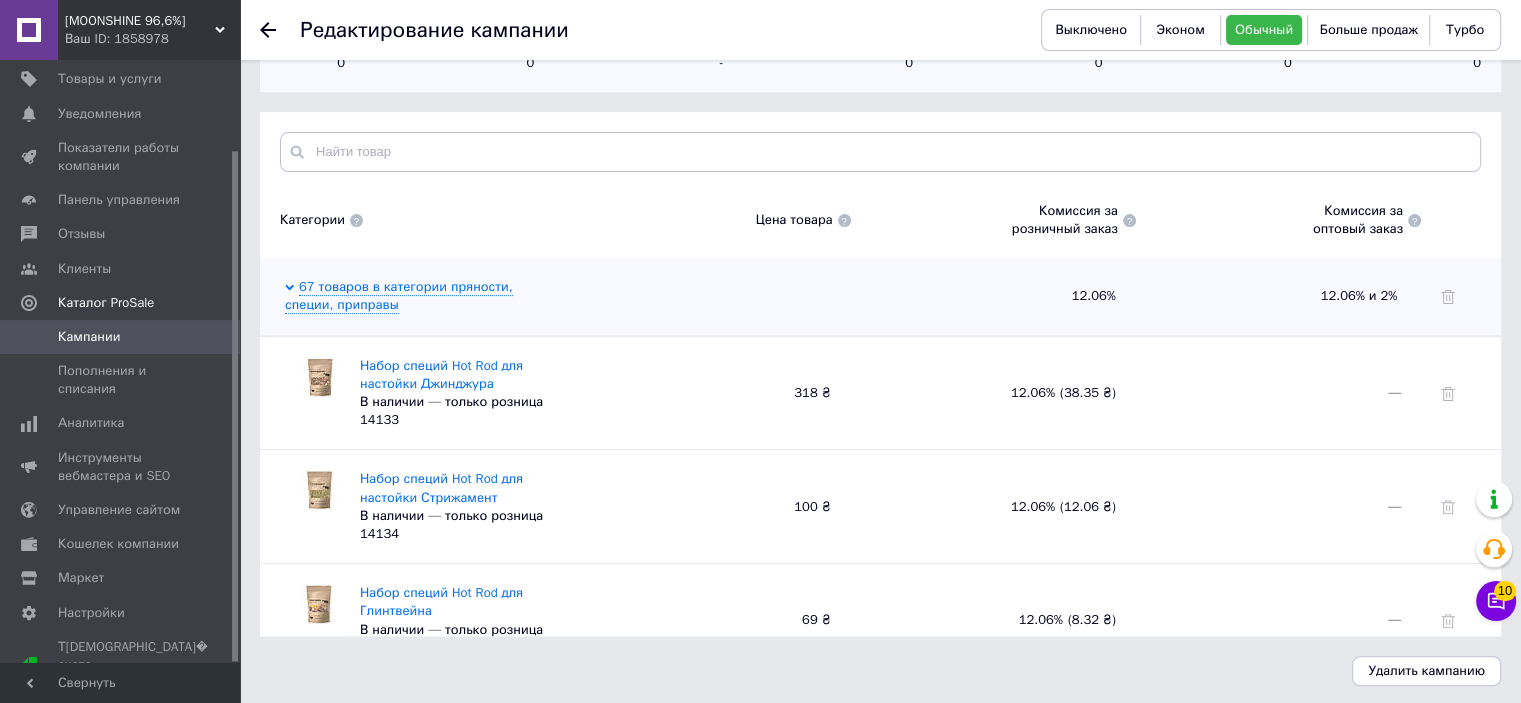 scroll, scrollTop: 509, scrollLeft: 0, axis: vertical 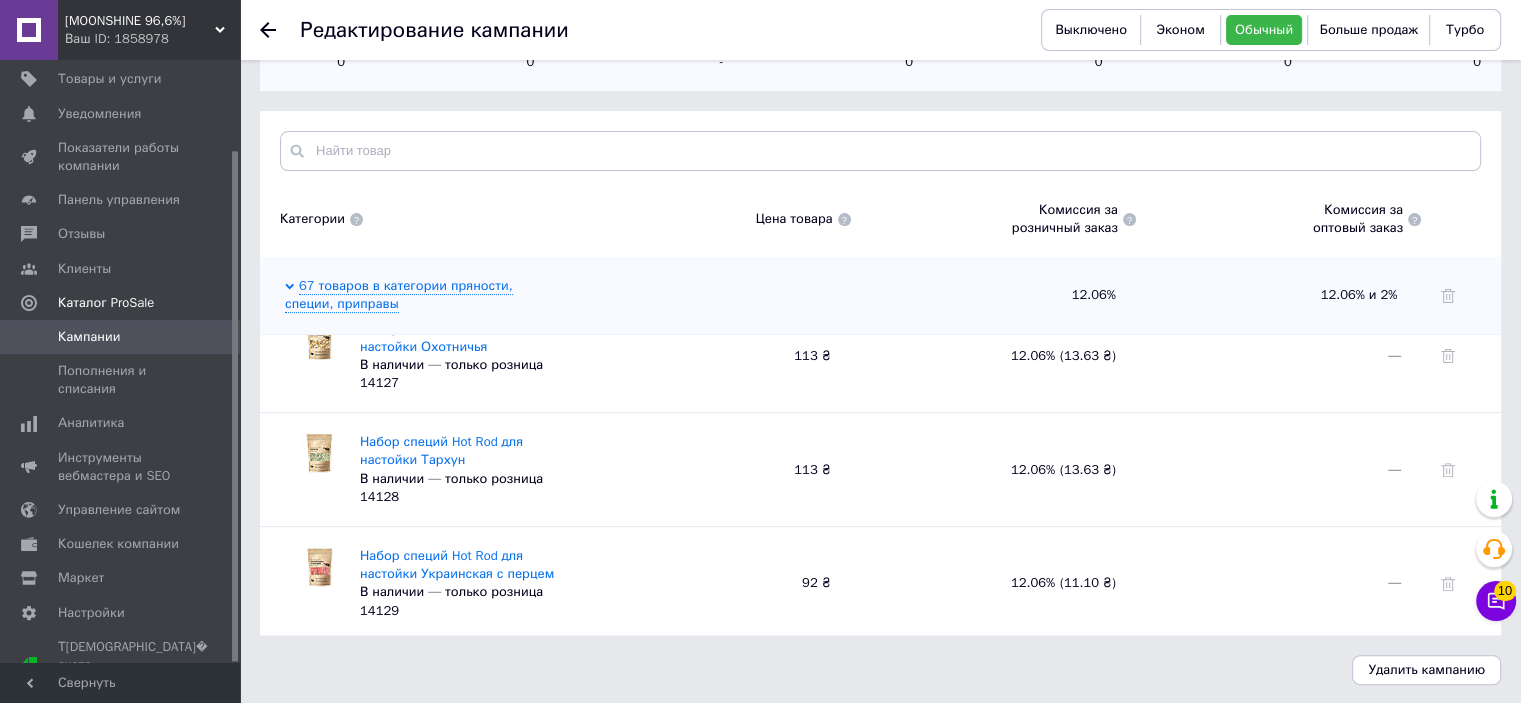 click at bounding box center [280, 30] 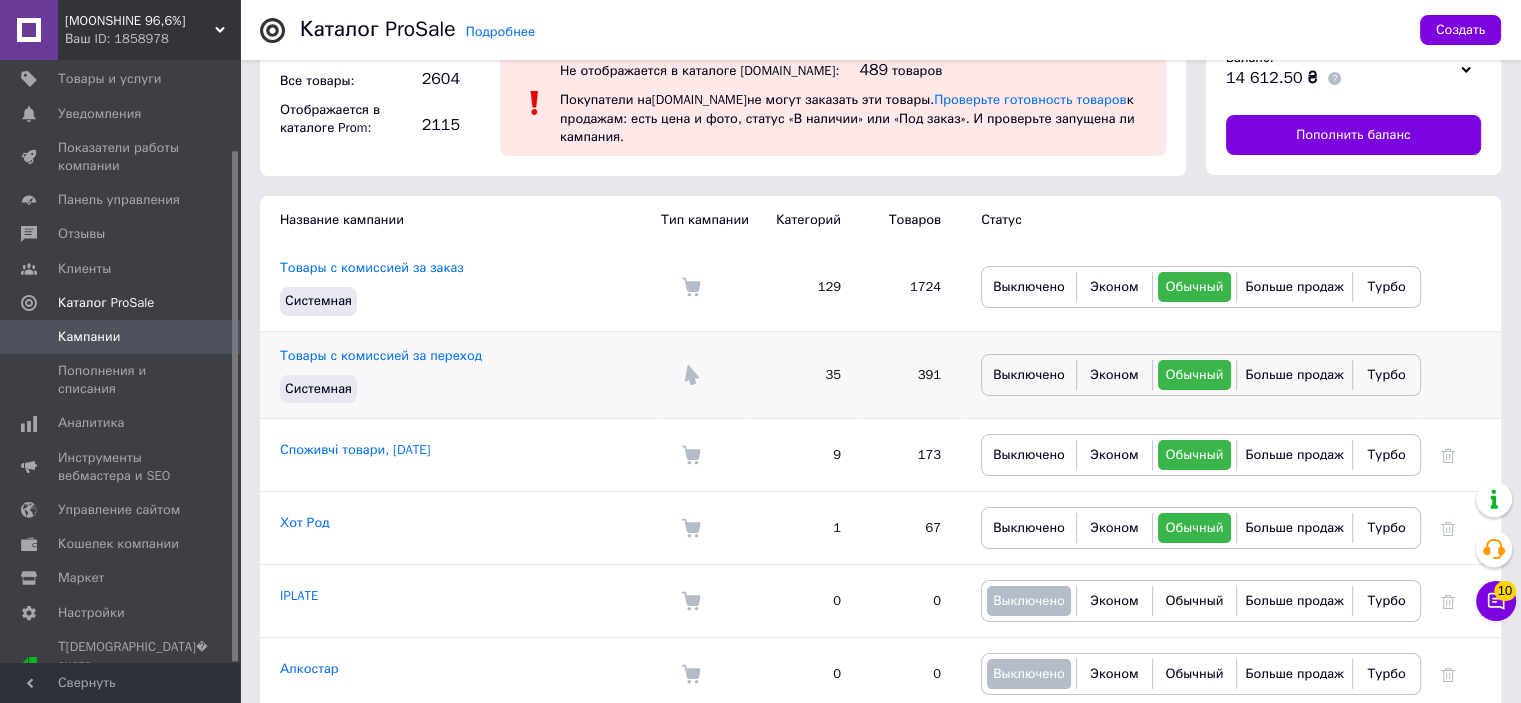 scroll, scrollTop: 100, scrollLeft: 0, axis: vertical 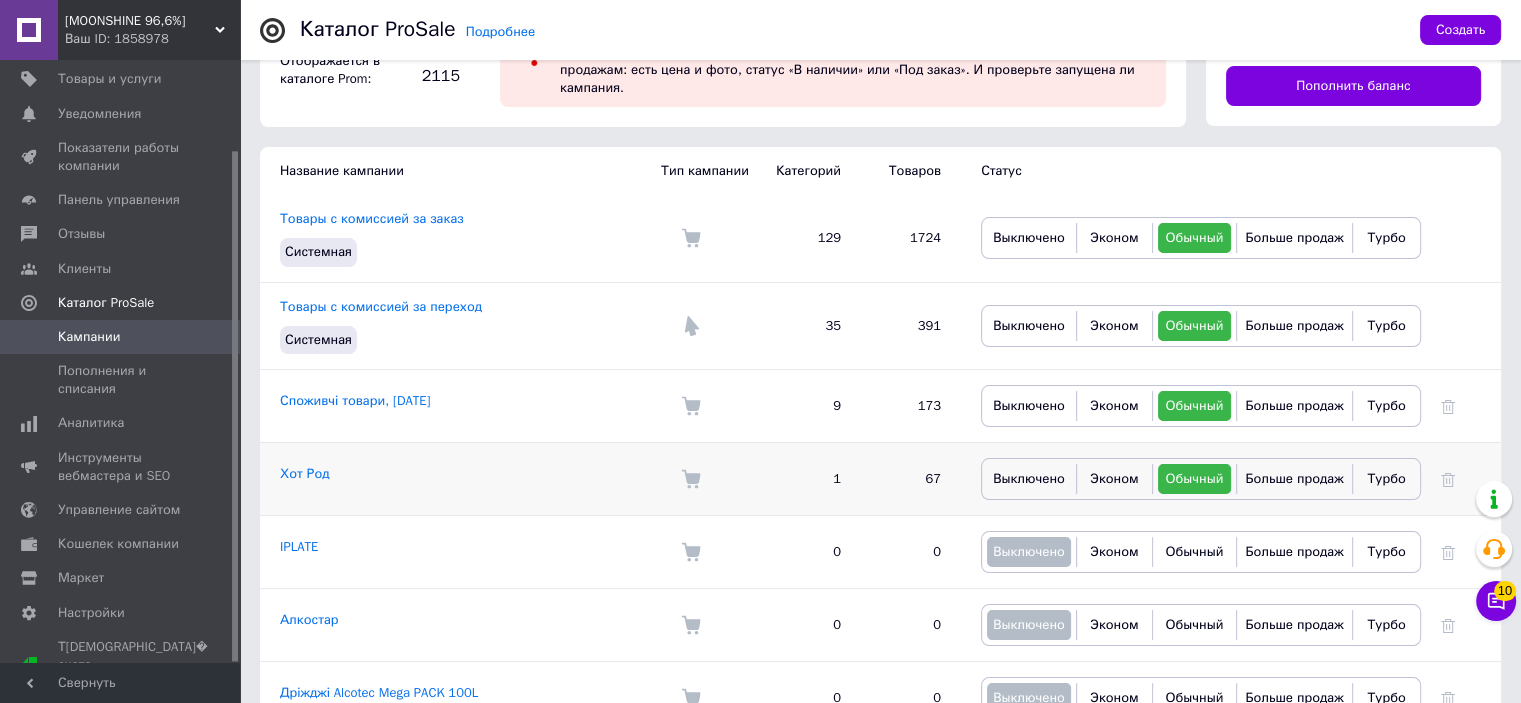 click on "Хот Род" at bounding box center [460, 478] 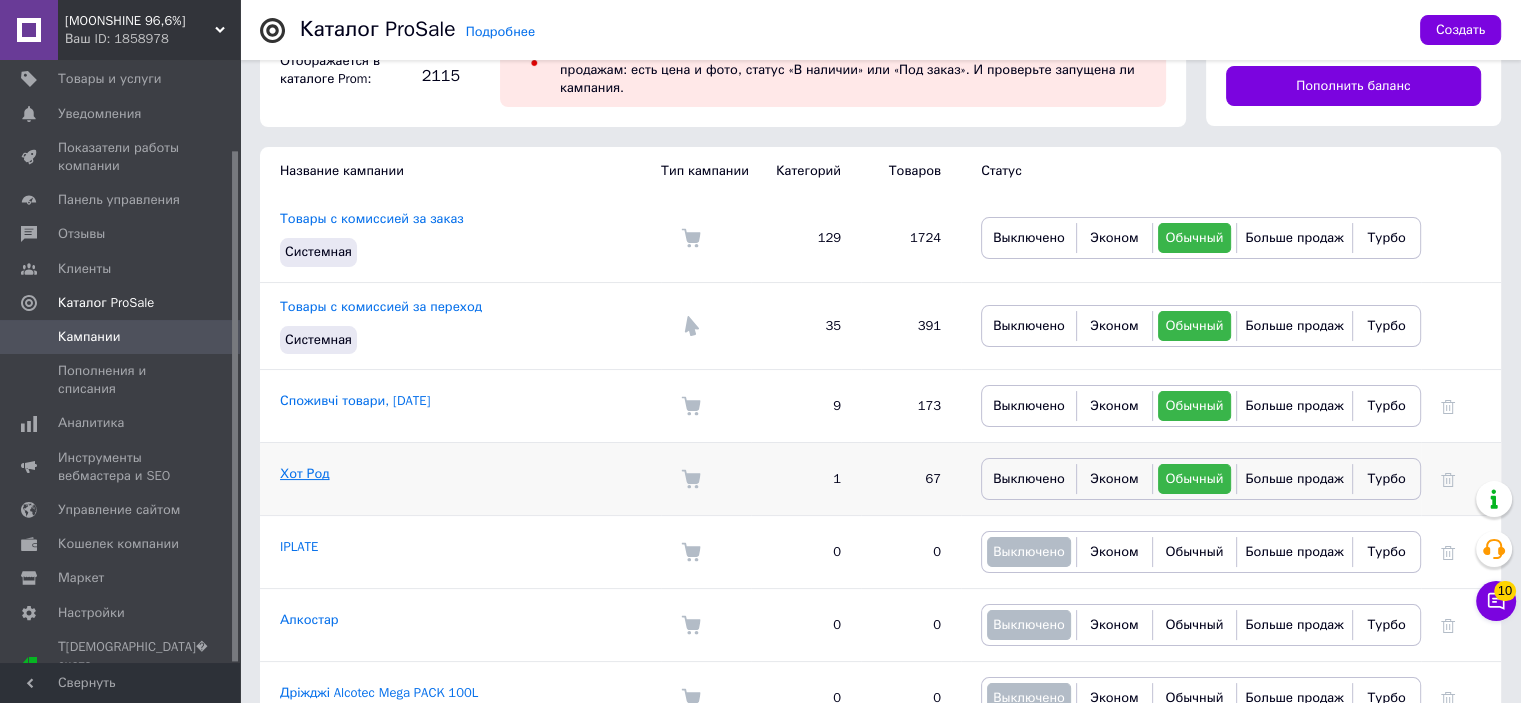 click on "Хот Род" at bounding box center (304, 473) 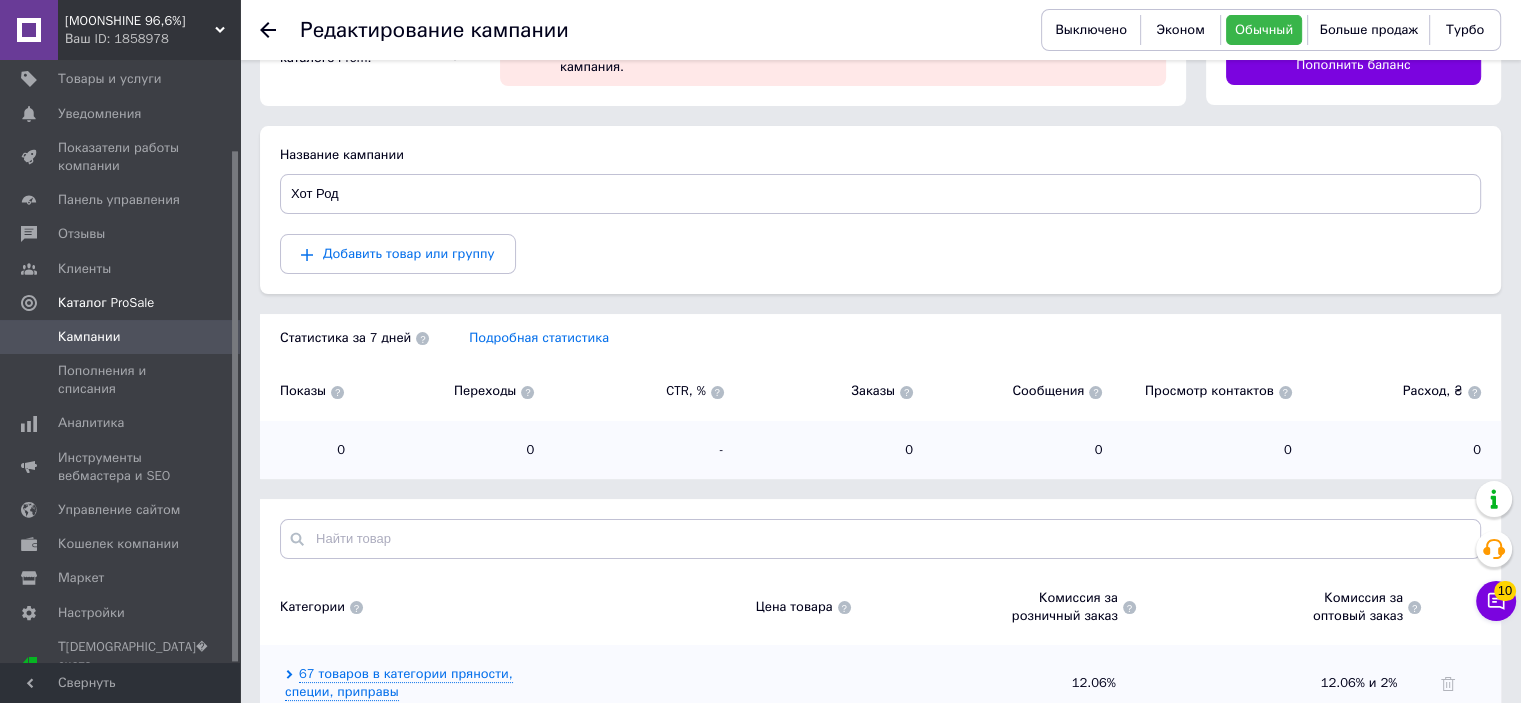 scroll, scrollTop: 208, scrollLeft: 0, axis: vertical 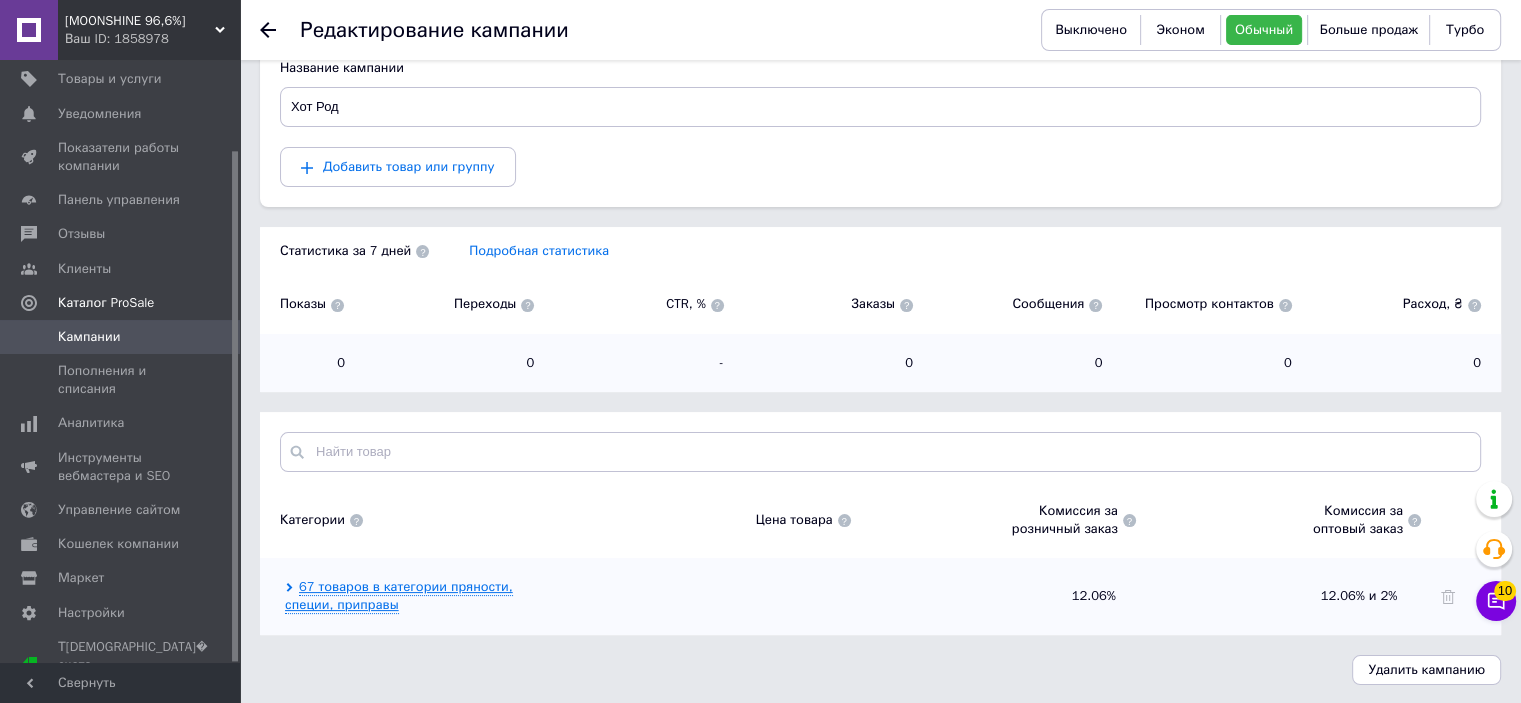 click on "67 товаров в категории пряности, специи, приправы" at bounding box center [399, 596] 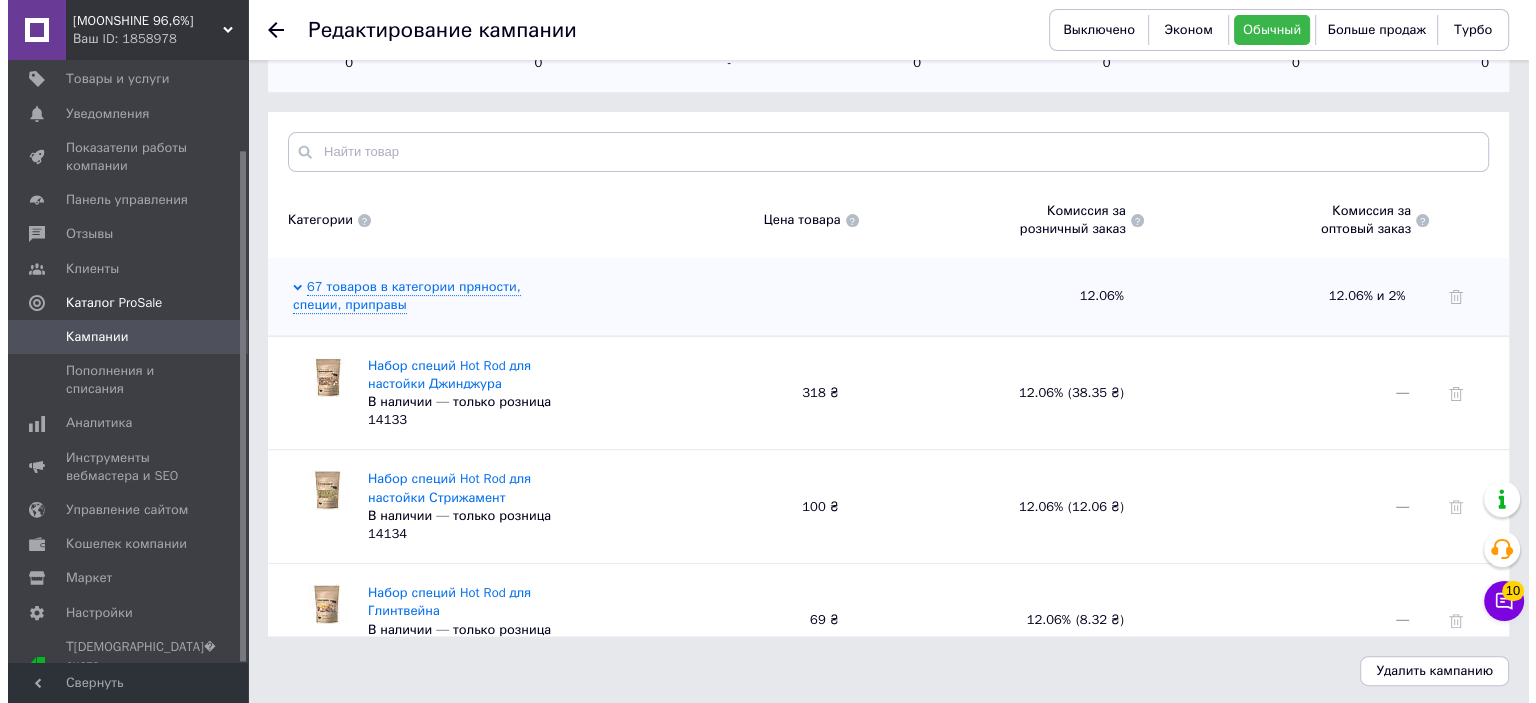 scroll, scrollTop: 509, scrollLeft: 0, axis: vertical 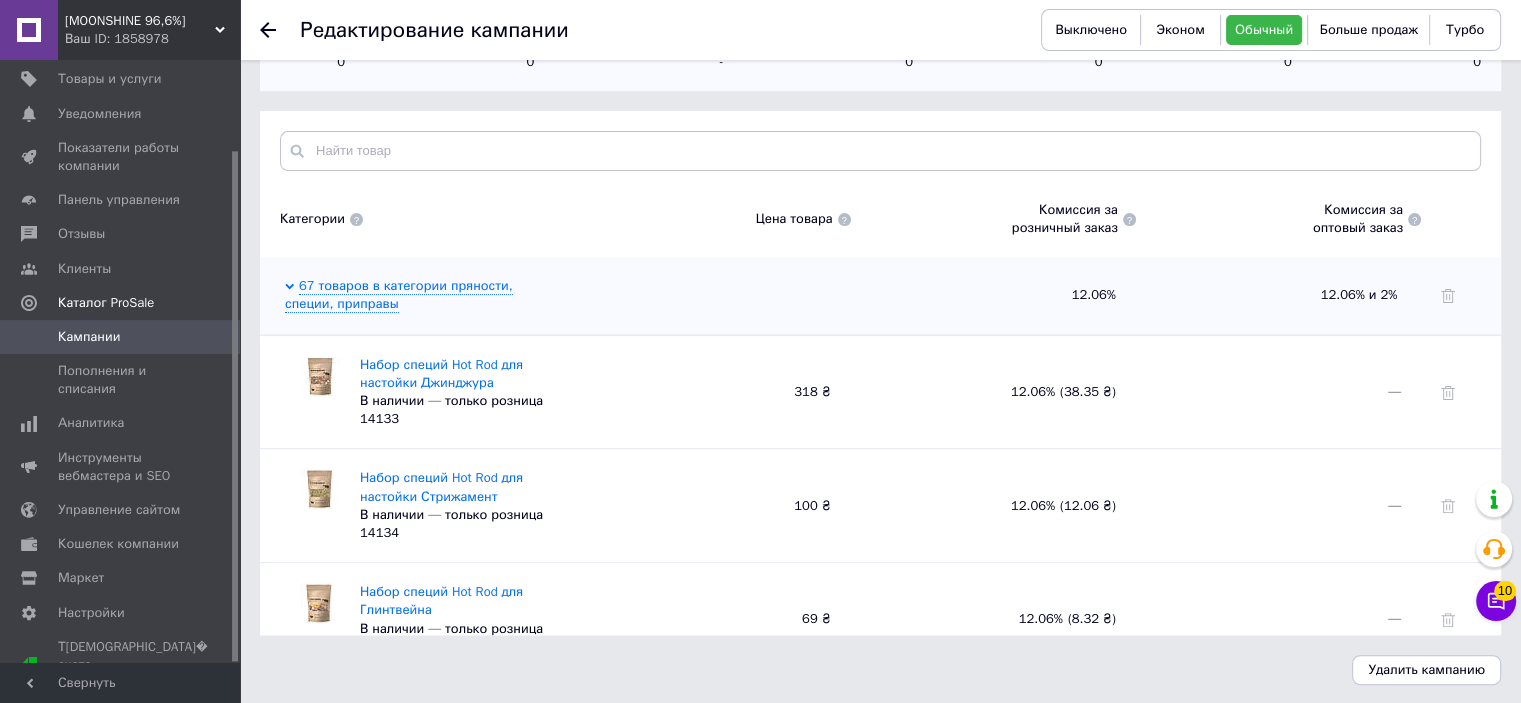 click on "Редактирование кампании Выключено Эконом Обычный Больше продаж Турбо" at bounding box center (880, 30) 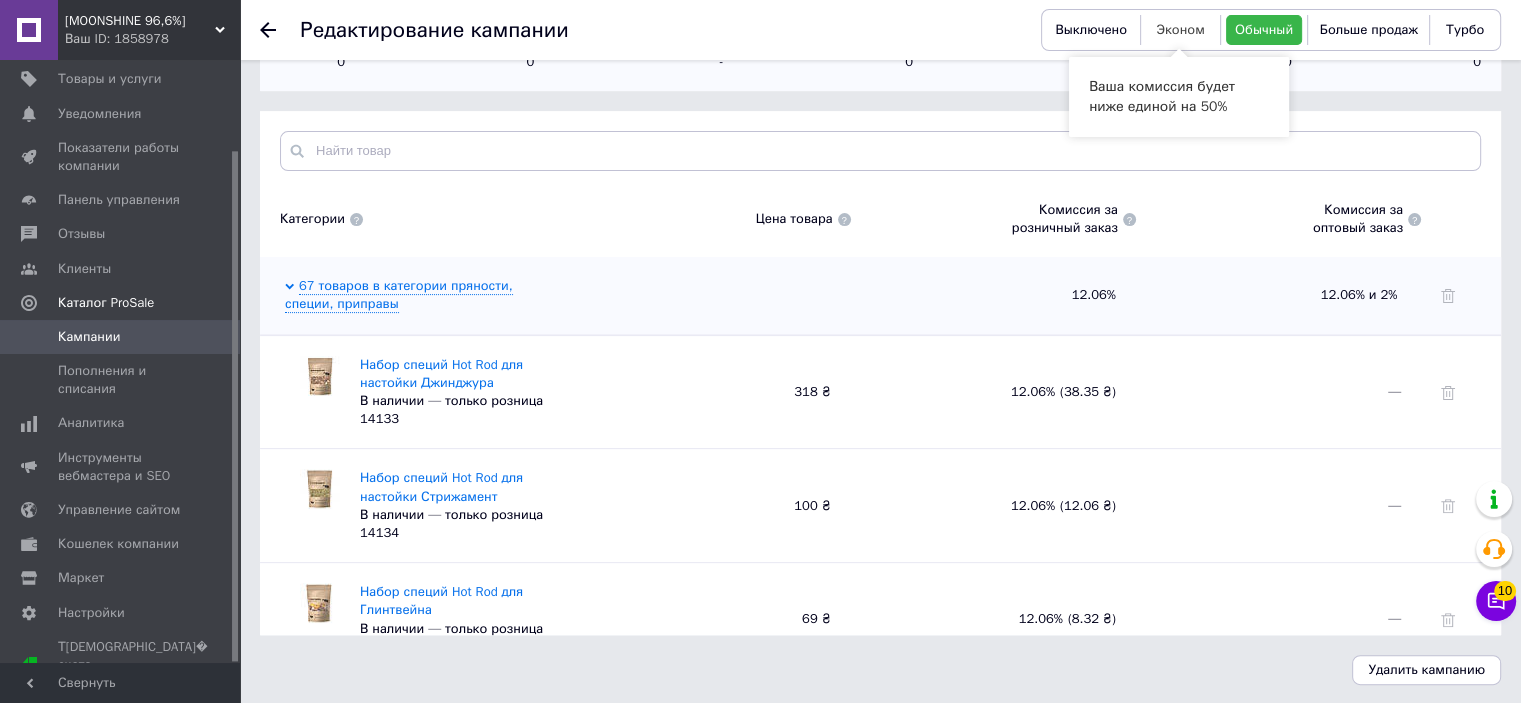 click on "Эконом" at bounding box center [1180, 29] 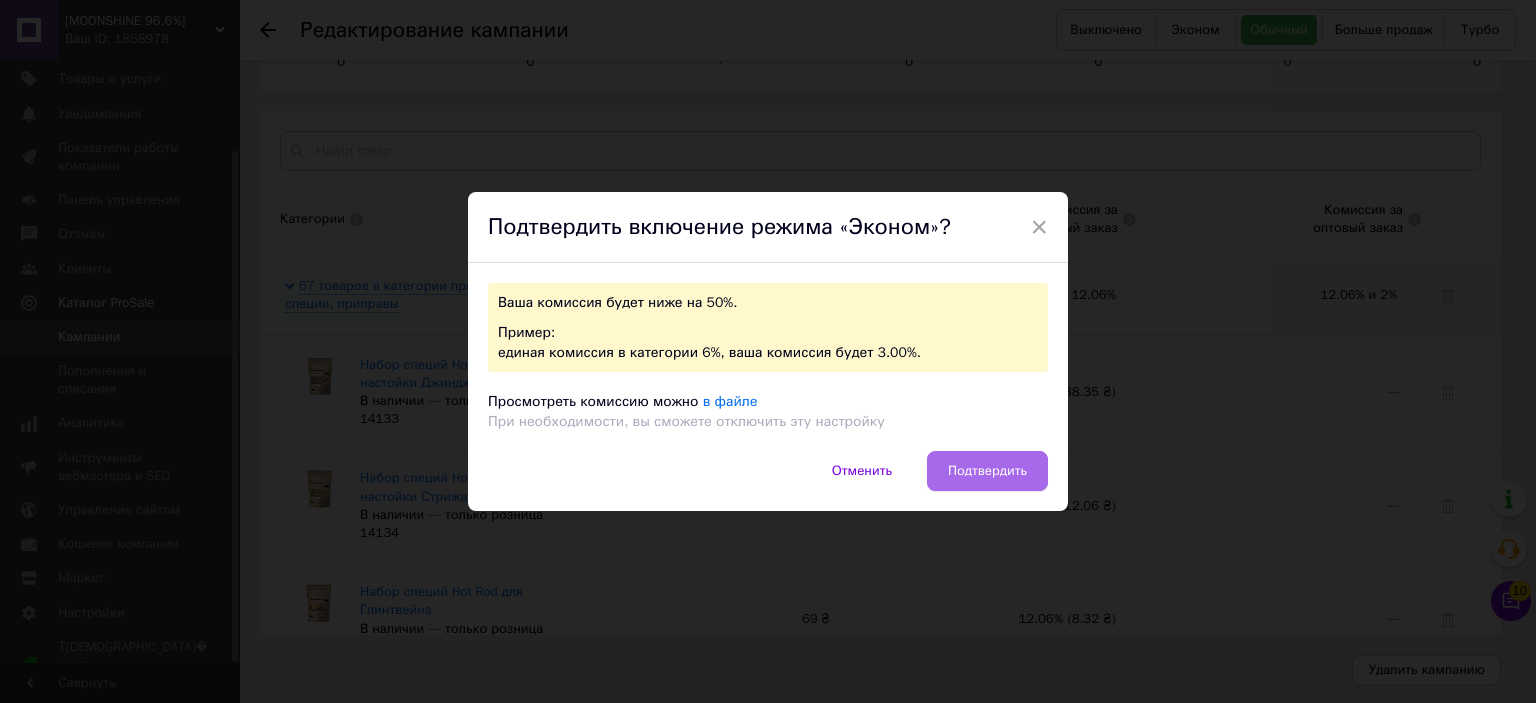 click on "Подтвердить" at bounding box center (987, 471) 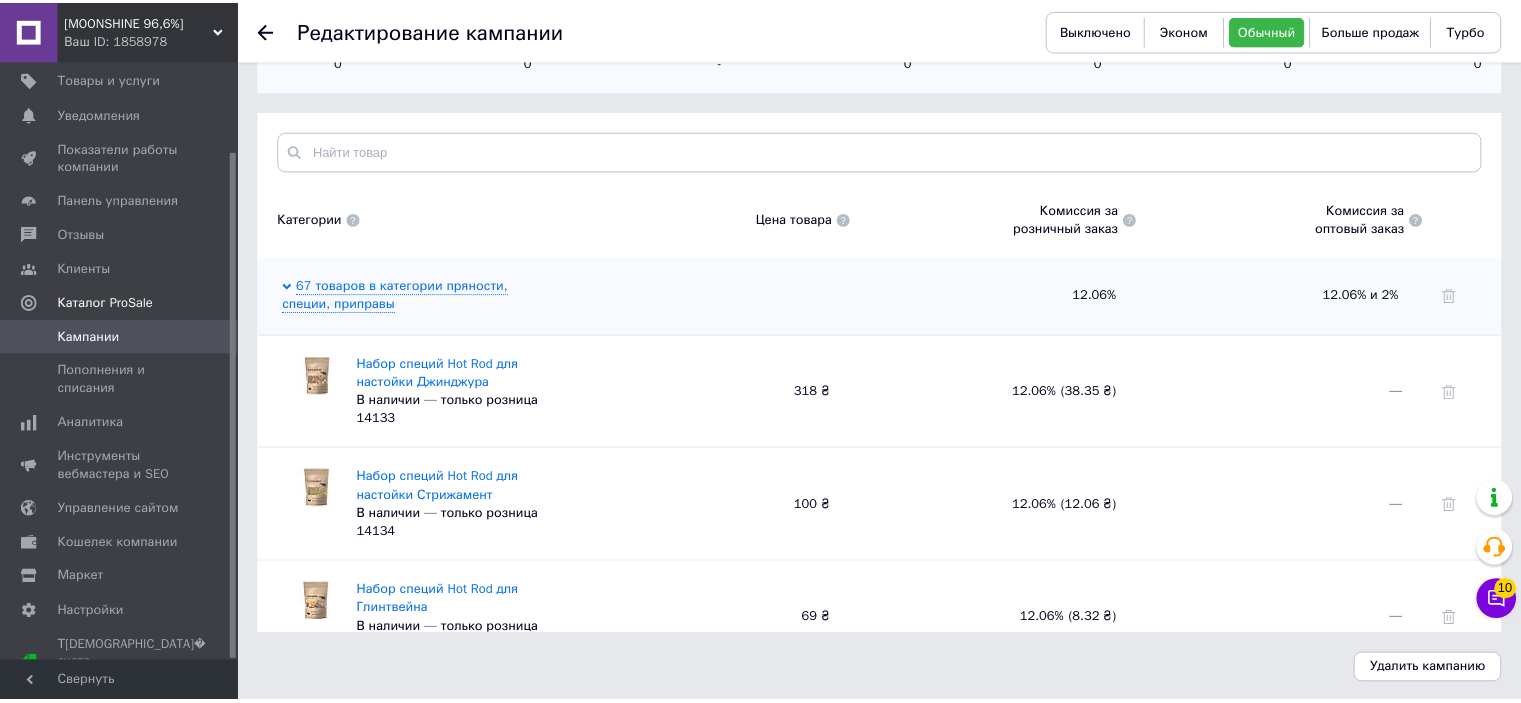scroll, scrollTop: 508, scrollLeft: 0, axis: vertical 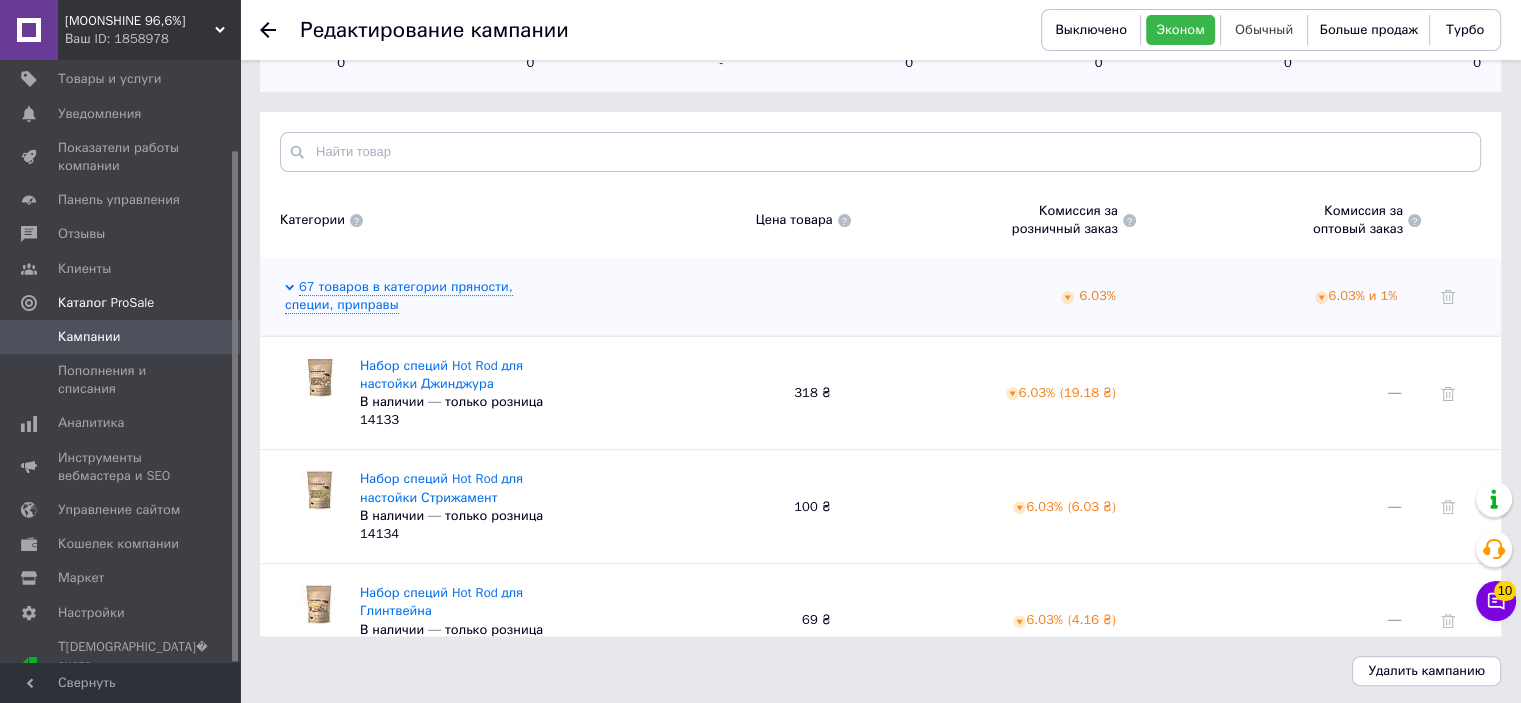 click on "Обычный" at bounding box center (1264, 29) 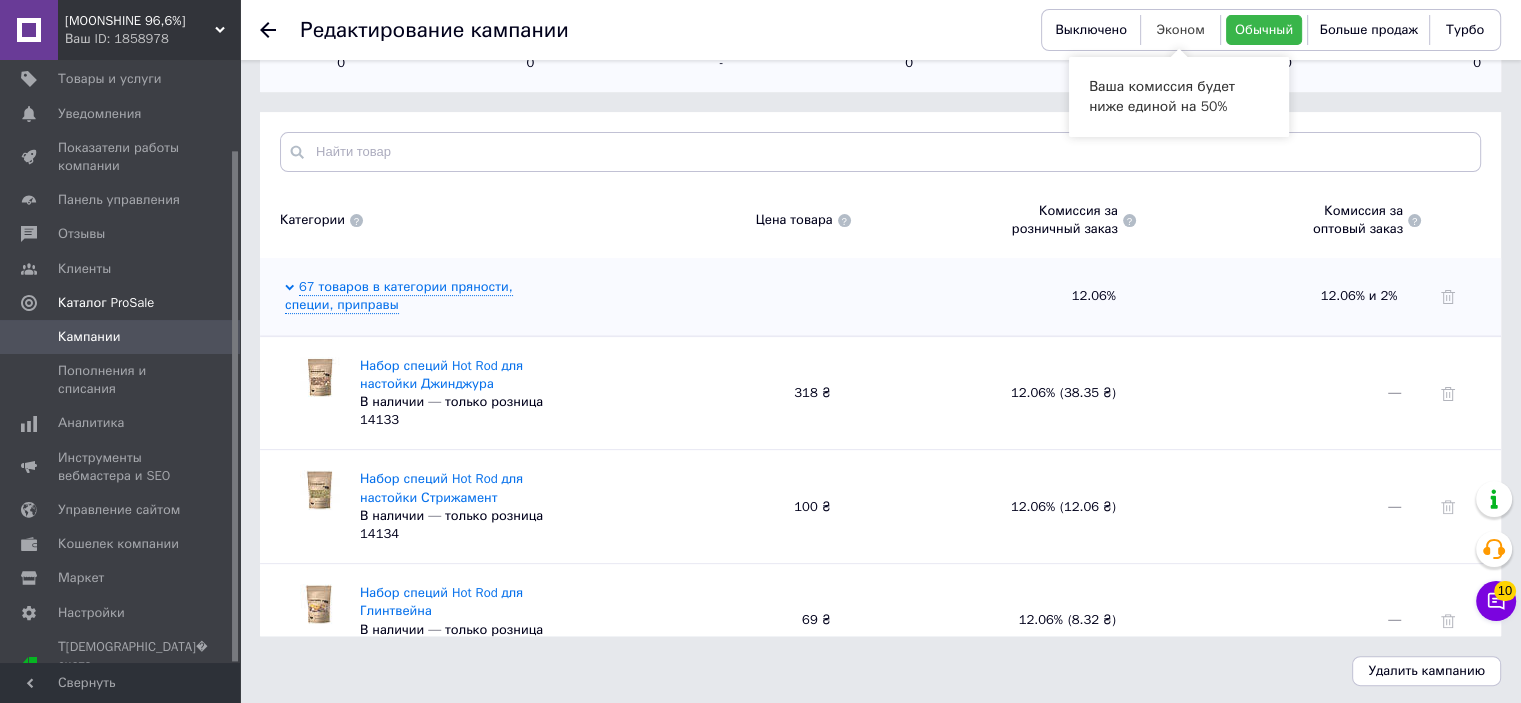 click on "Эконом" at bounding box center (1180, 29) 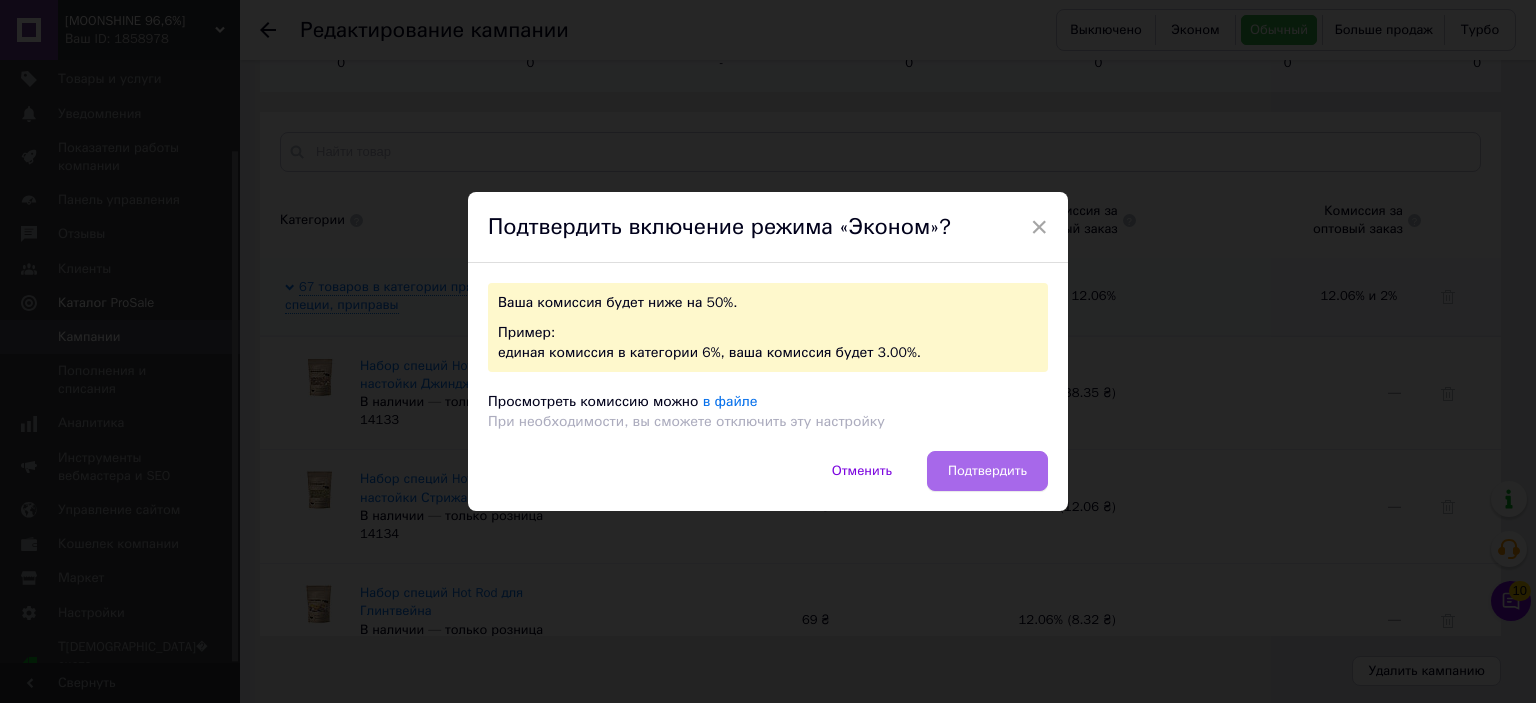 click on "Подтвердить" at bounding box center [987, 471] 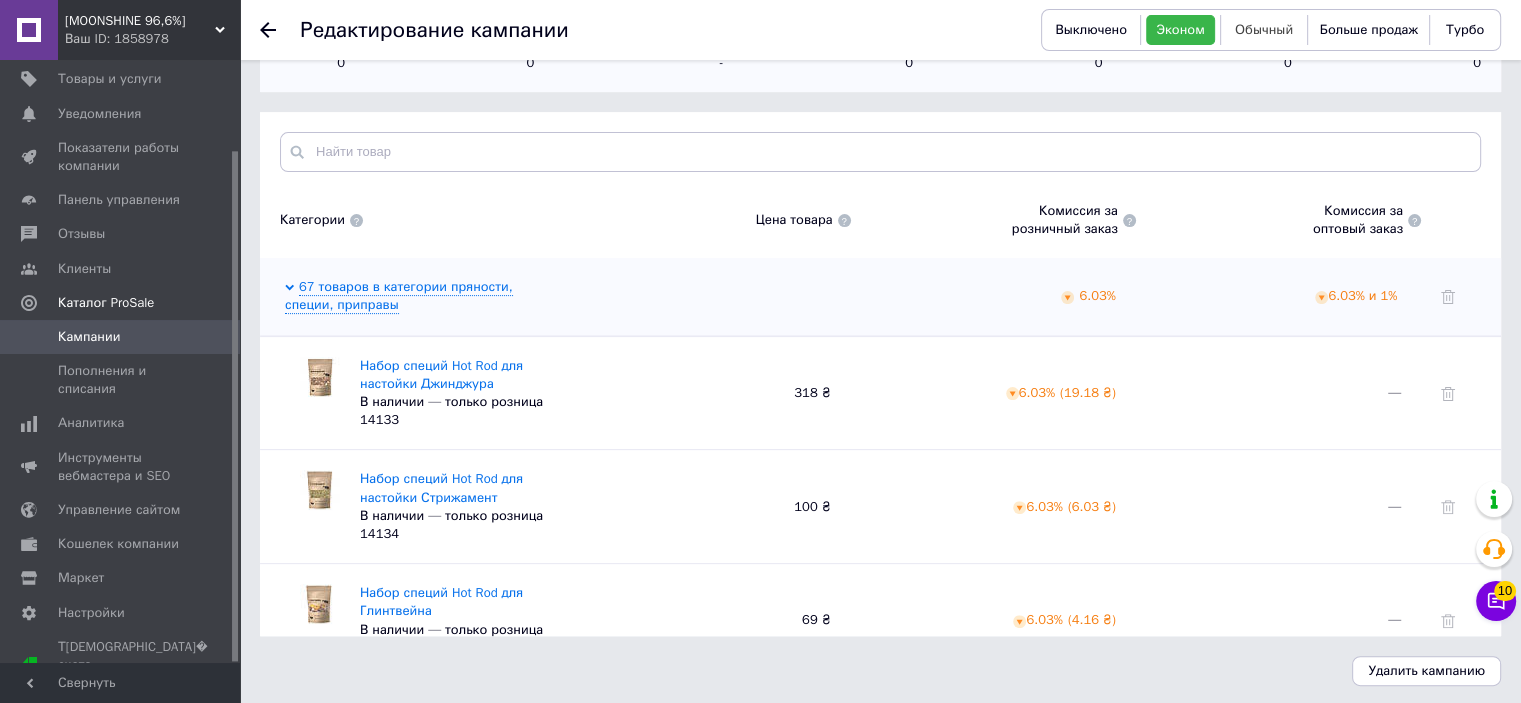 click on "Обычный" at bounding box center (1264, 29) 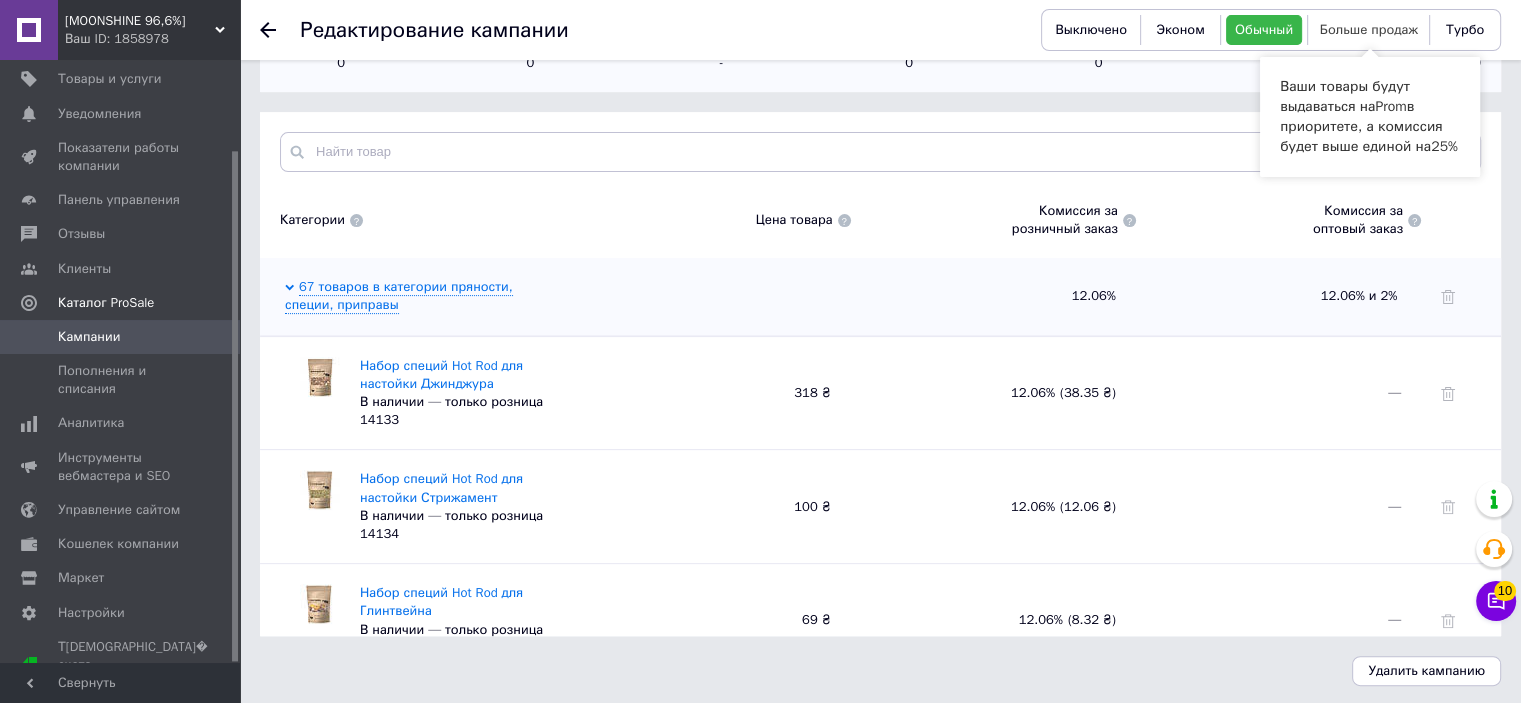 click on "Больше продаж" at bounding box center (1369, 29) 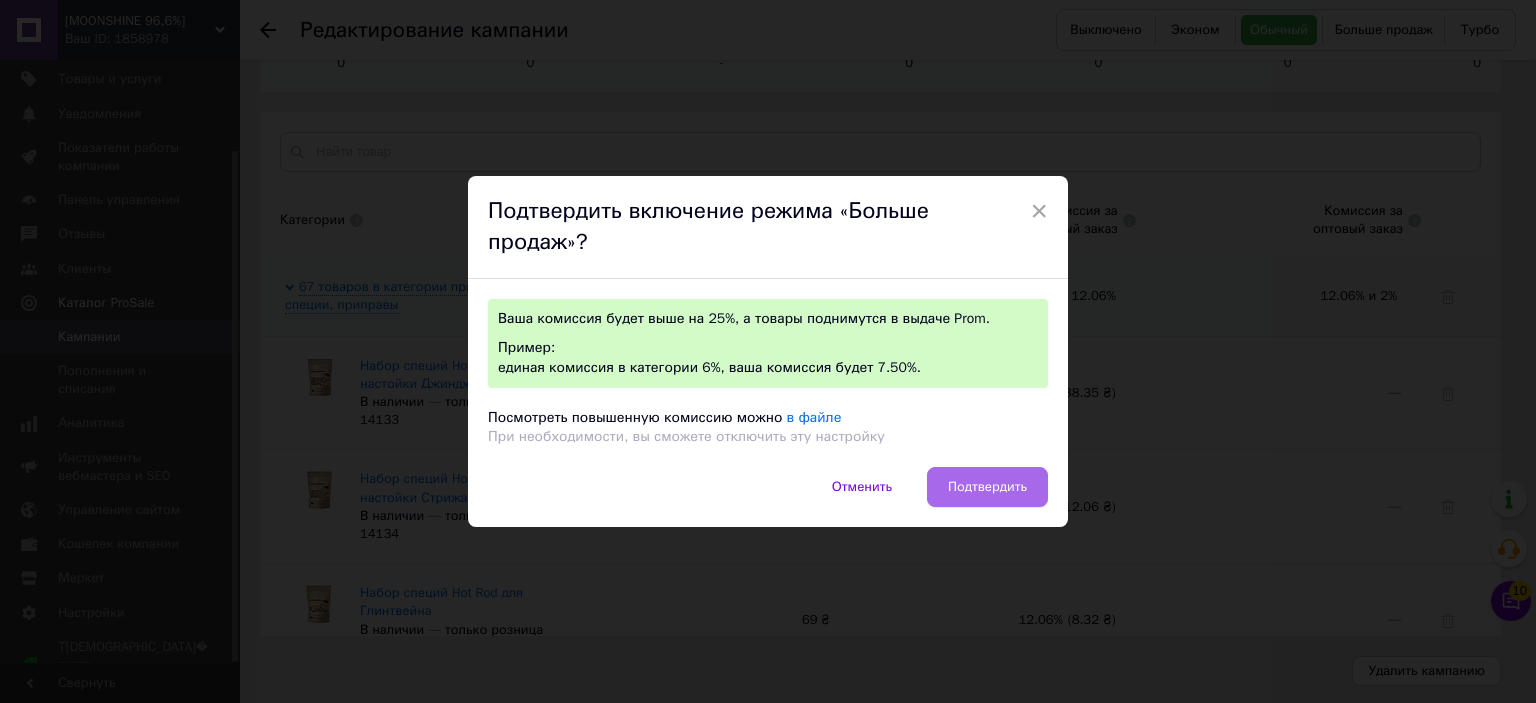 click on "Подтвердить" at bounding box center [987, 487] 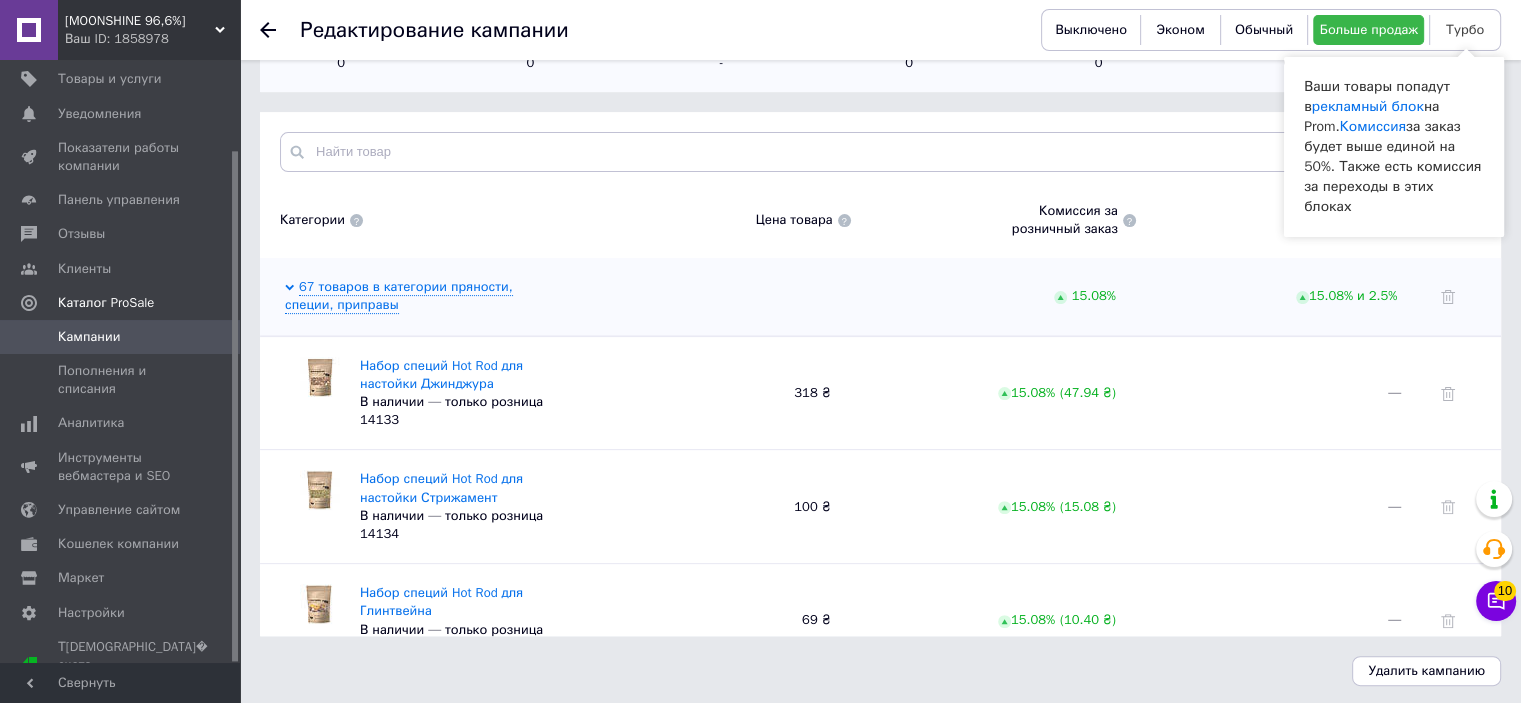 click on "Турбо" at bounding box center [1465, 29] 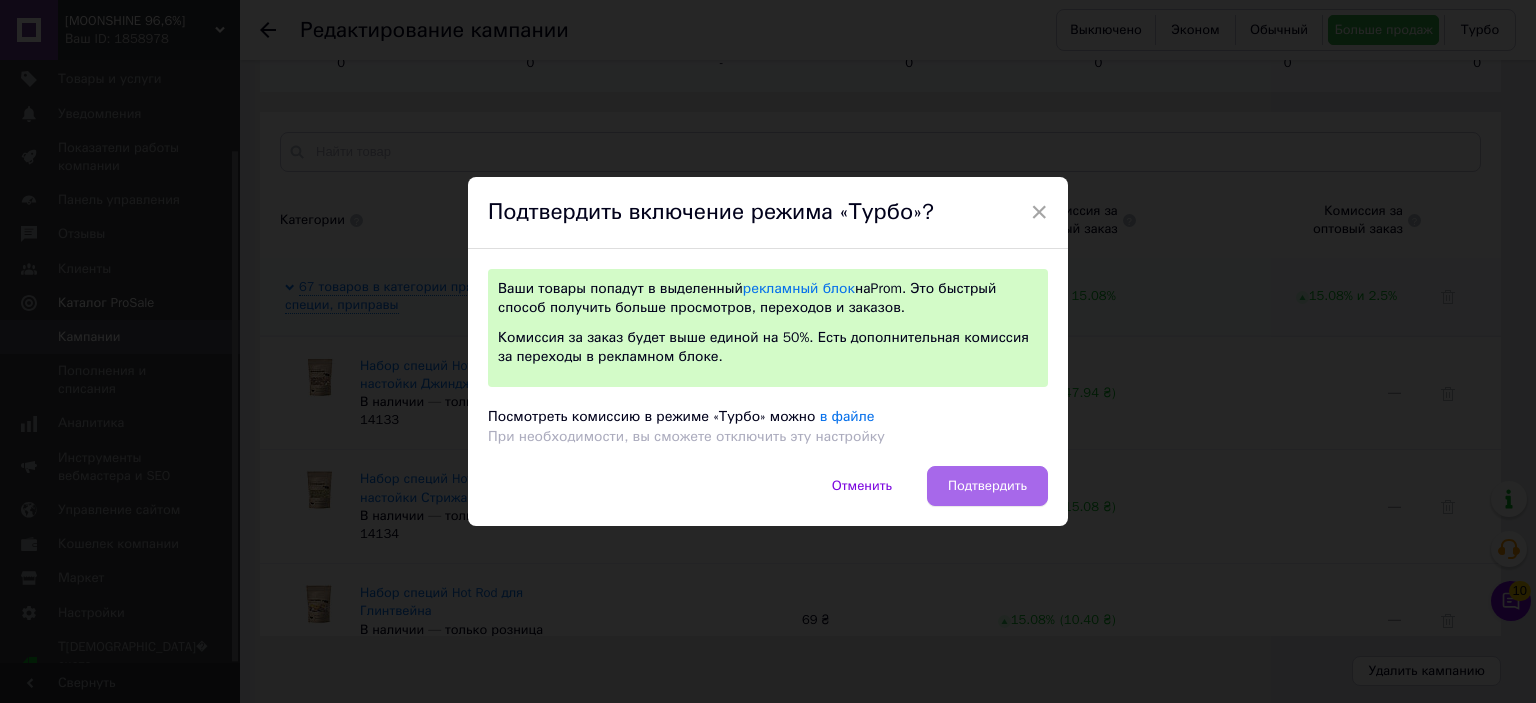 click on "Подтвердить" at bounding box center (987, 486) 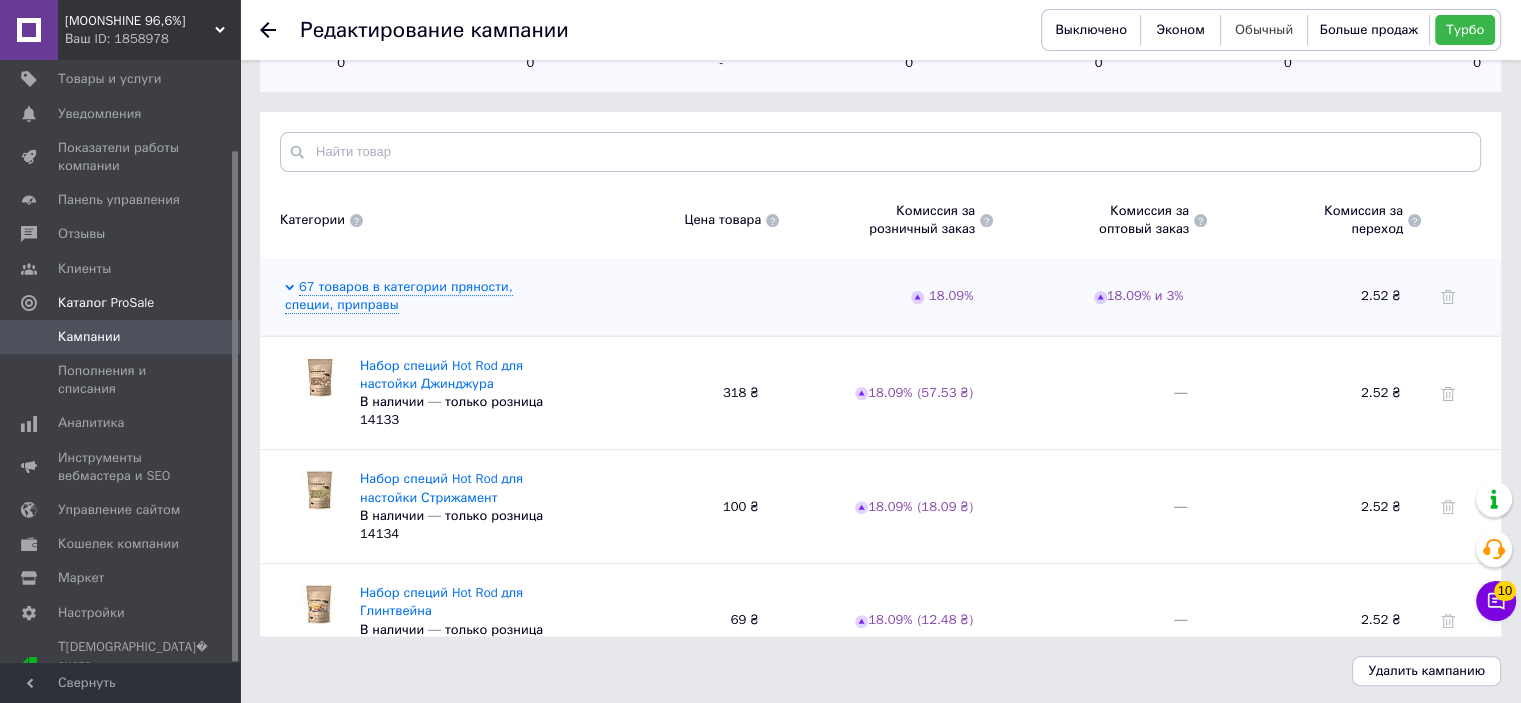 click on "Обычный" at bounding box center [1264, 29] 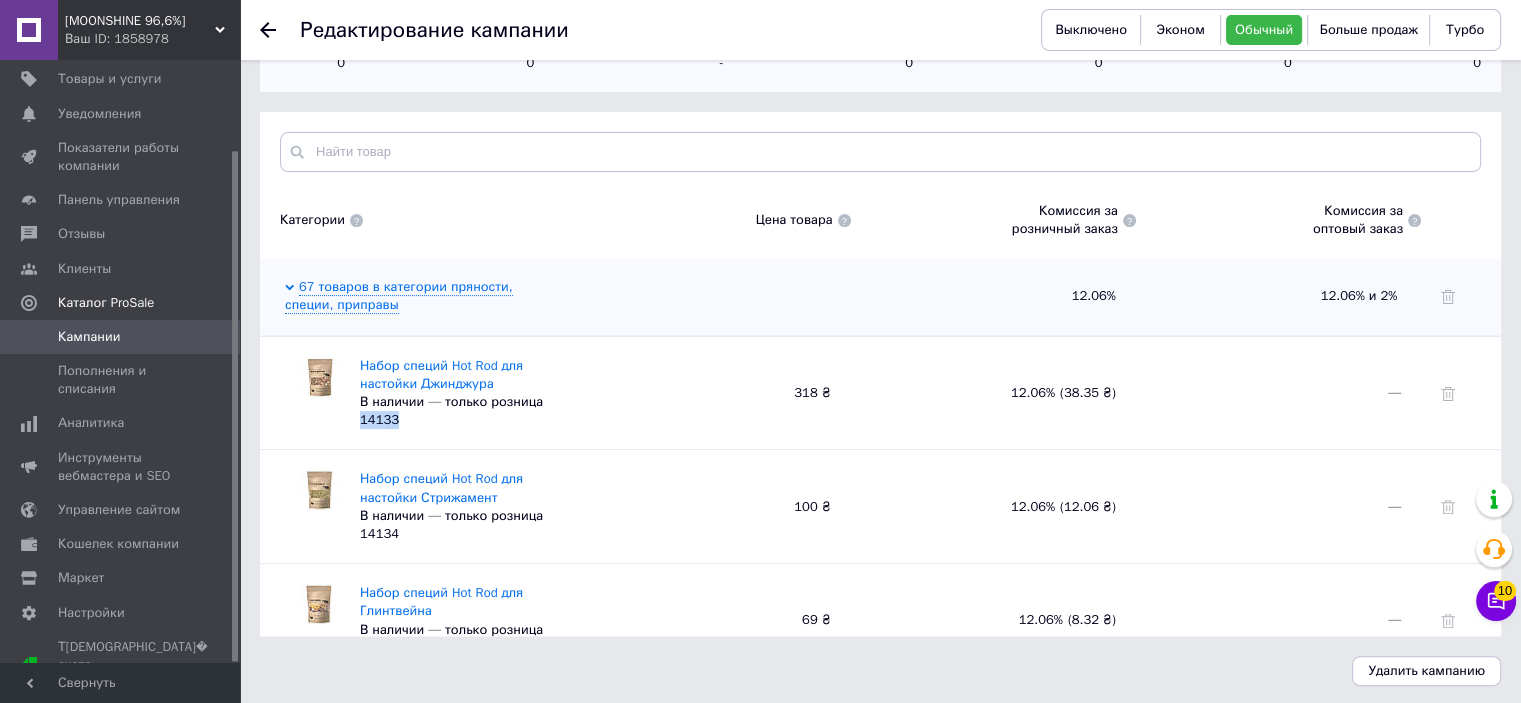 drag, startPoint x: 396, startPoint y: 423, endPoint x: 359, endPoint y: 415, distance: 37.85499 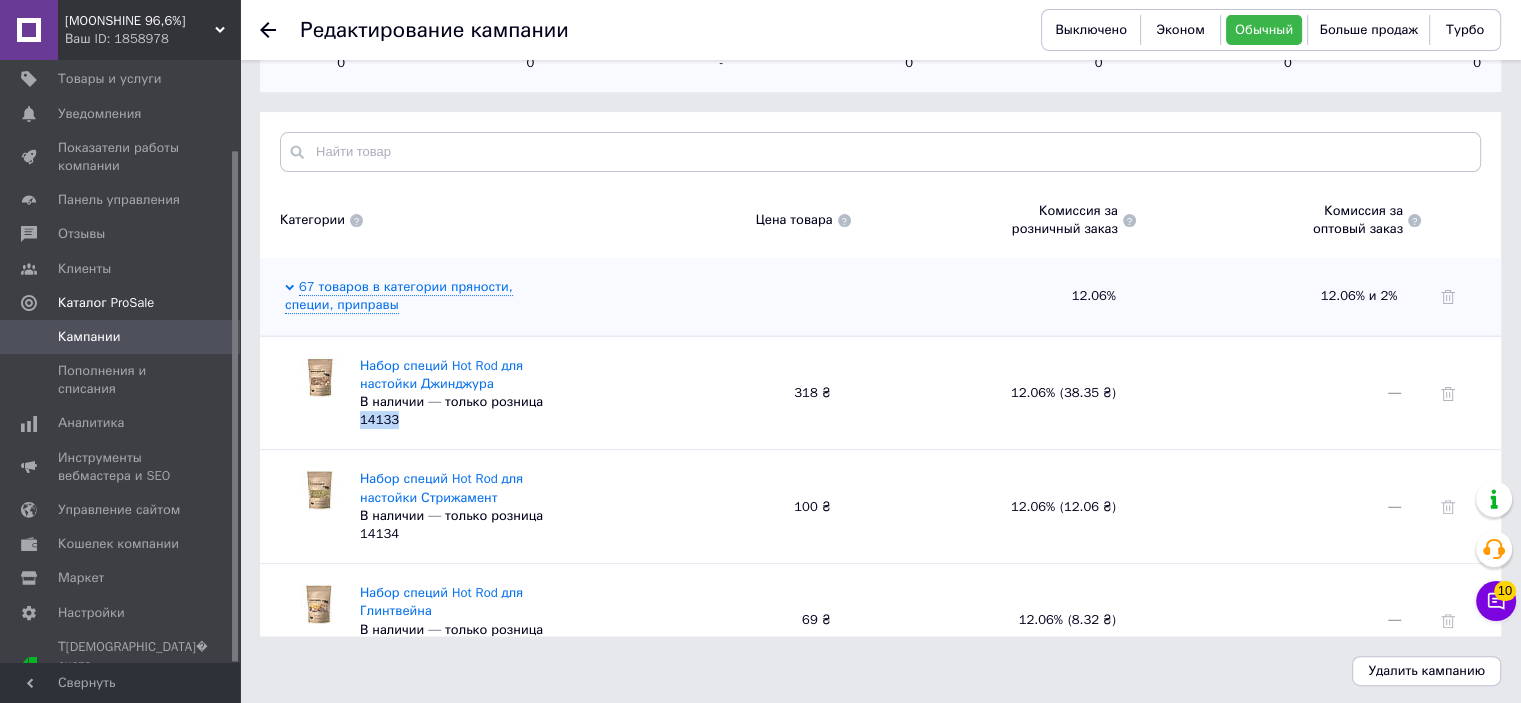 copy on "14133" 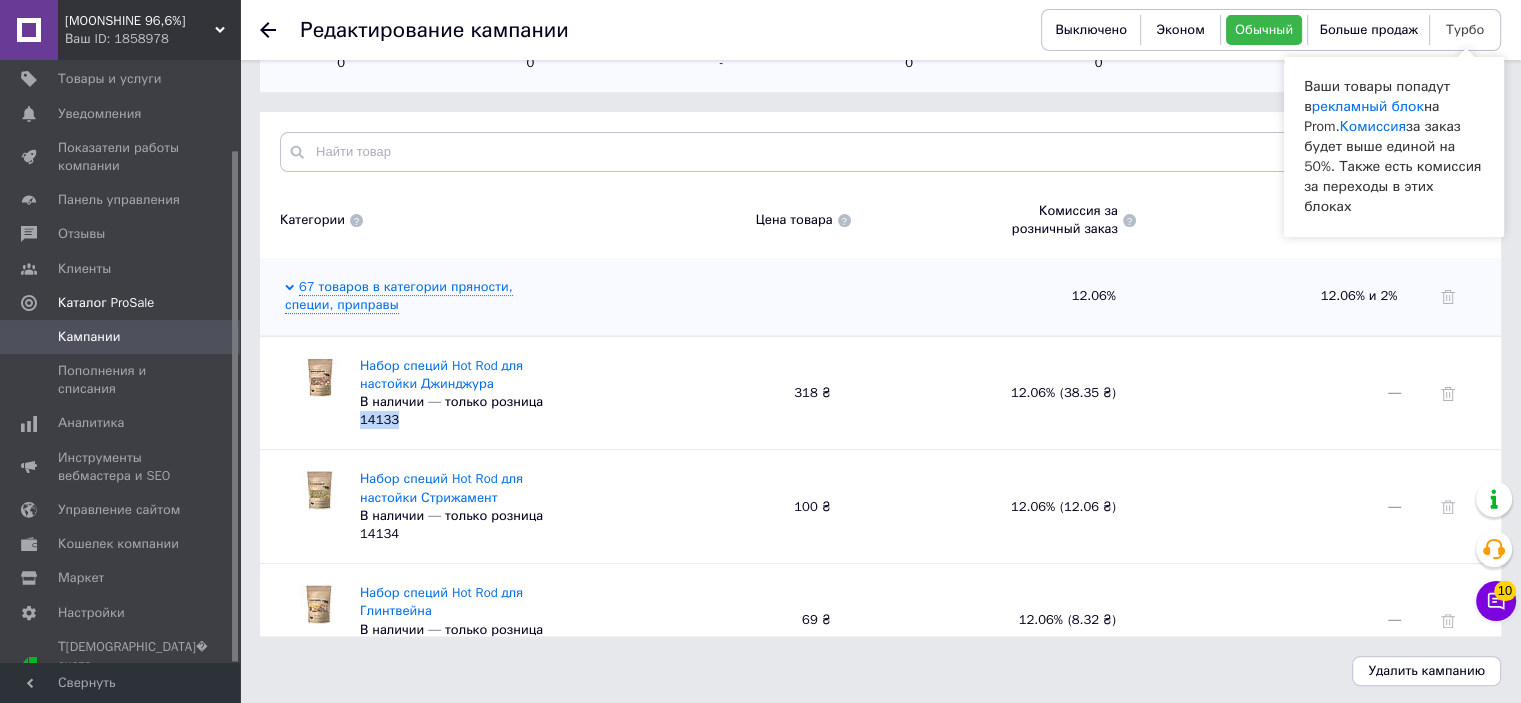 click on "Турбо" at bounding box center [1465, 29] 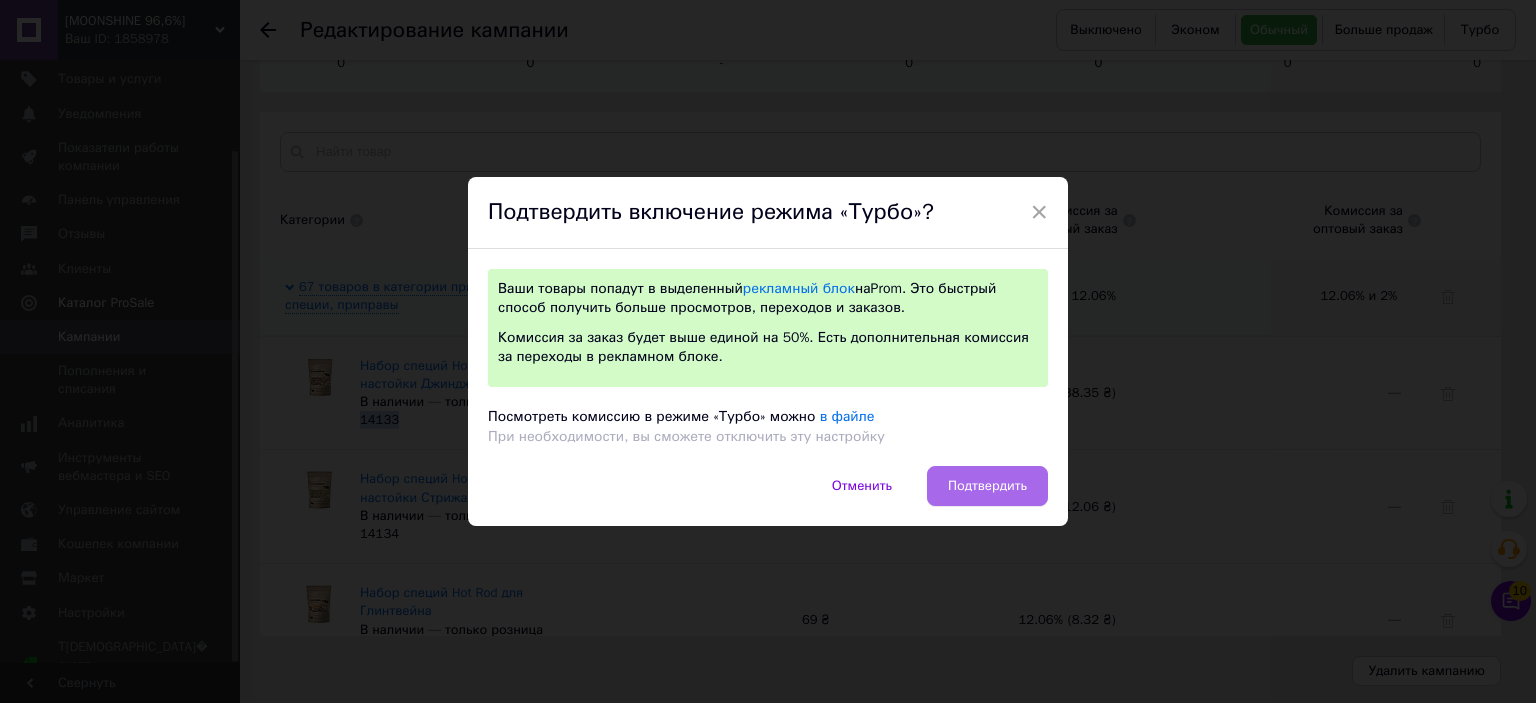 click on "Подтвердить" at bounding box center (987, 486) 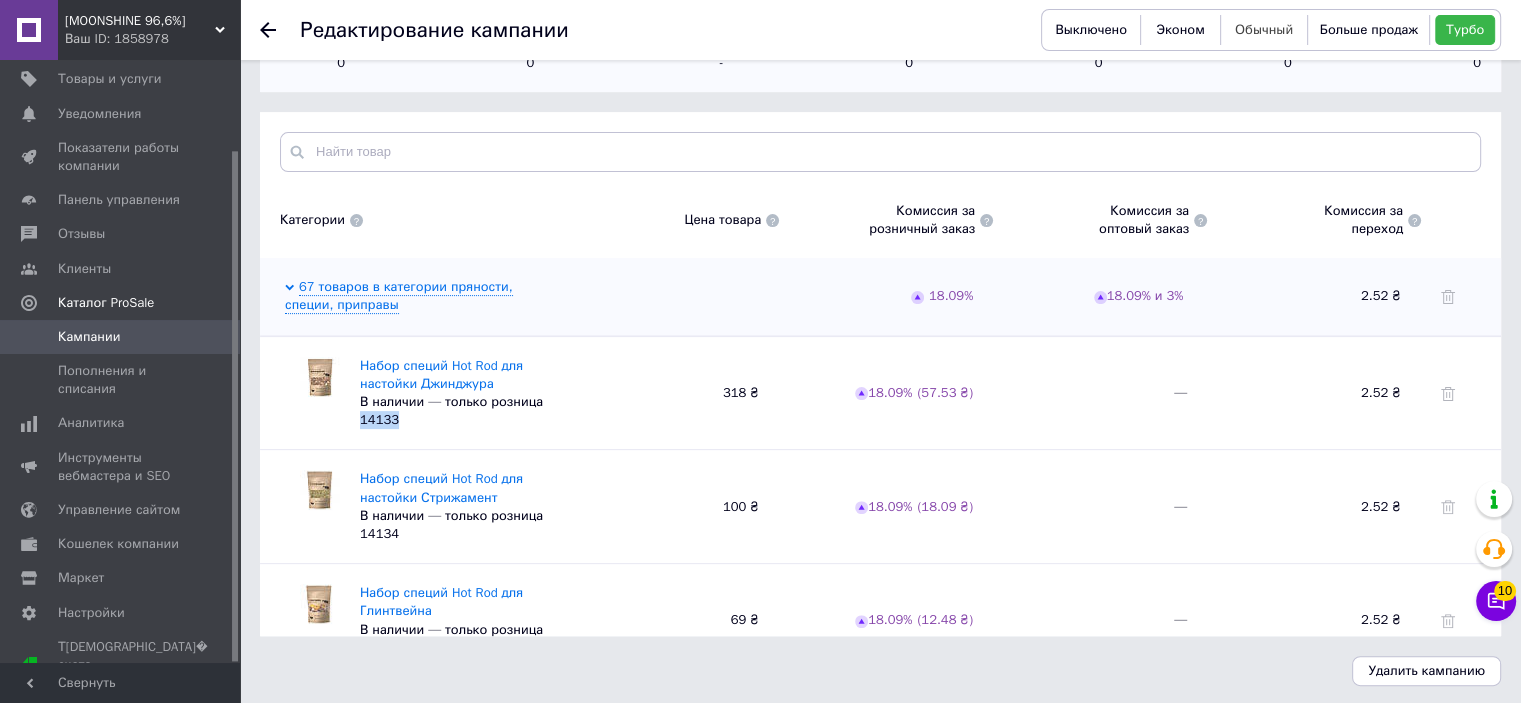 click on "Обычный" at bounding box center [1264, 29] 